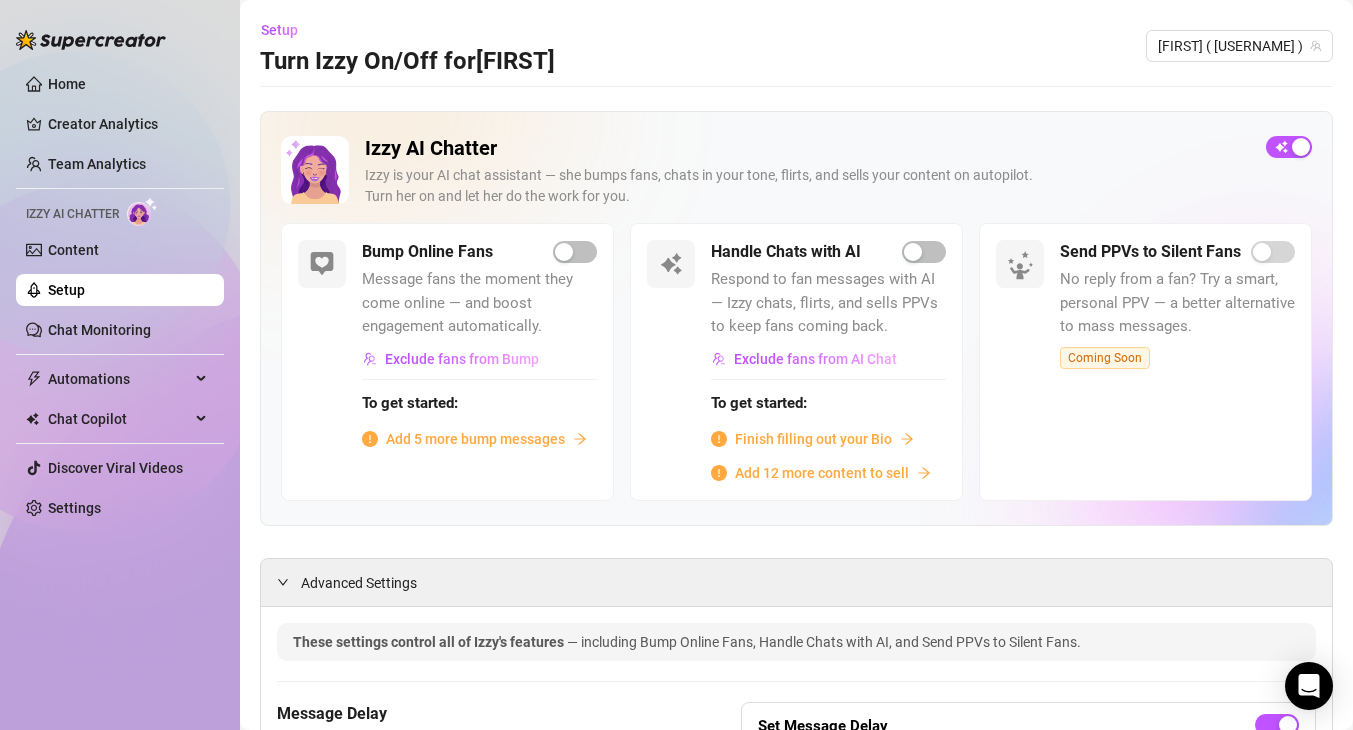 scroll, scrollTop: 0, scrollLeft: 0, axis: both 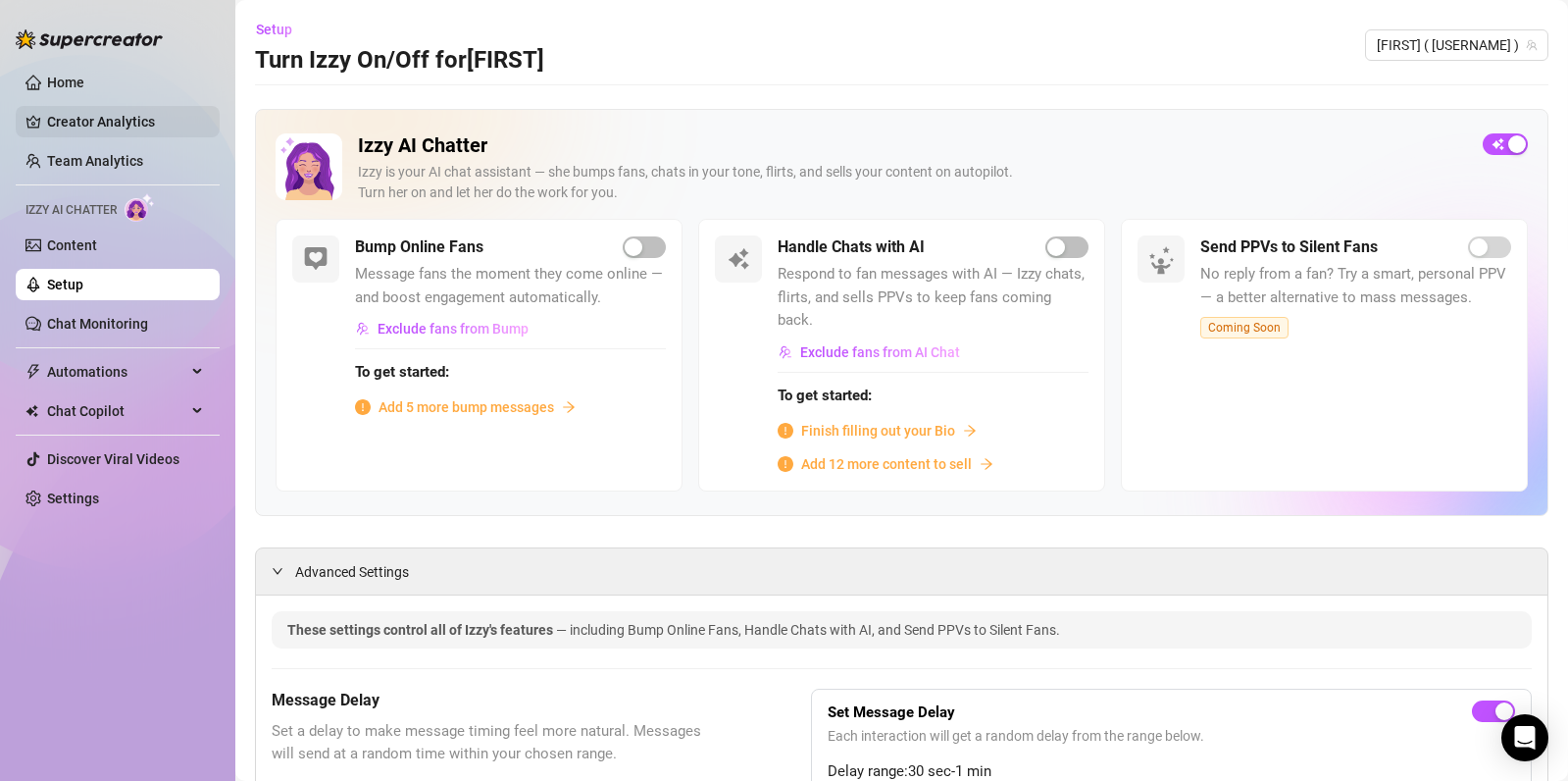 click on "Creator Analytics" at bounding box center [126, 122] 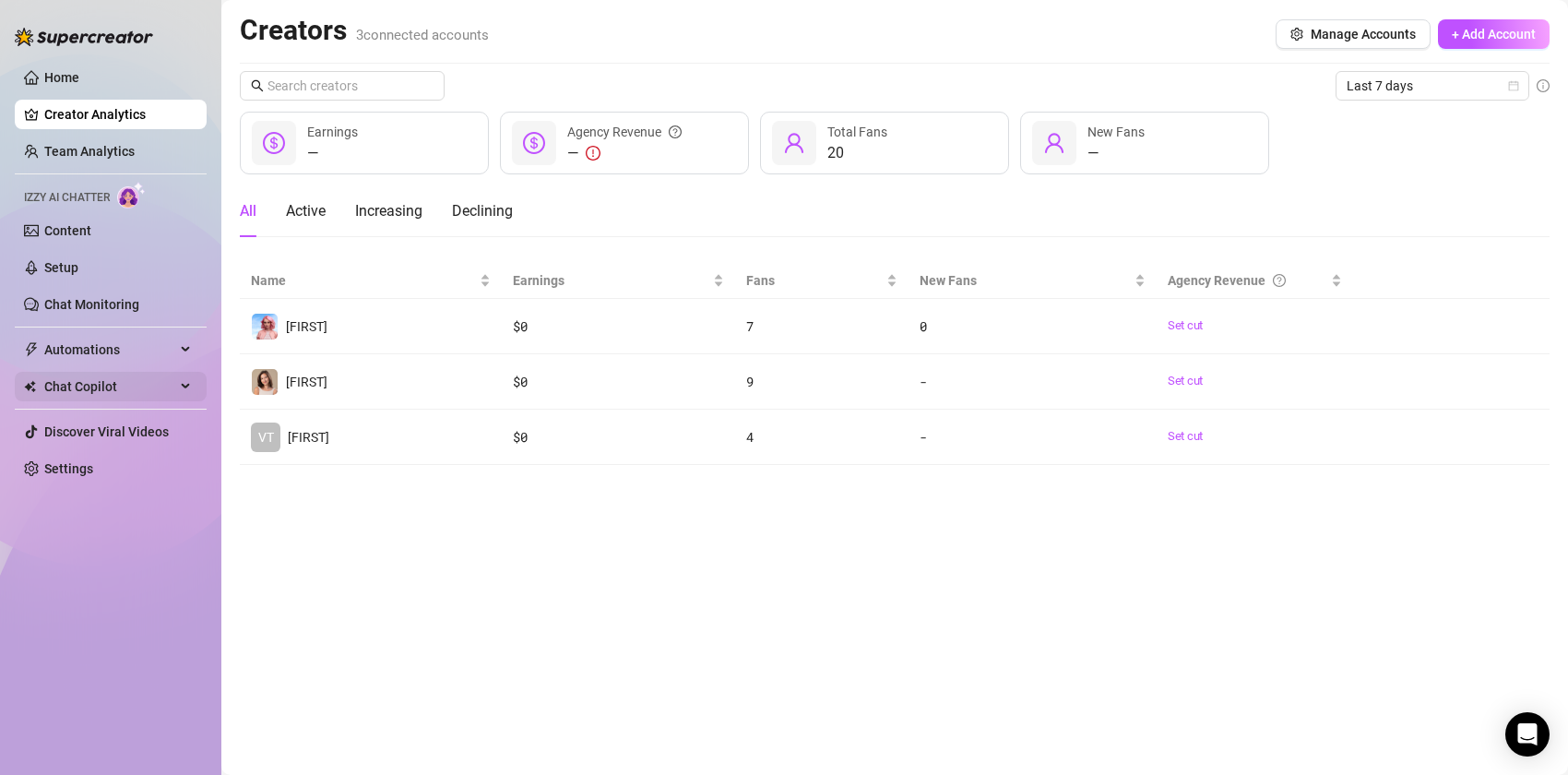 click on "Chat Copilot" at bounding box center [110, 387] 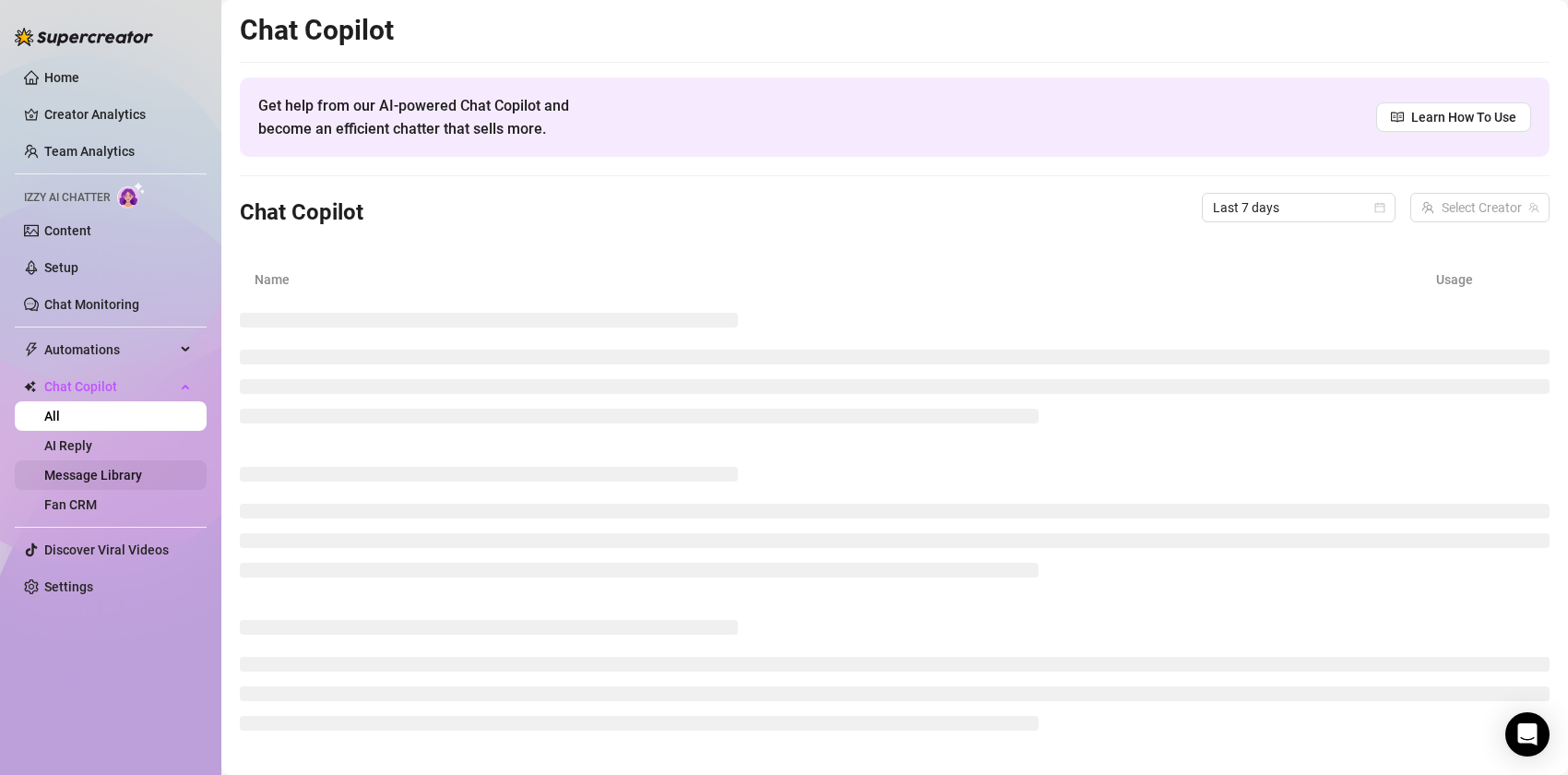click on "Message Library" at bounding box center [93, 475] 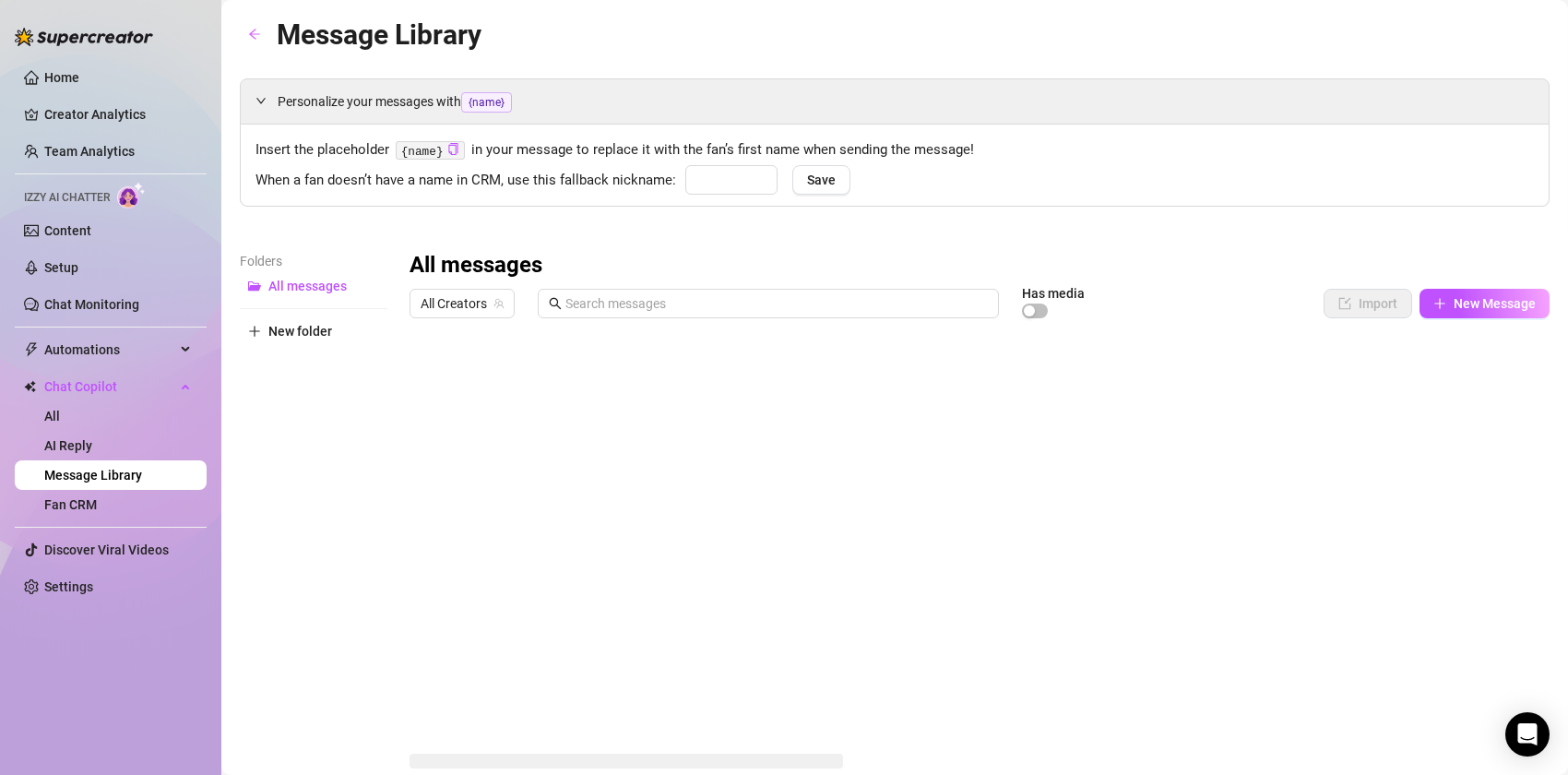 type on "hun" 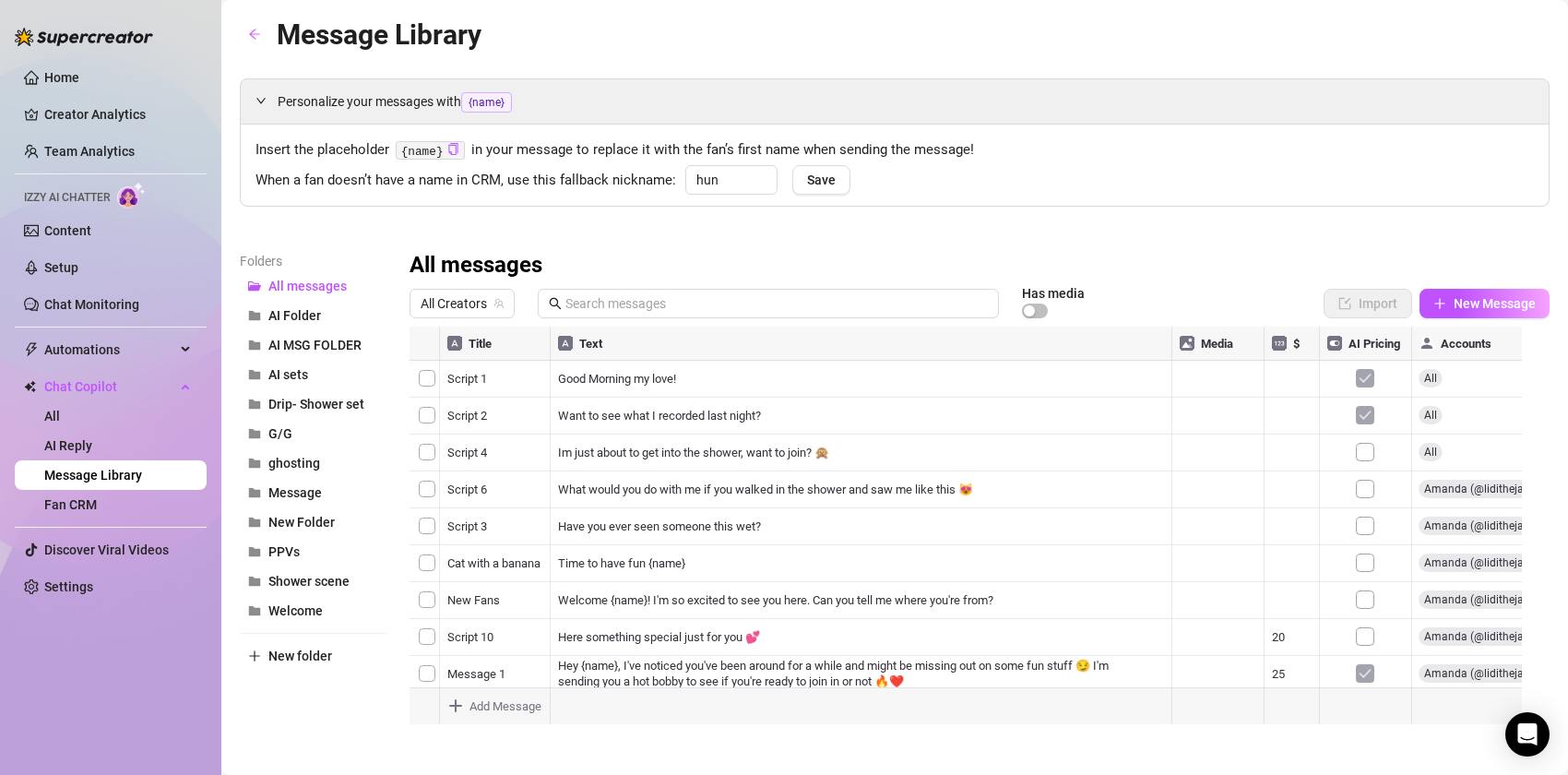 scroll, scrollTop: 0, scrollLeft: 0, axis: both 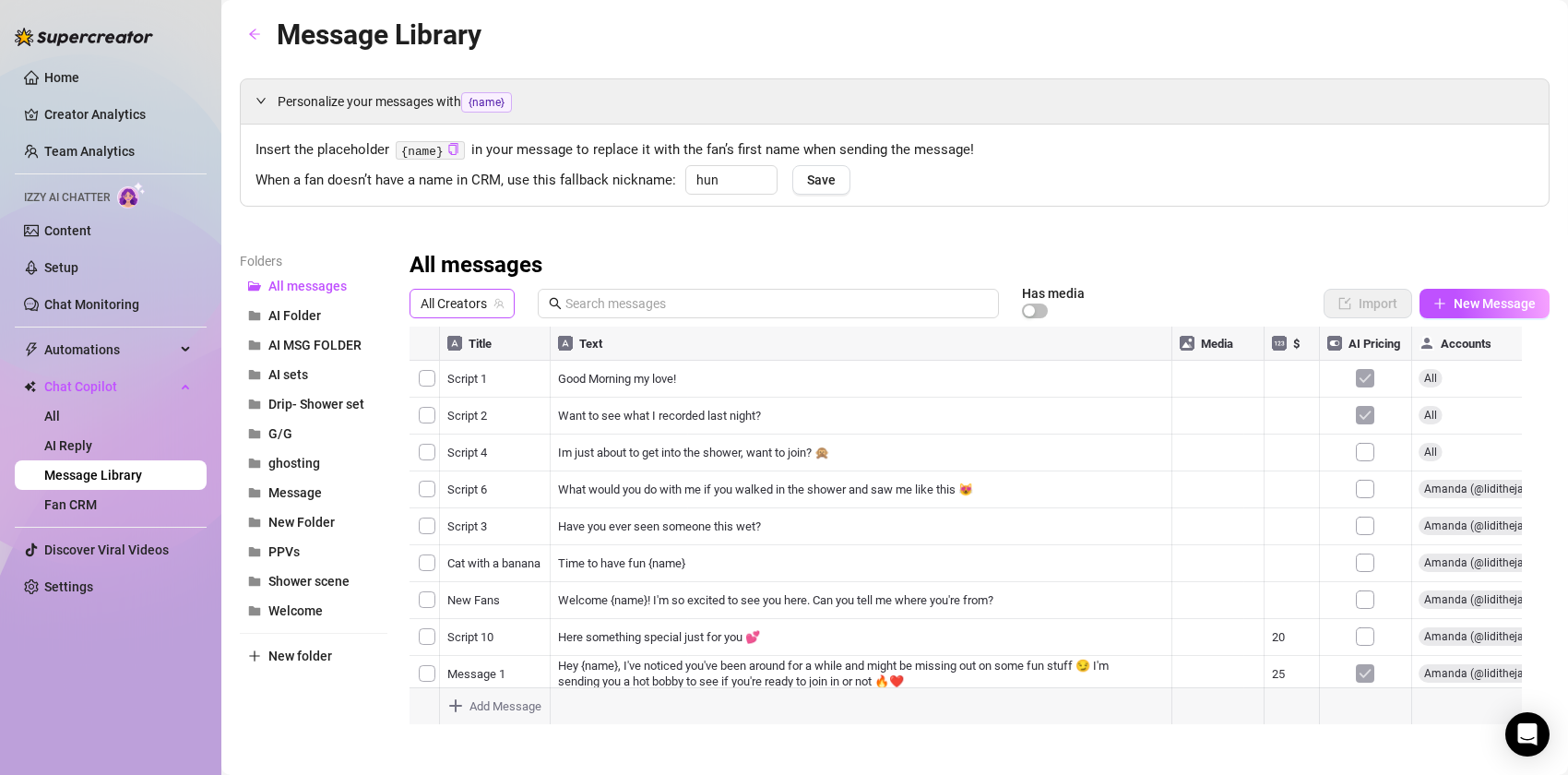 click on "All Creators" at bounding box center [462, 304] 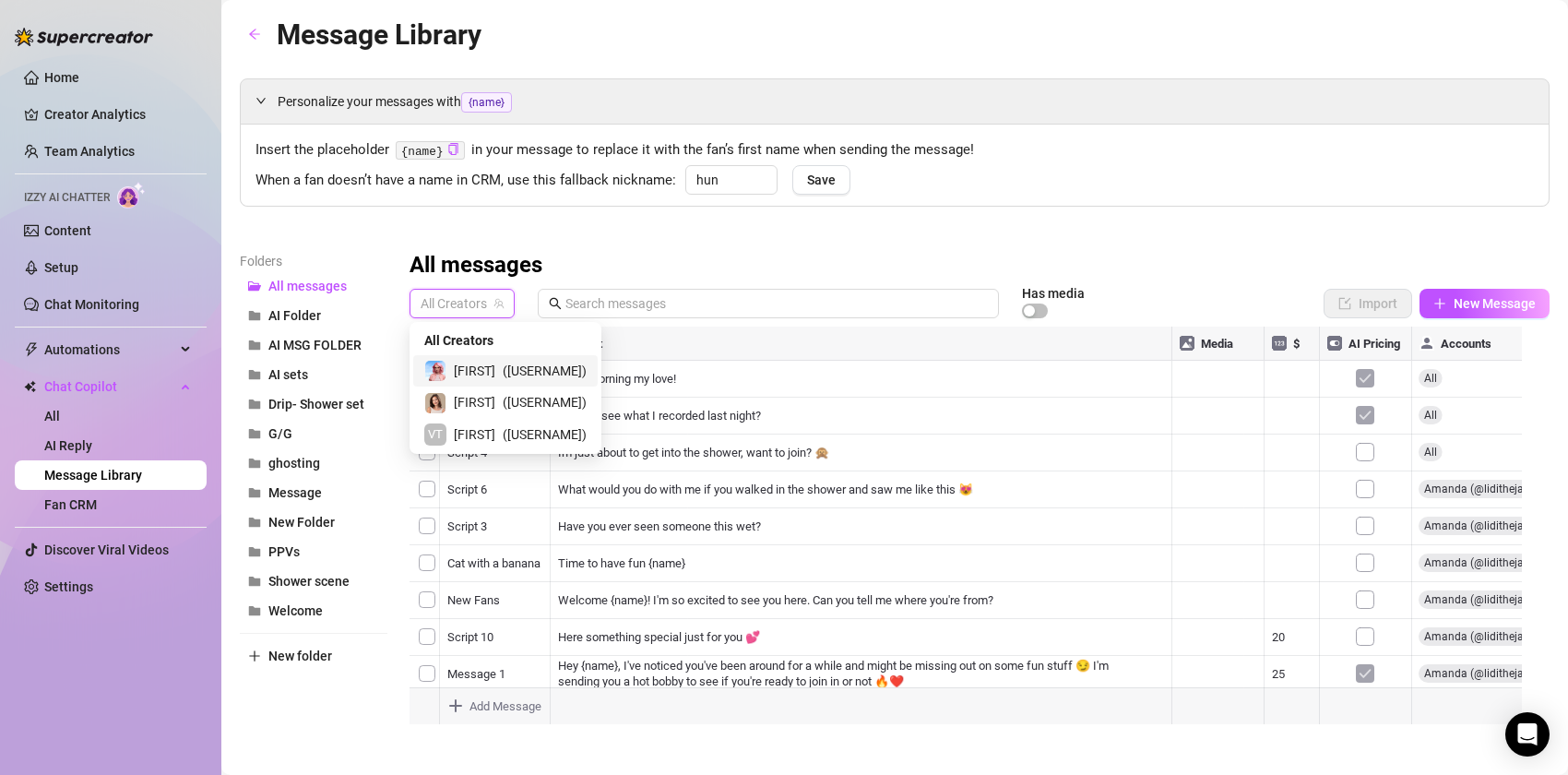 click on "[FIRST]   ( [USERNAME] )" at bounding box center [505, 371] 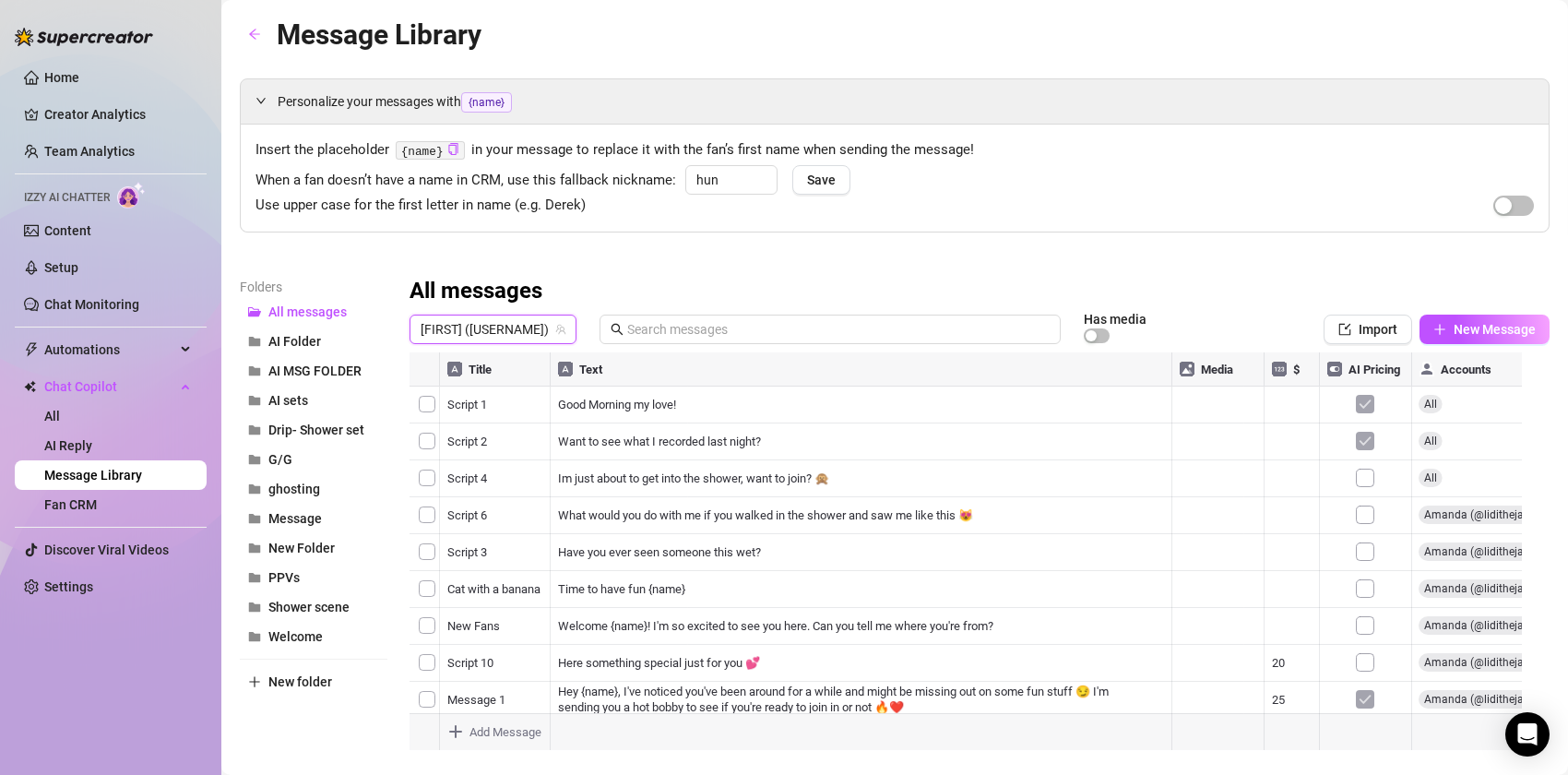 click on "All messages [FIRST] ([USERNAME]) [FIRST] ([USERNAME]) Has media Import New Message Title Text Media $ AI Pricing Accounts Script 1 Good Morning my love! true Script 2 Want to see what I recorded last night? true Script 4 Im just about to get into the shower, want to join? 🙊 false Script 6 What would you do with me if you walked in the shower and saw me like this 😻 false Script 3 Have you ever seen someone this wet? false Cat with a banana Time to have fun {name} false New Fans Welcome {name}! I'm so excited to see you here. Can you tell me where you're from? false Script 10 Here something special just for you 💕 20 false Message 1 Hey {name}, I've noticed you've been around for a while and might be missing out on some fun stuff 😏 I'm sending you a hot bobby to see if you're ready to join in or not 🔥❤️ 25 true Script 11 Check out my sexy legs babe 10 true Script 11 100 false Type to search" at bounding box center [980, 520] 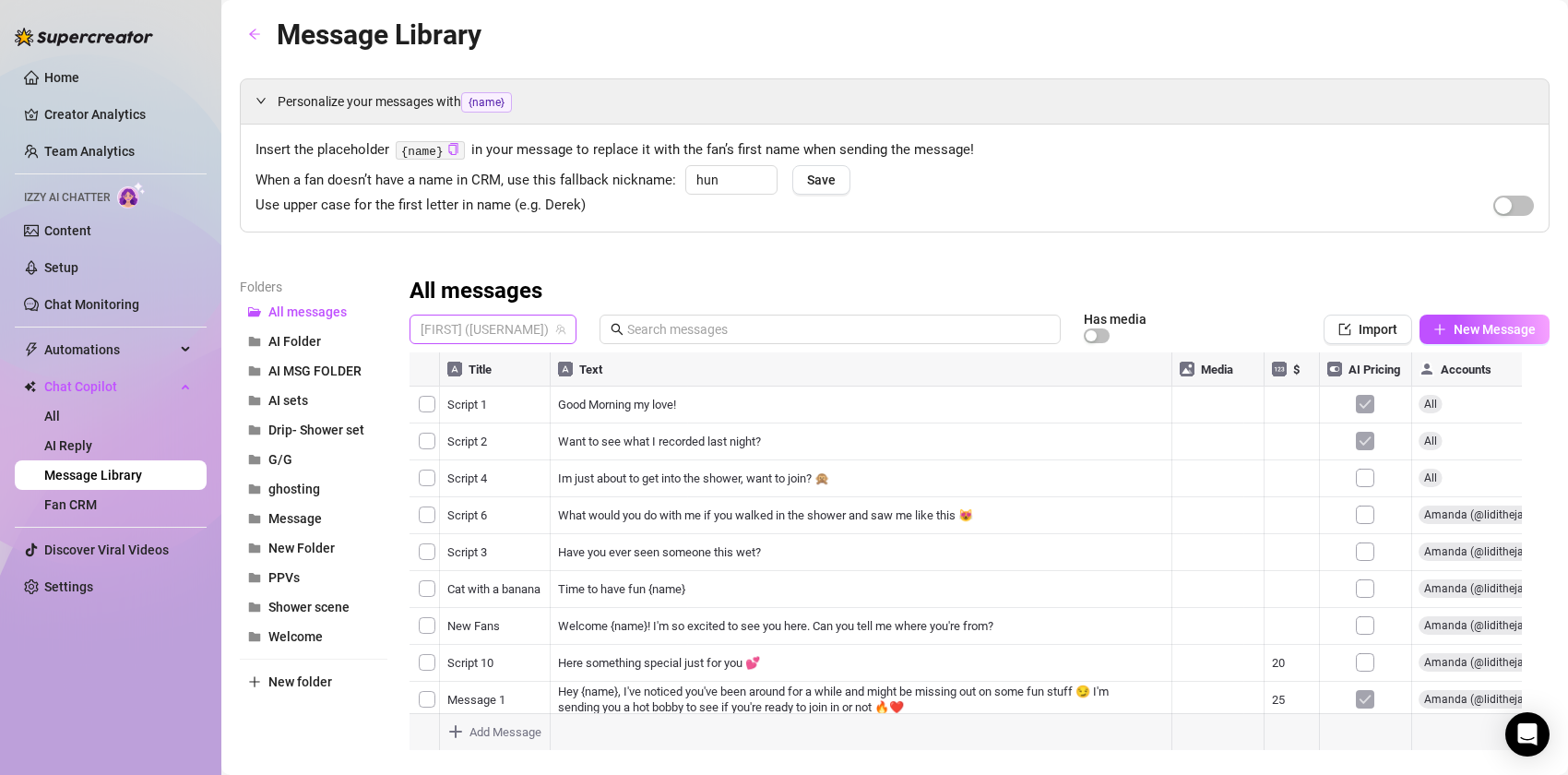 click on "[FIRST] ([USERNAME])" at bounding box center [493, 329] 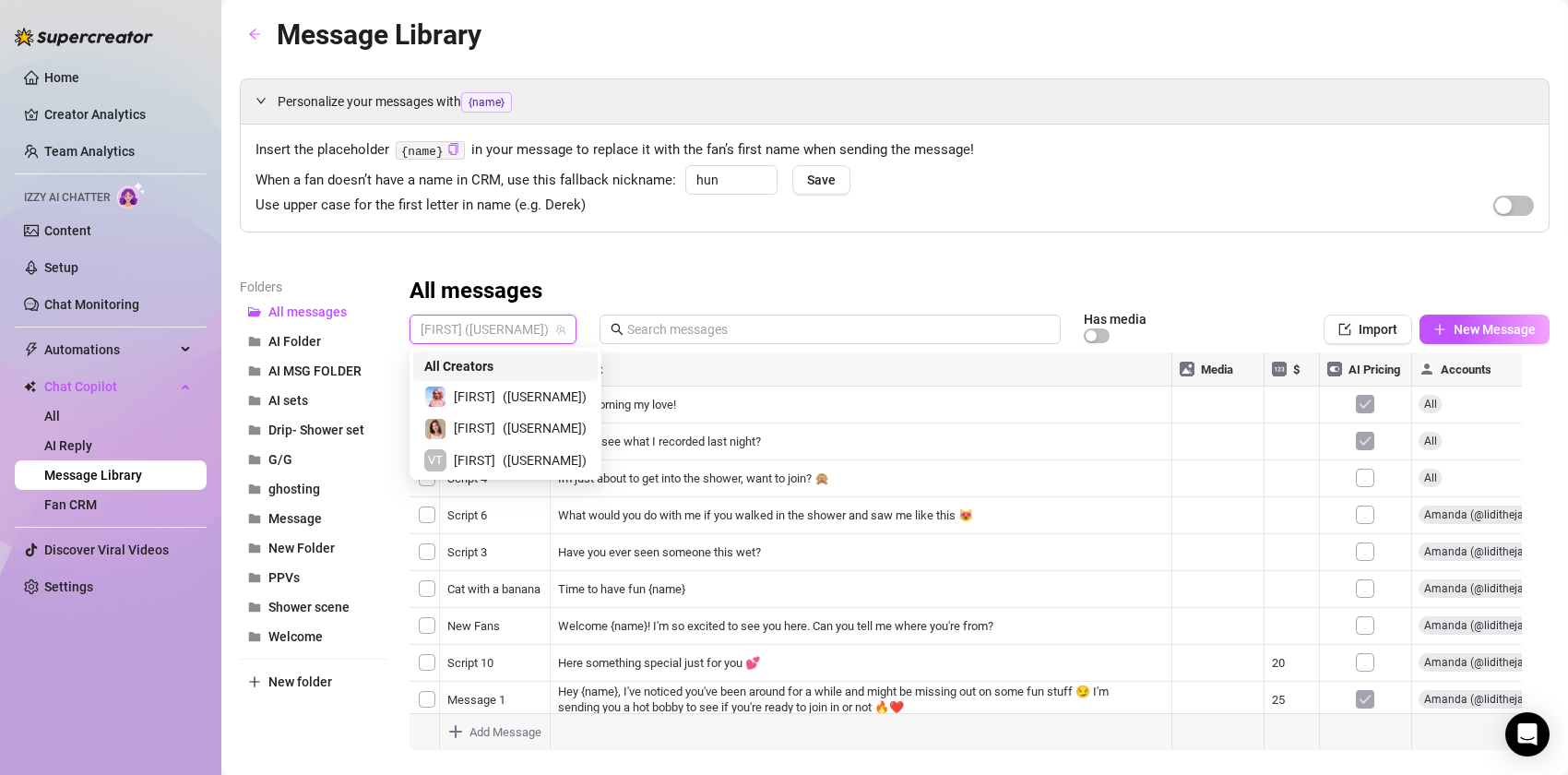 click on "All Creators" at bounding box center [505, 366] 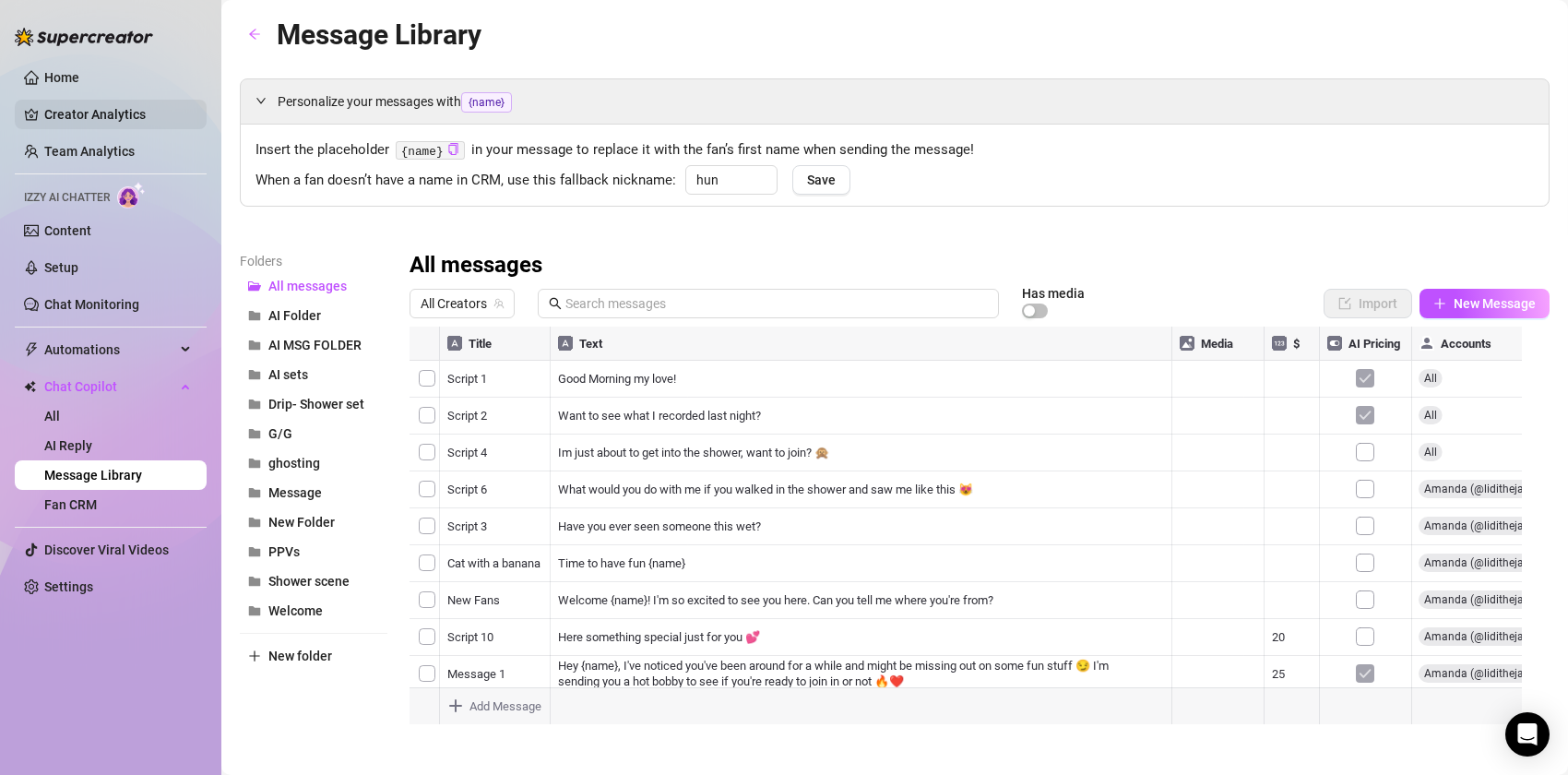 click on "Creator Analytics" at bounding box center (118, 114) 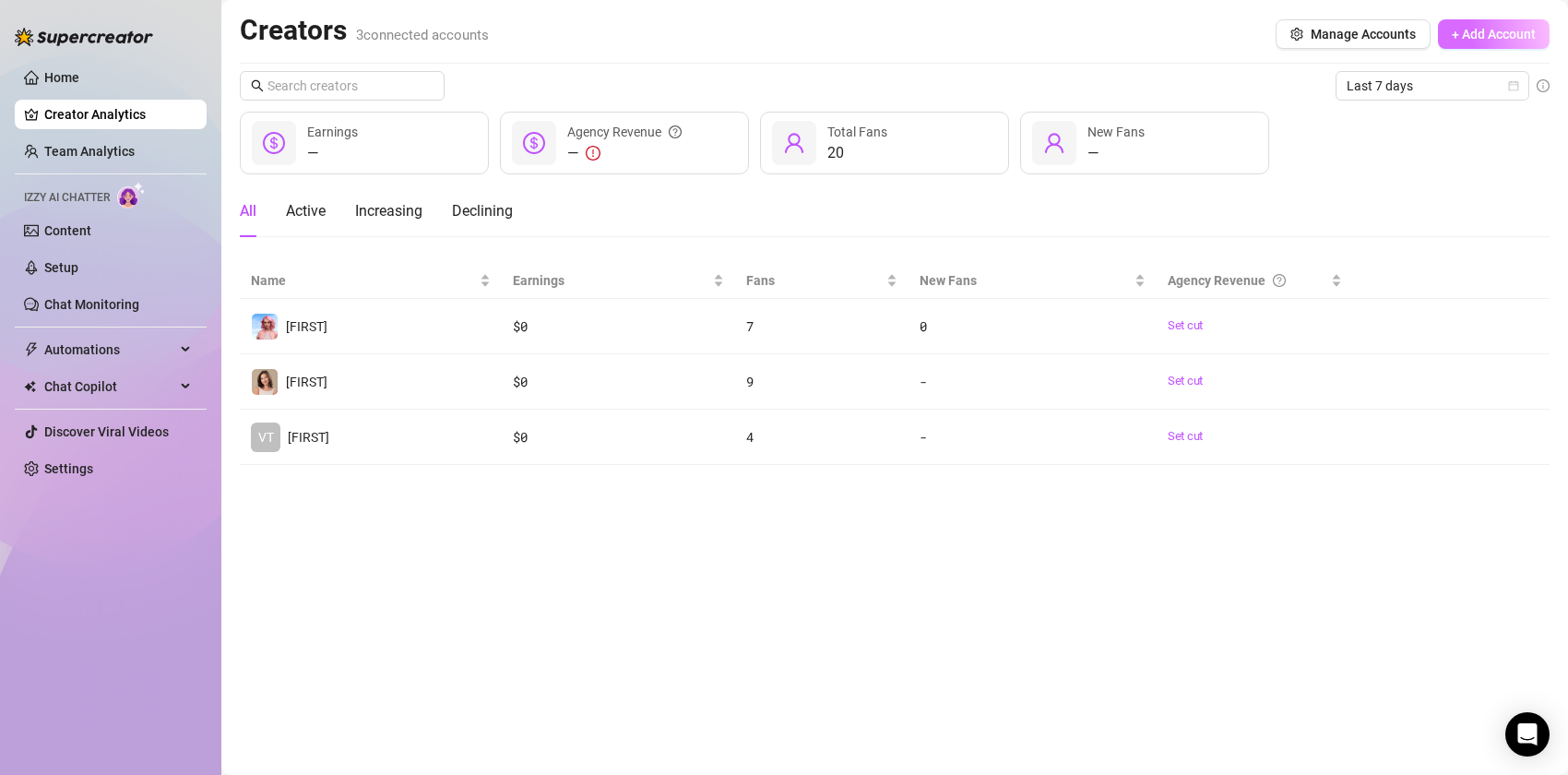 click on "+ Add Account" at bounding box center [1493, 34] 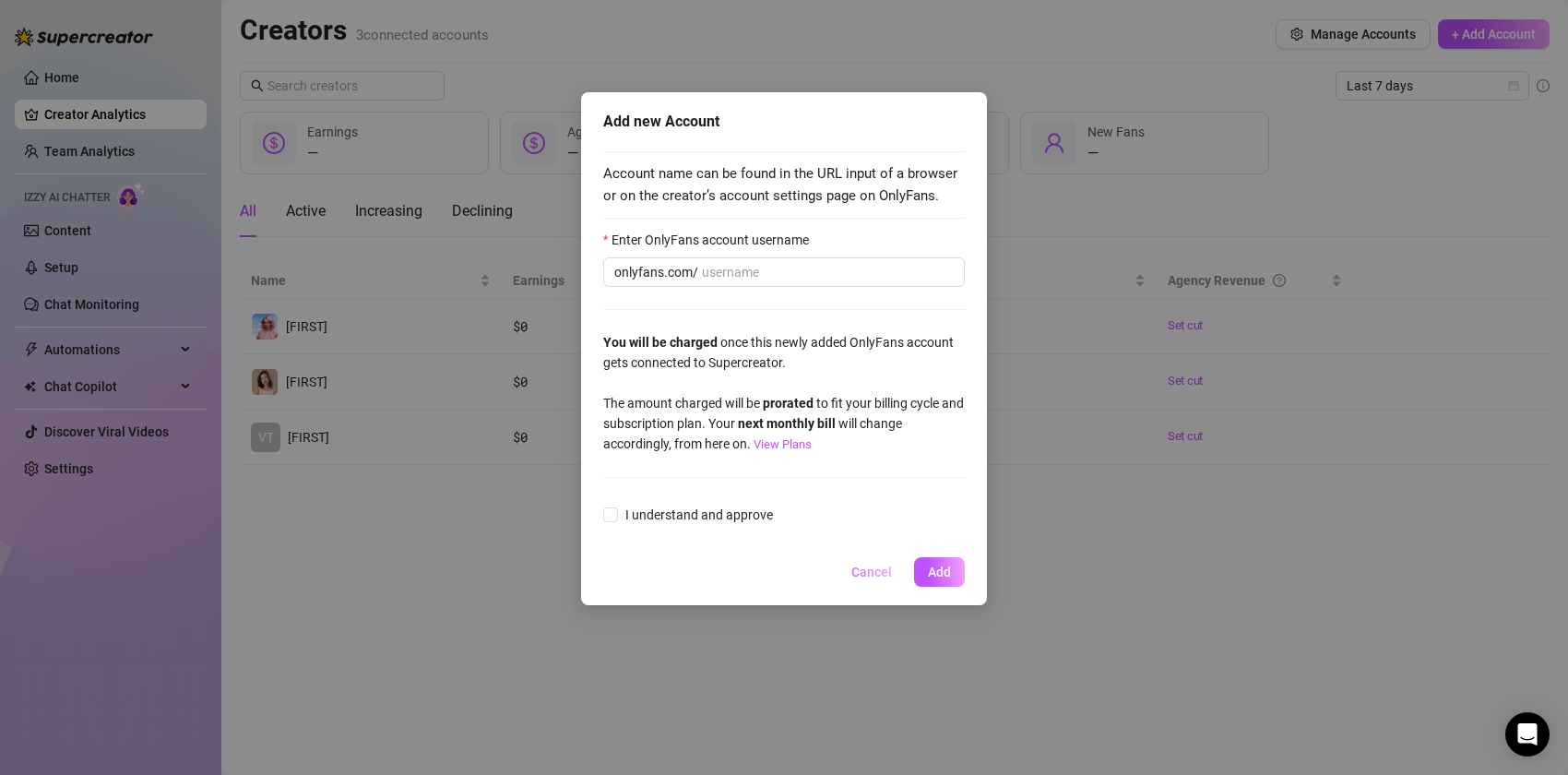 click on "Cancel" at bounding box center (872, 572) 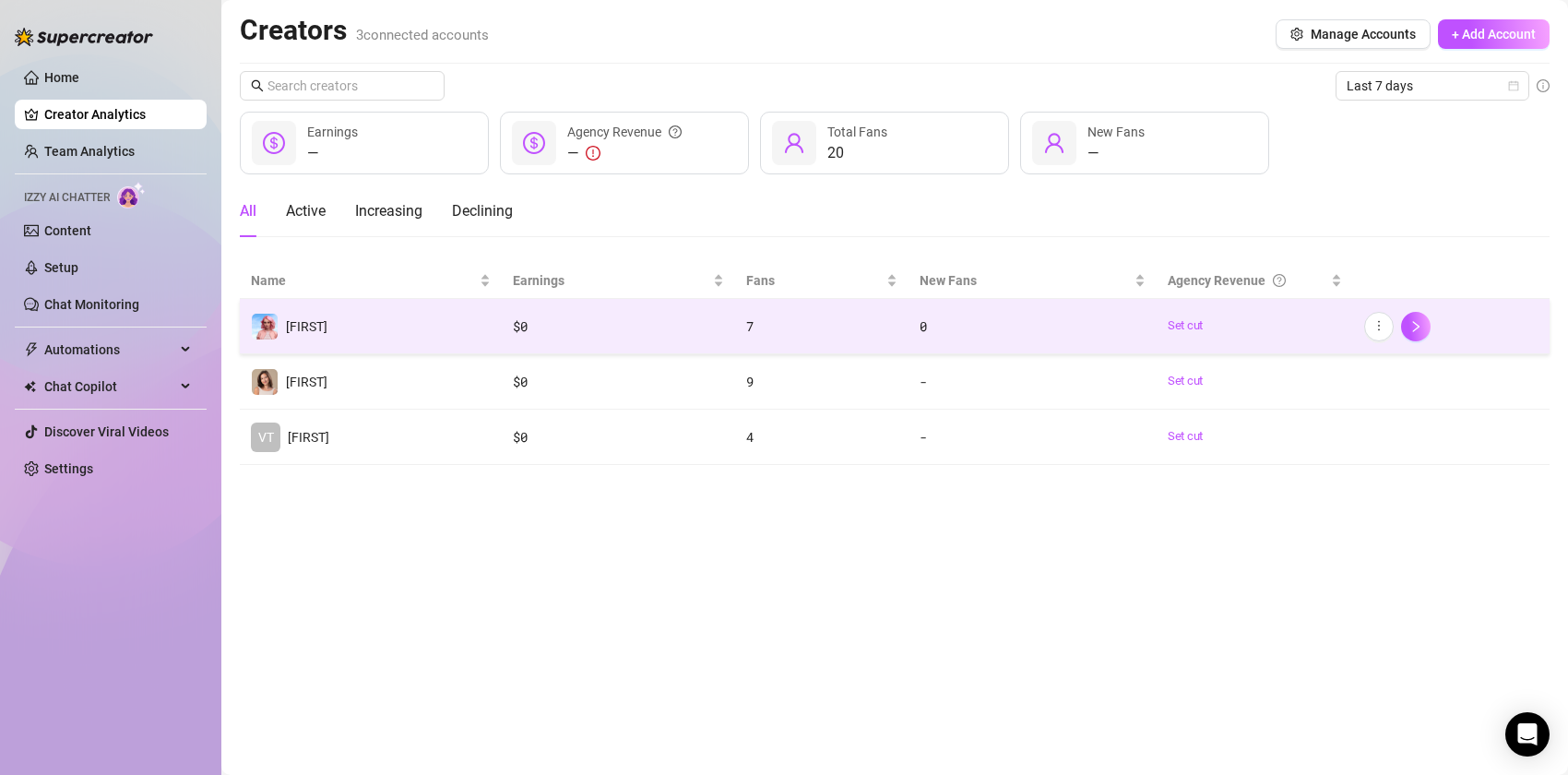 click on "$ 0" at bounding box center (618, 327) 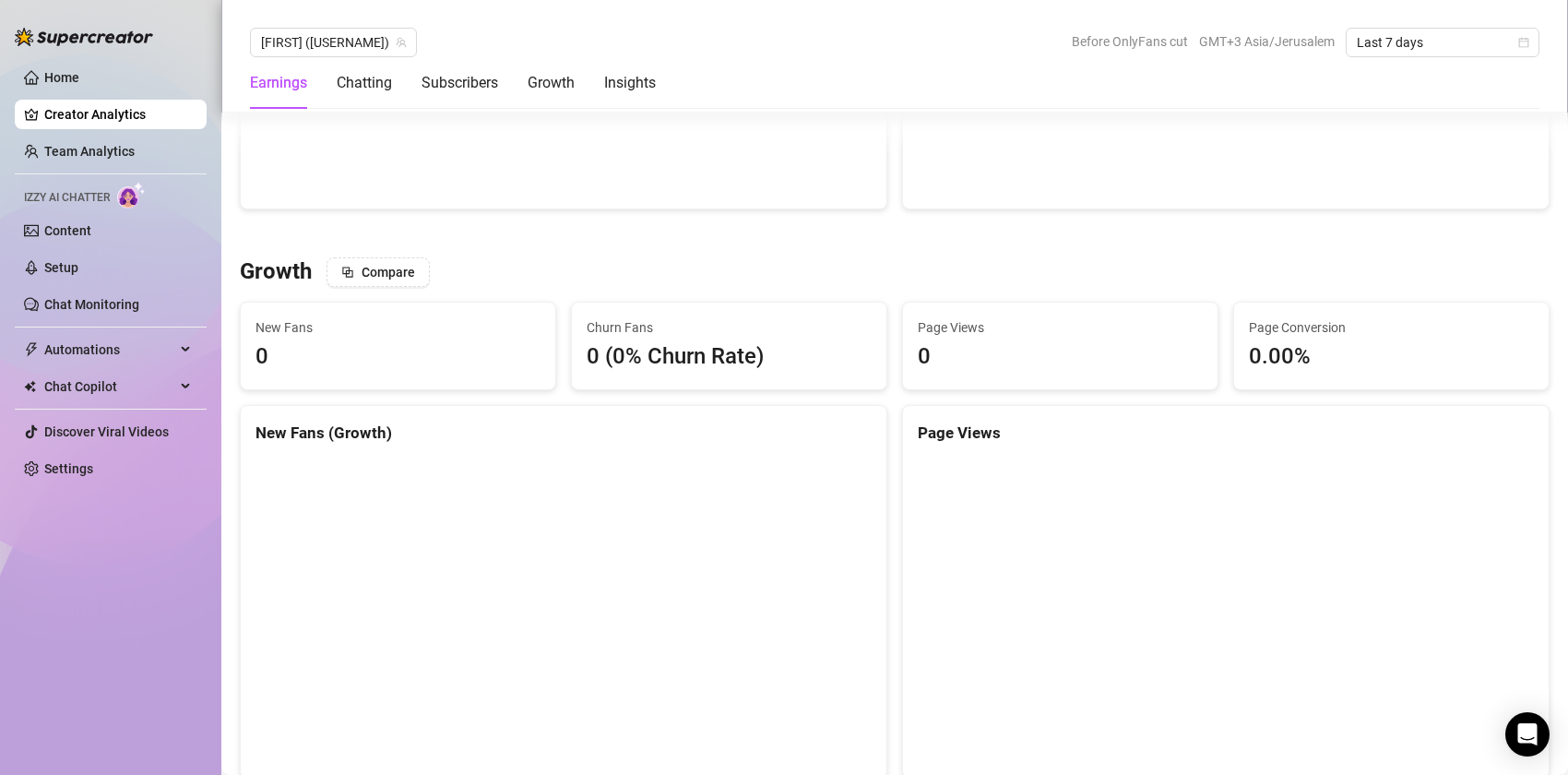 scroll, scrollTop: 1469, scrollLeft: 0, axis: vertical 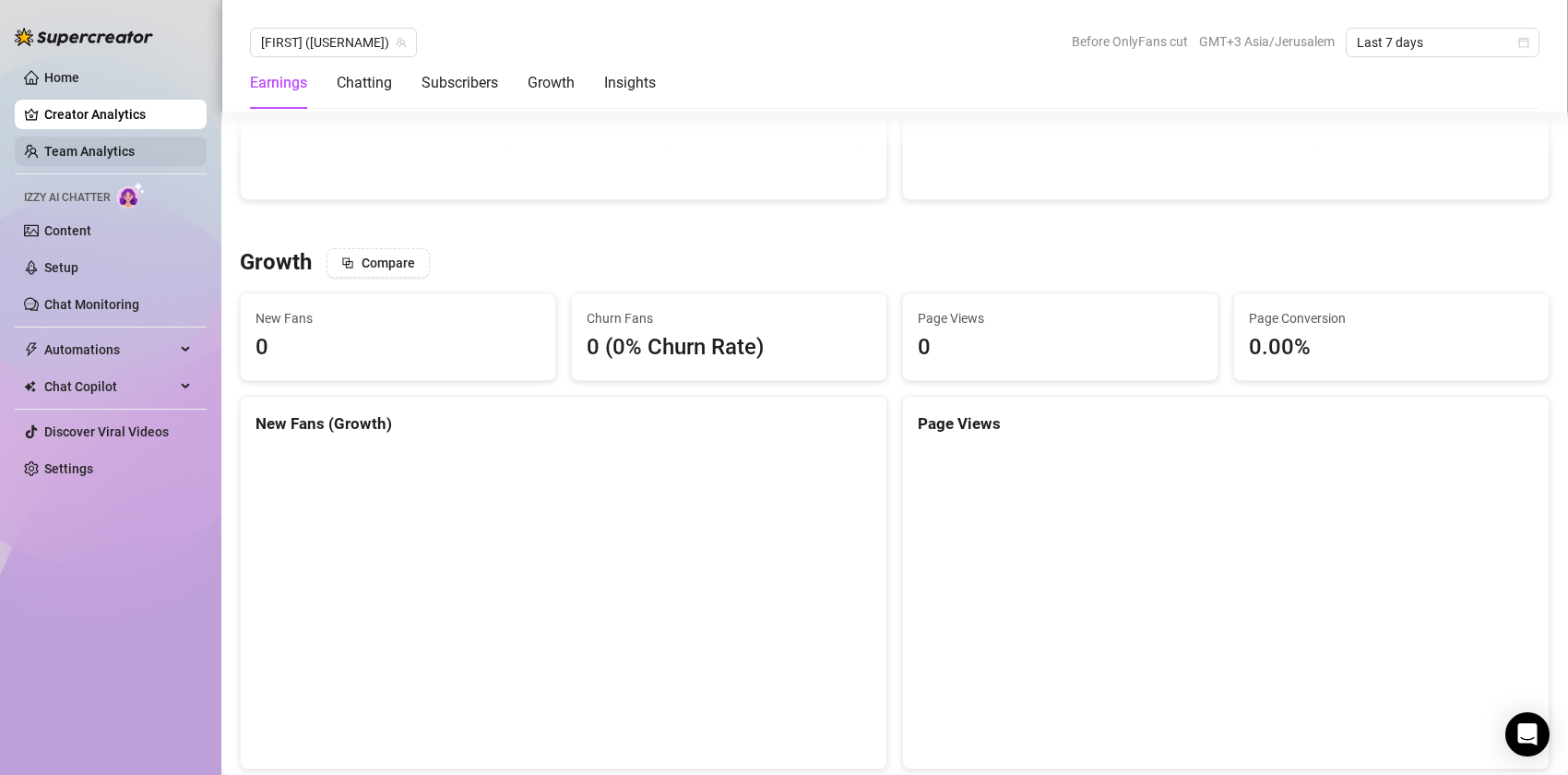 click on "Team Analytics" at bounding box center [89, 151] 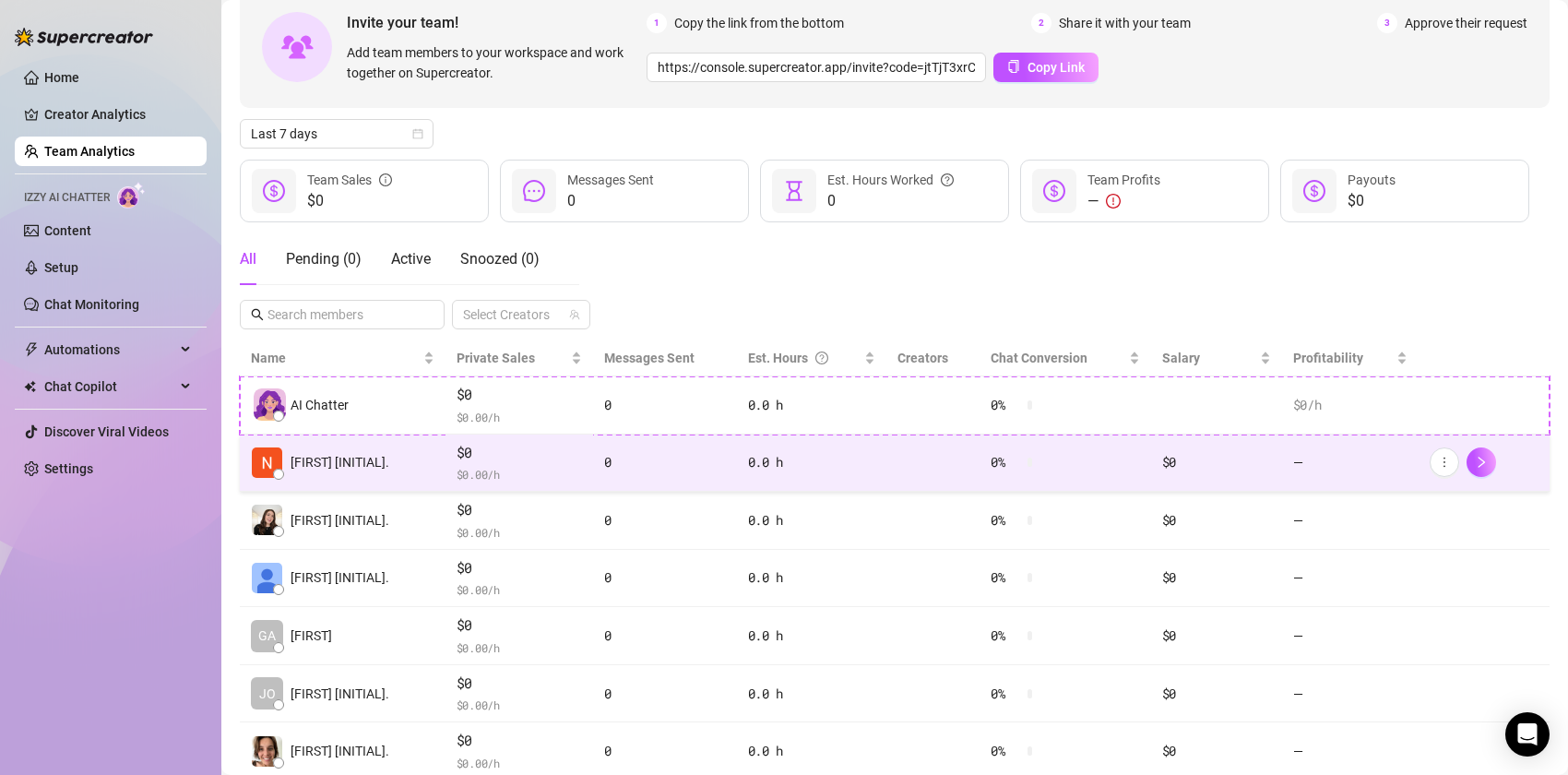 scroll, scrollTop: 101, scrollLeft: 0, axis: vertical 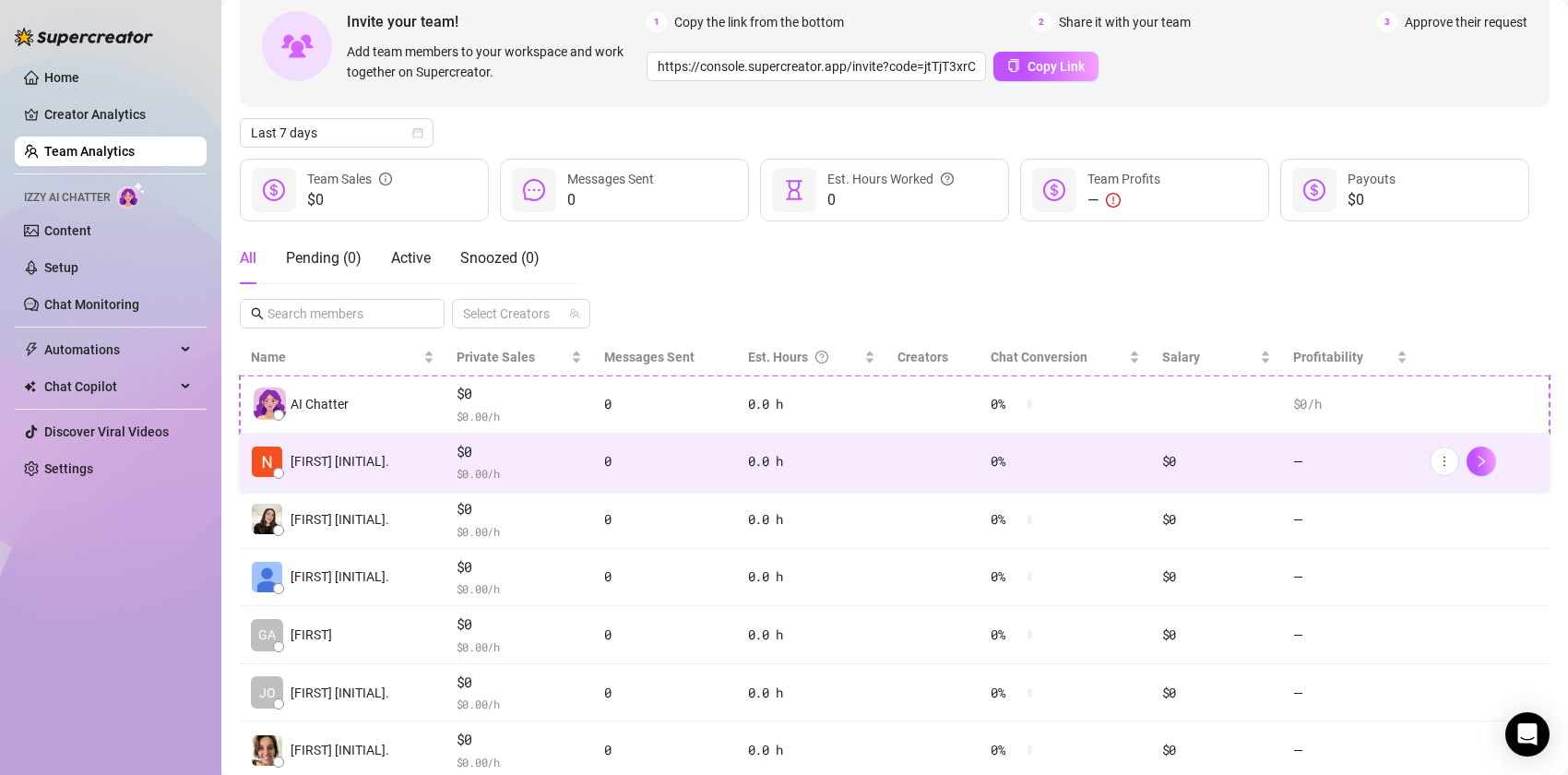 click on "[FIRST] [INITIAL]." at bounding box center (342, 462) 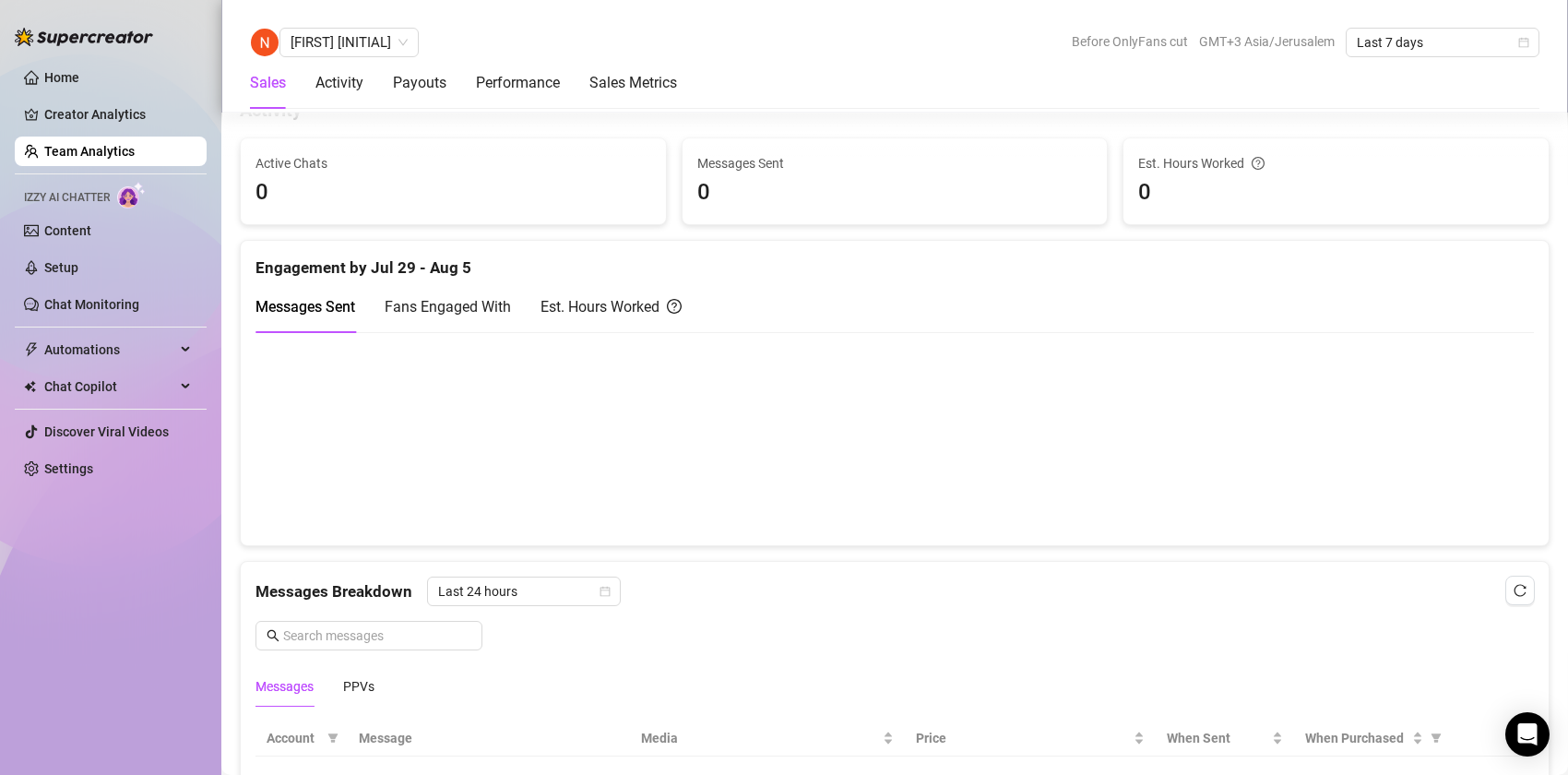 scroll, scrollTop: 1034, scrollLeft: 0, axis: vertical 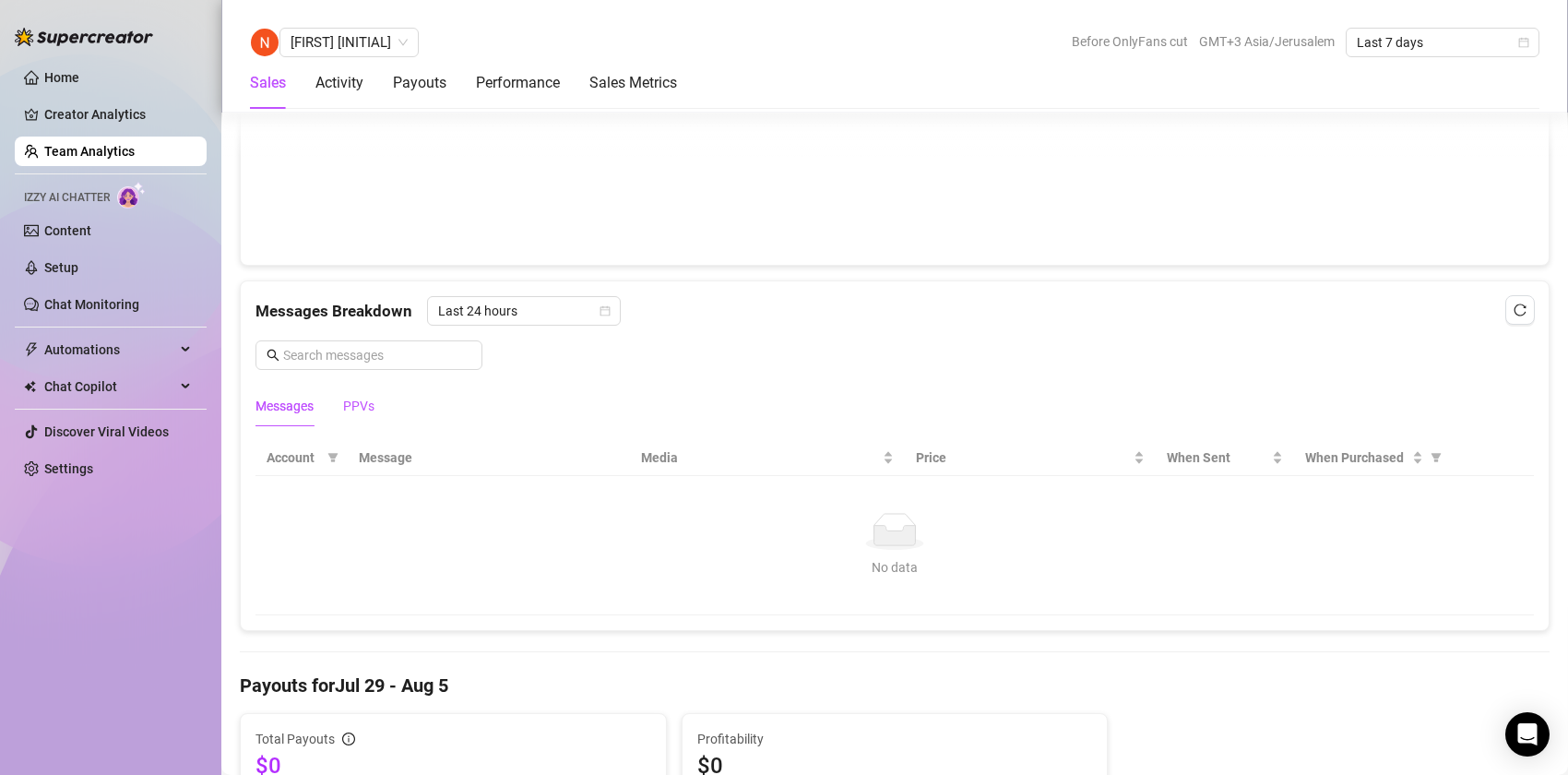 click on "PPVs" at bounding box center (359, 406) 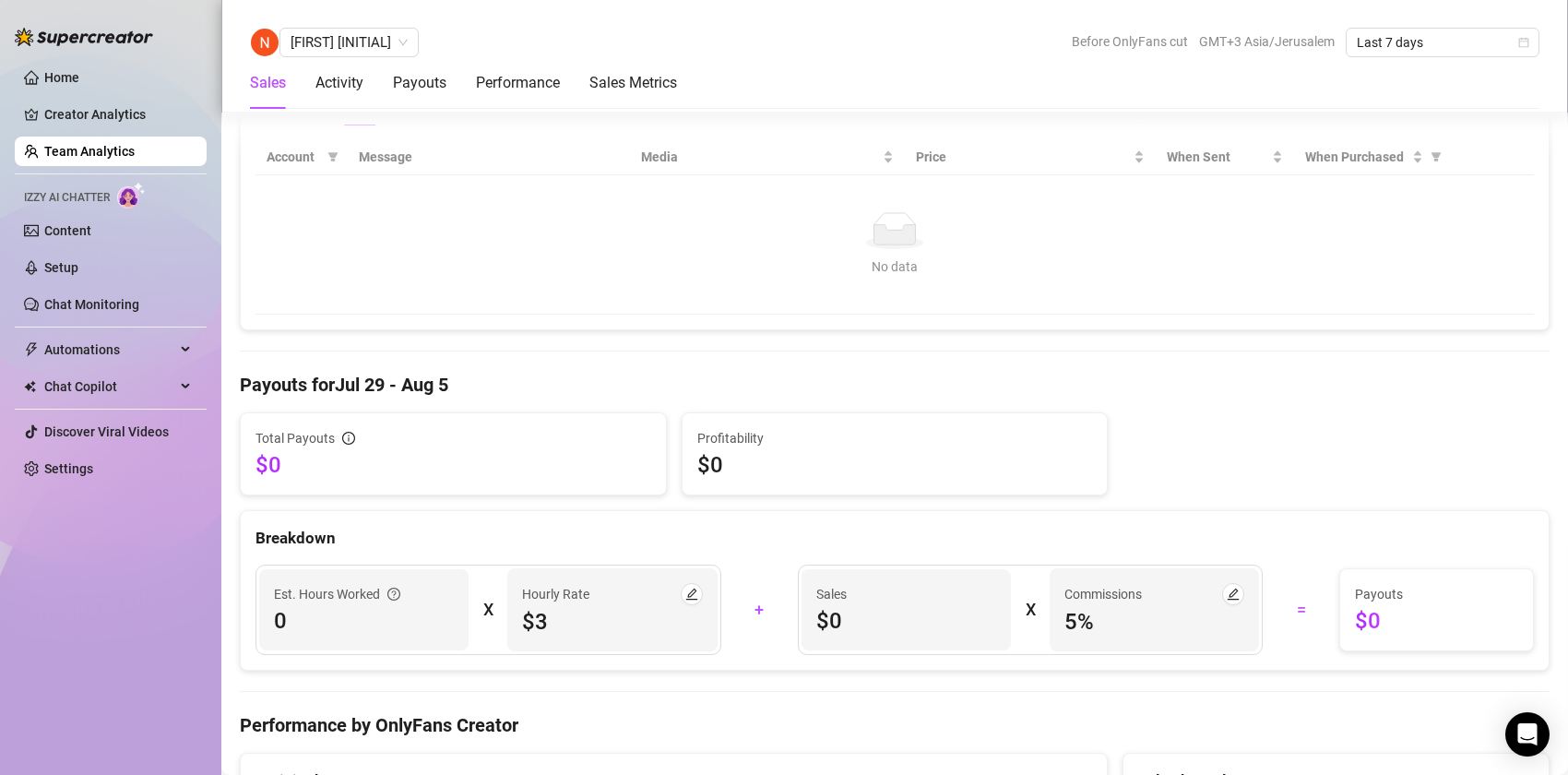 scroll, scrollTop: 1344, scrollLeft: 0, axis: vertical 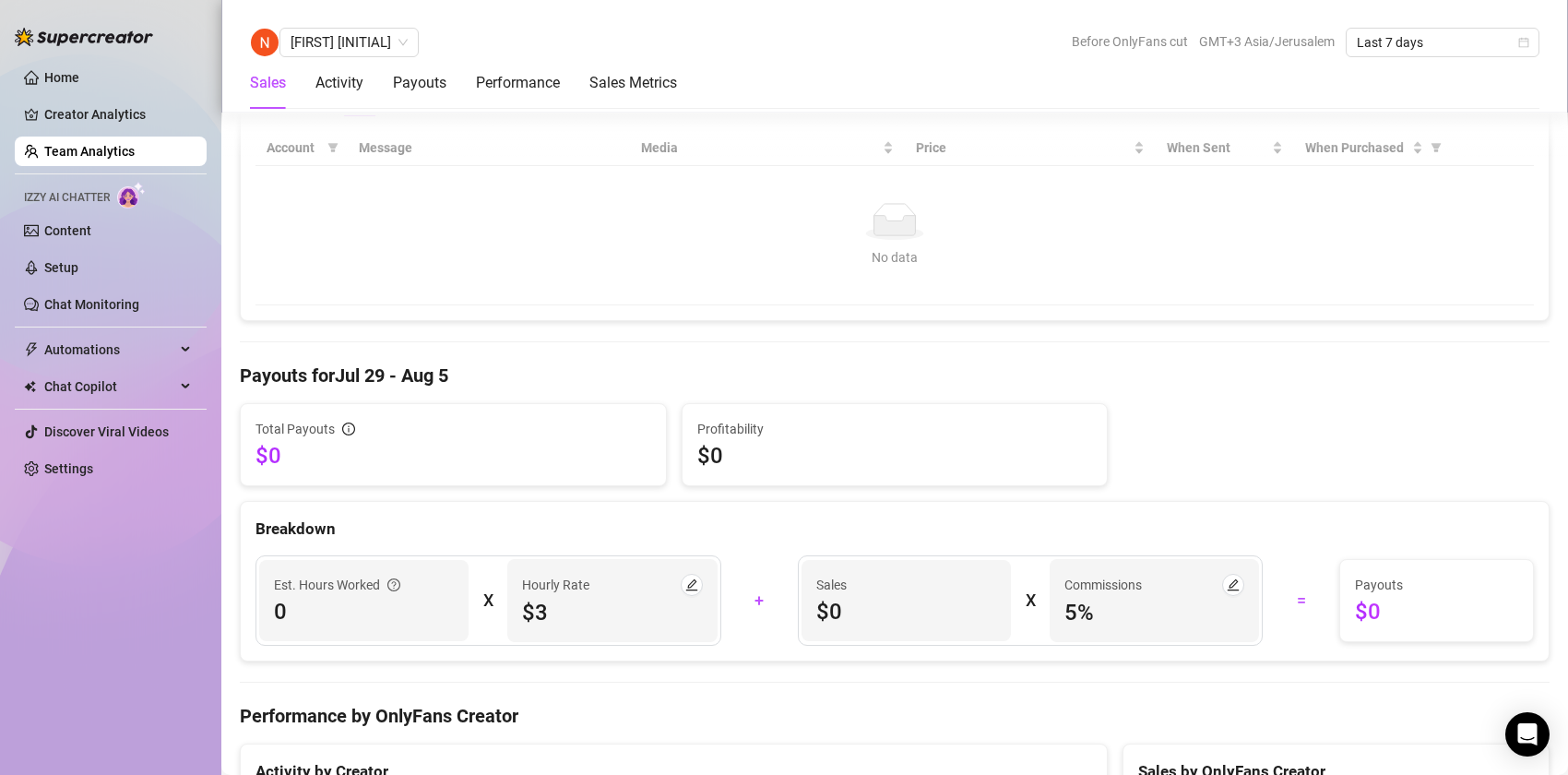drag, startPoint x: 1139, startPoint y: 590, endPoint x: 1055, endPoint y: 595, distance: 84.14868 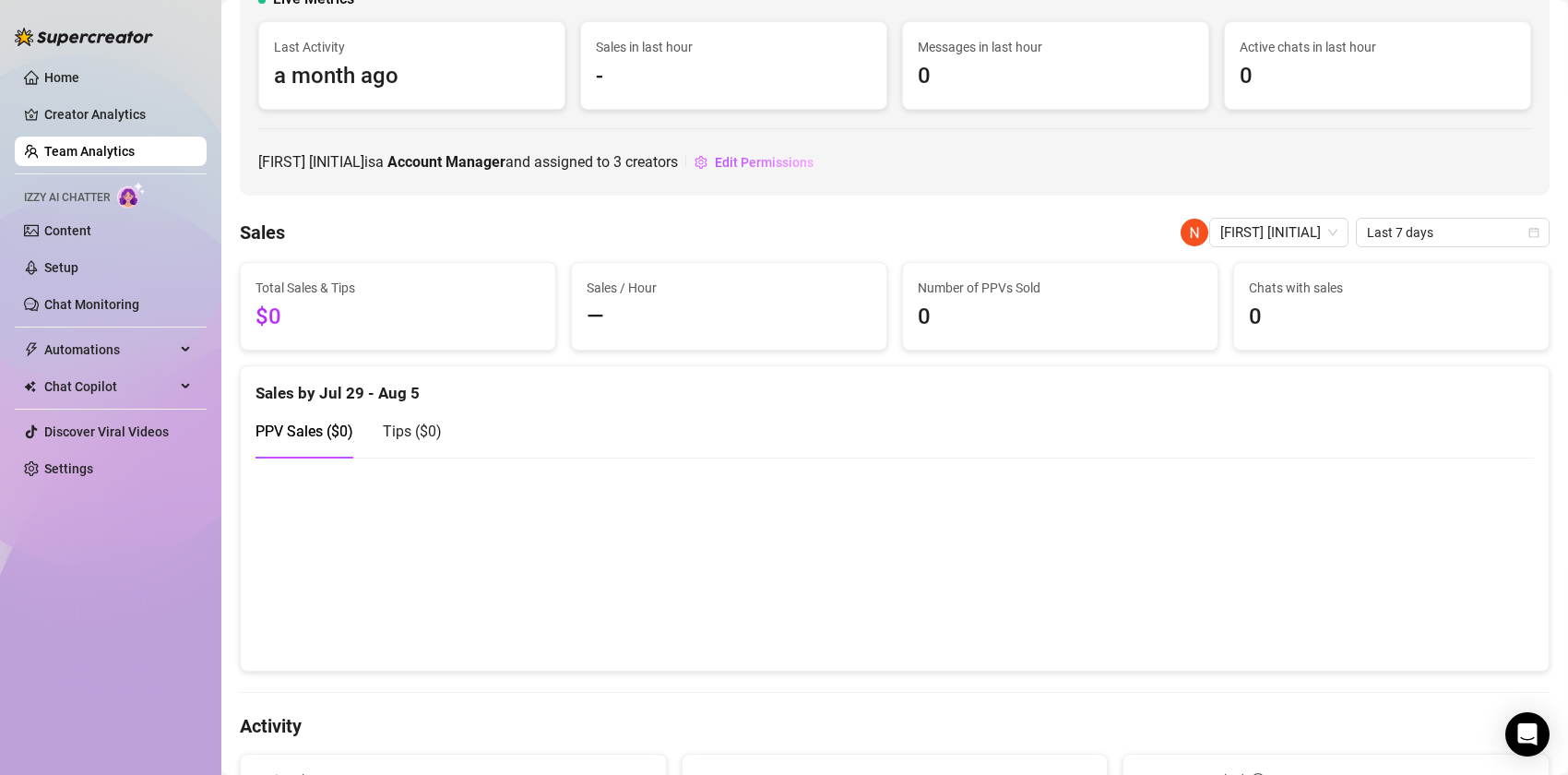 scroll, scrollTop: 0, scrollLeft: 0, axis: both 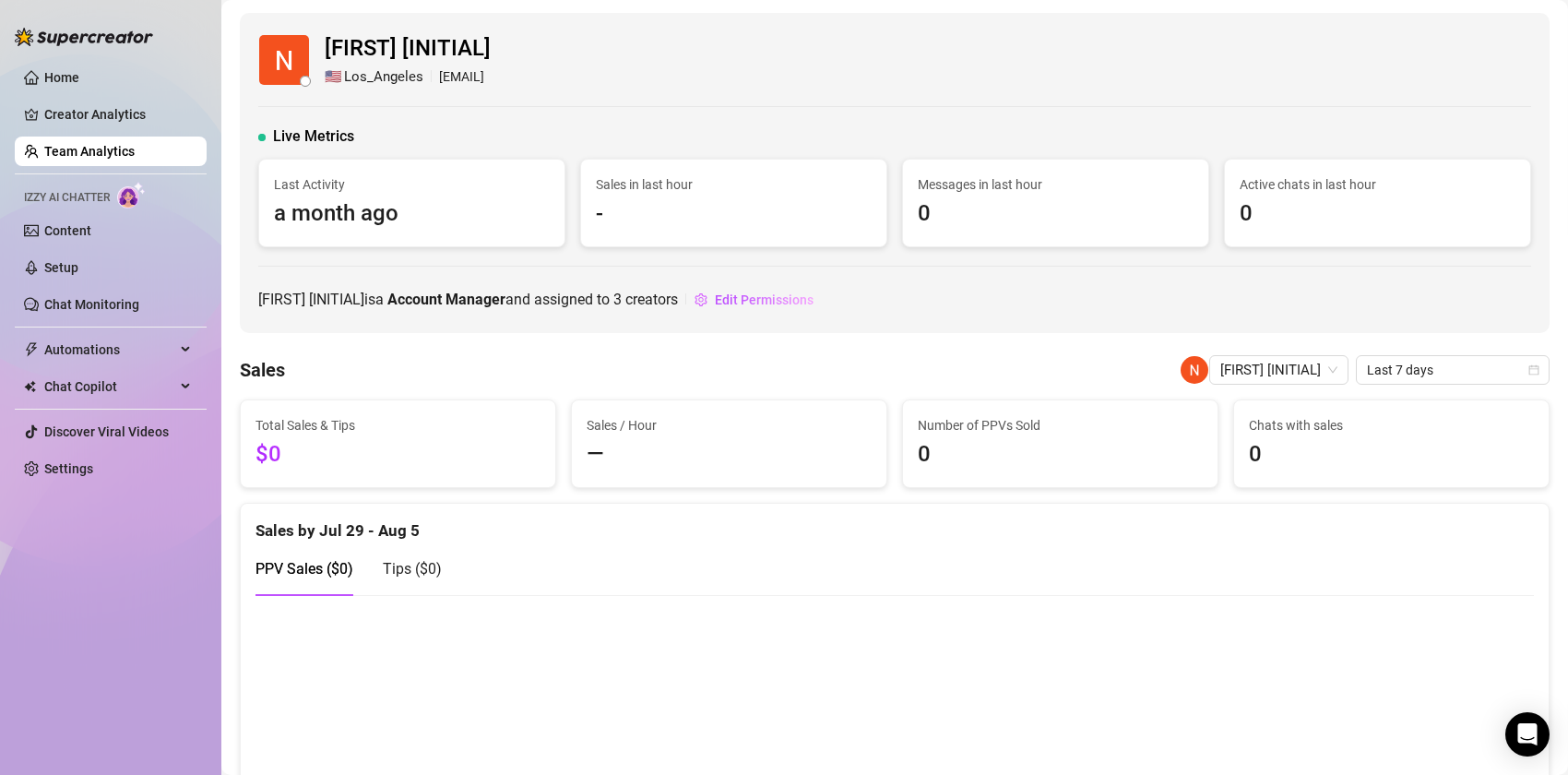 click on "Team Analytics" at bounding box center (89, 151) 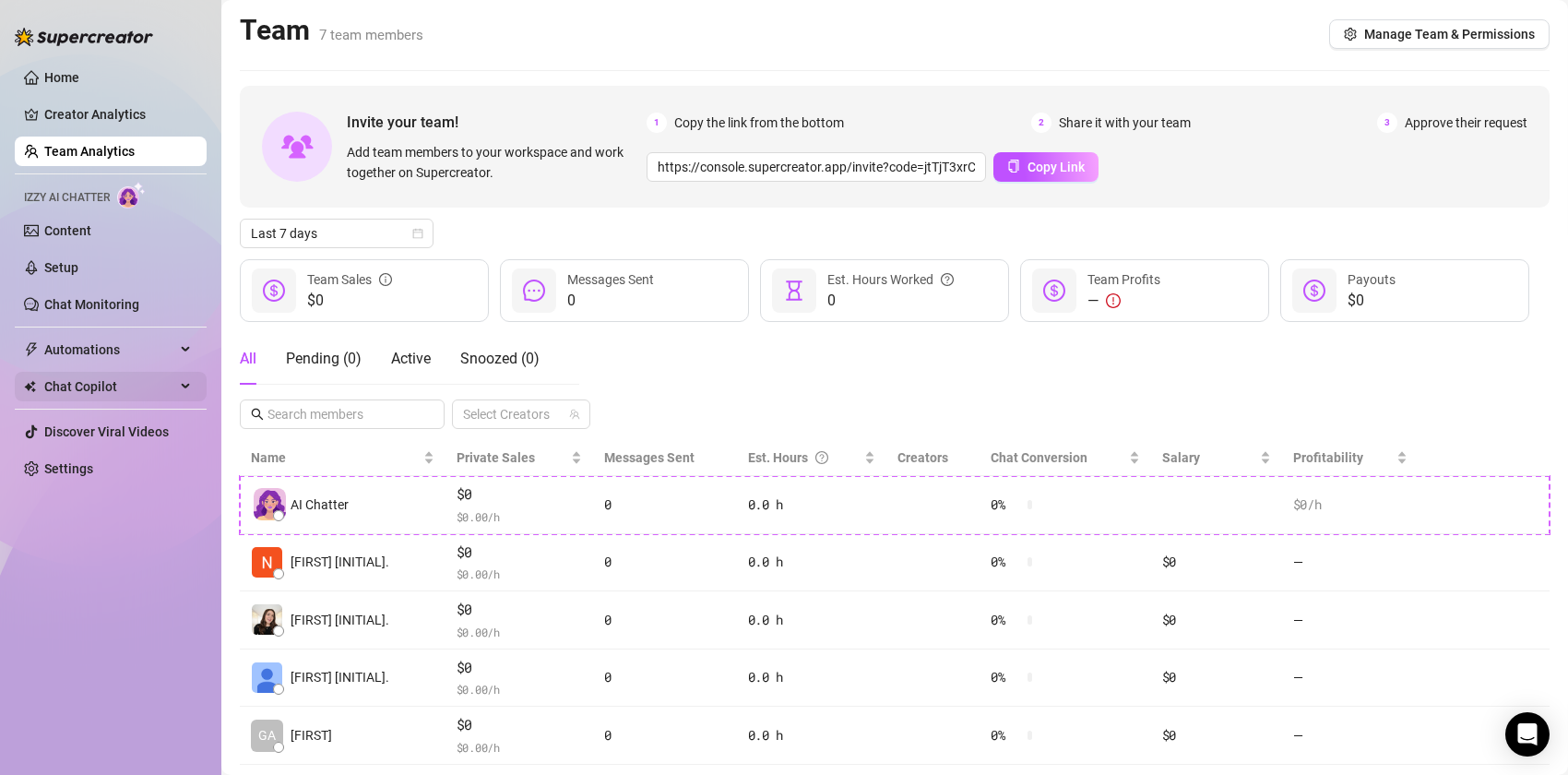 click on "Chat Copilot" at bounding box center [110, 387] 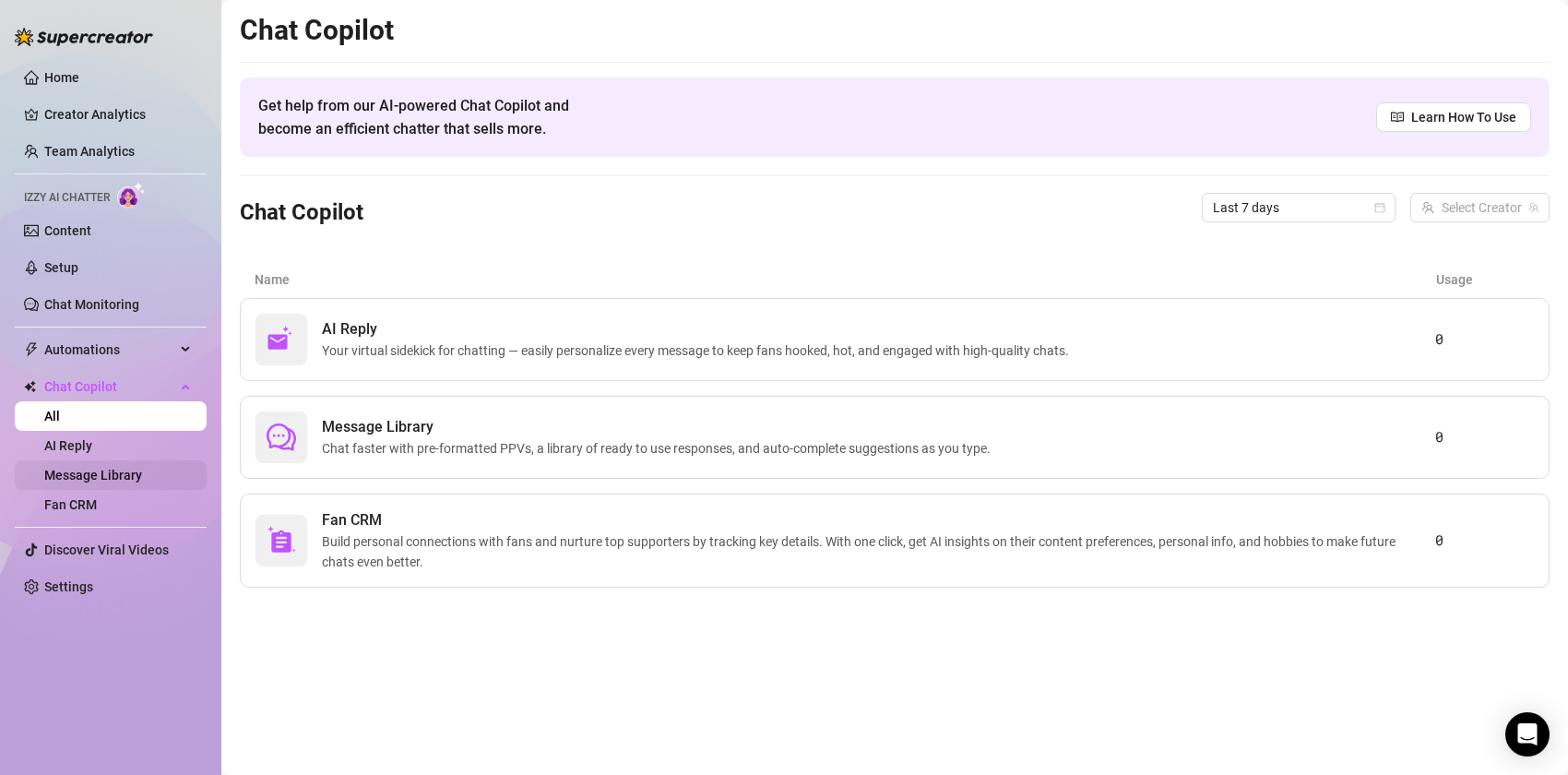 click on "Message Library" at bounding box center [93, 475] 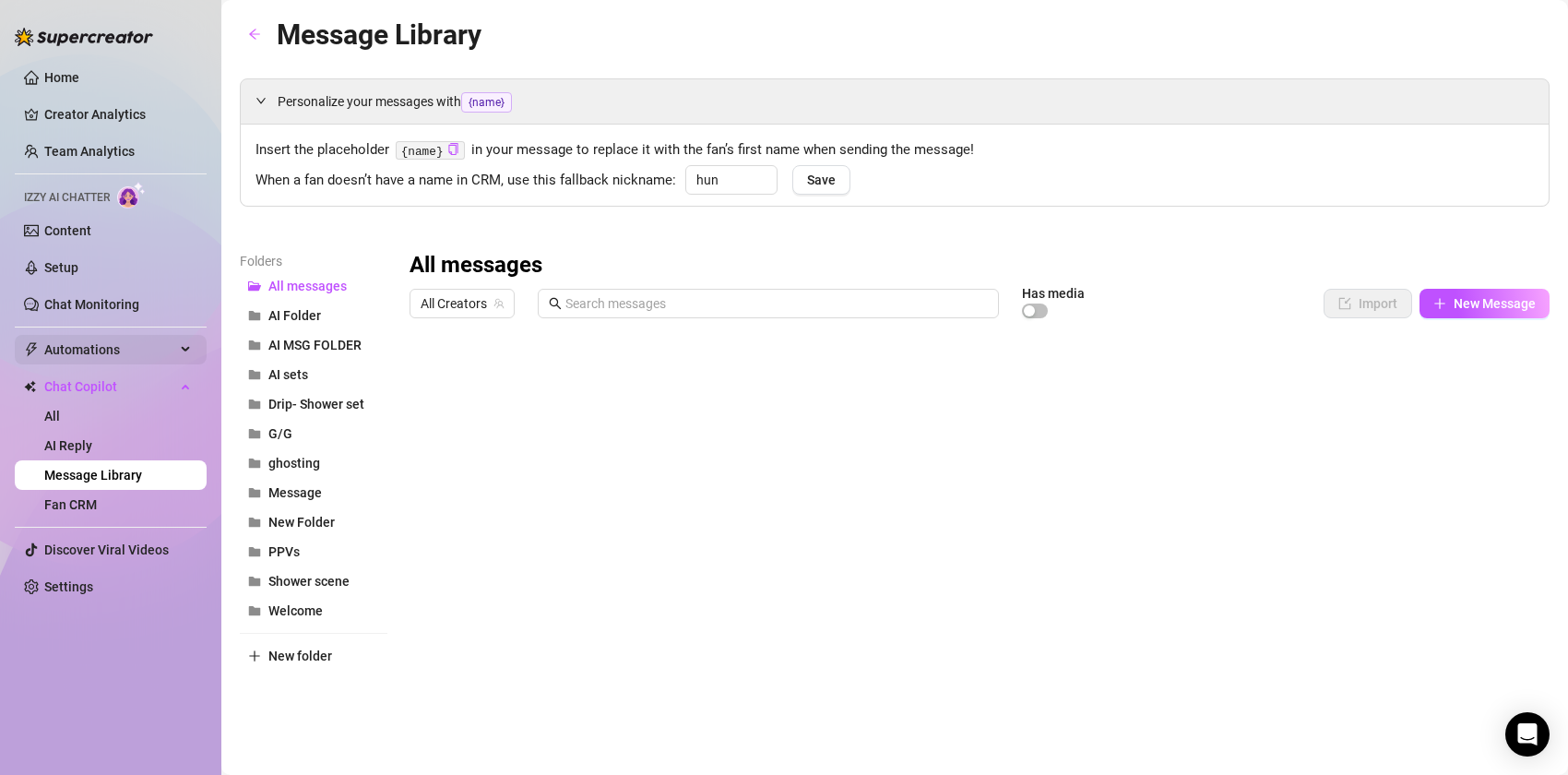 click on "Automations" at bounding box center (110, 350) 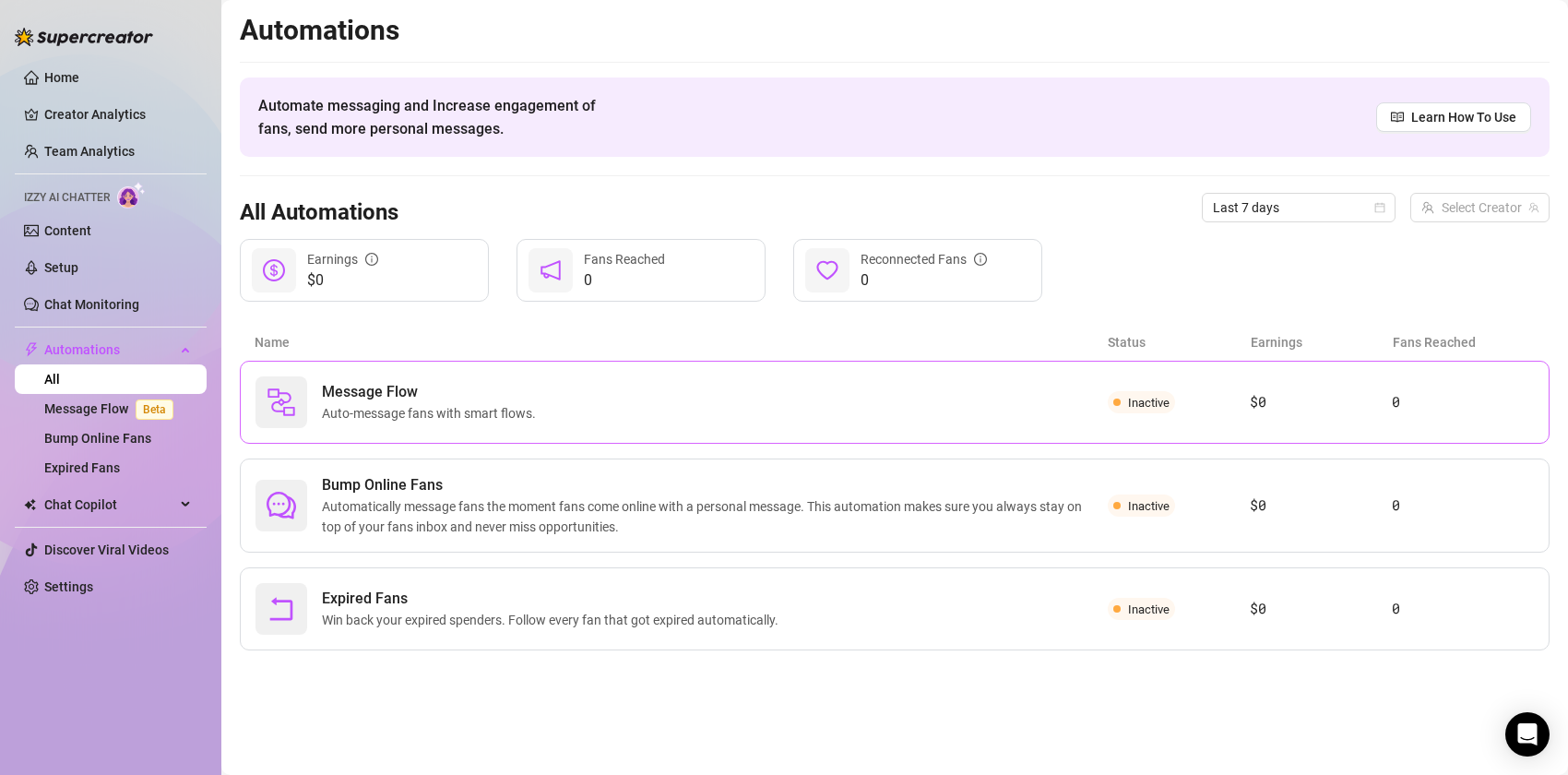 click on "Message Flow Auto-message fans with smart flows." at bounding box center (682, 402) 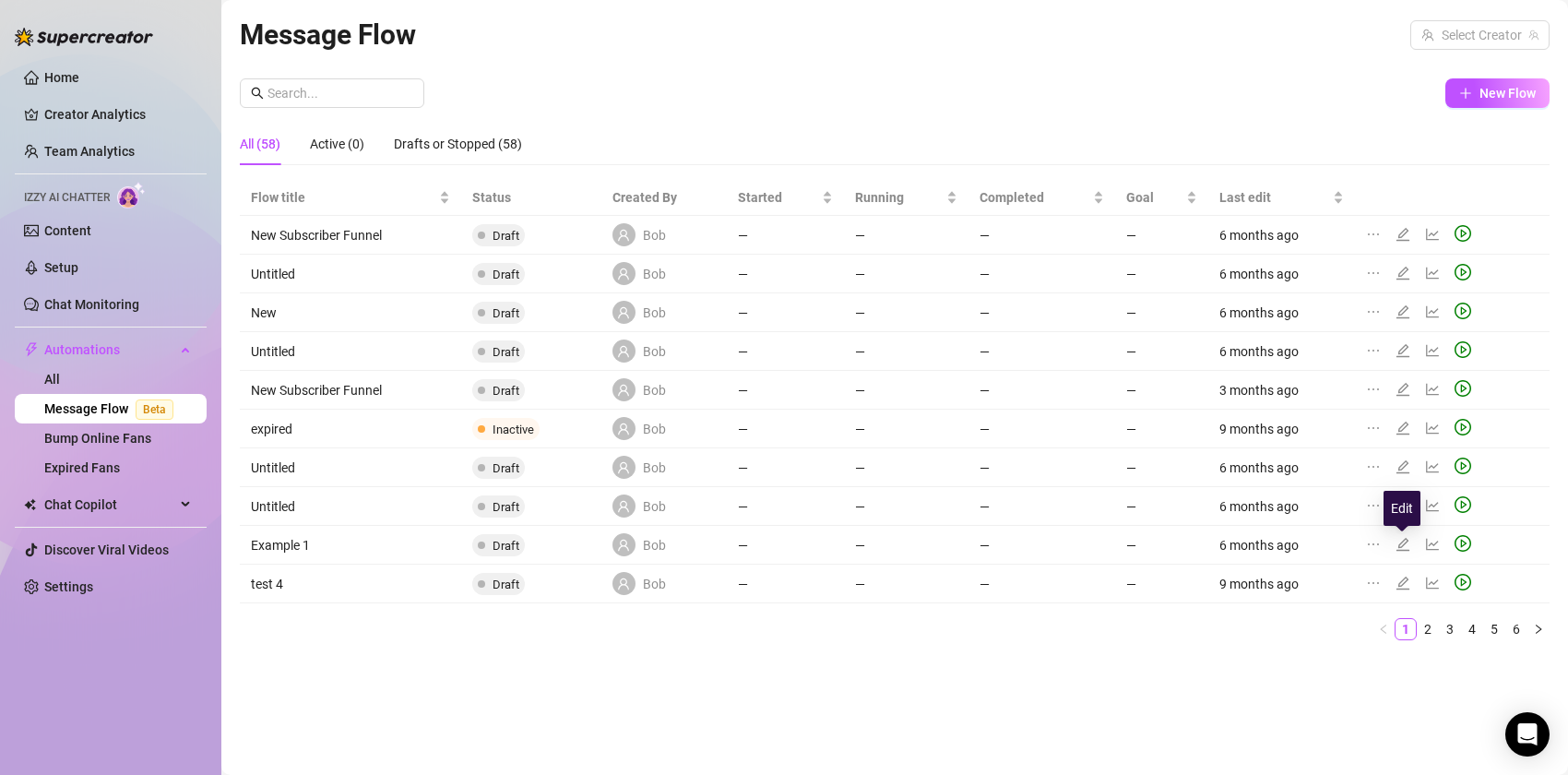 click 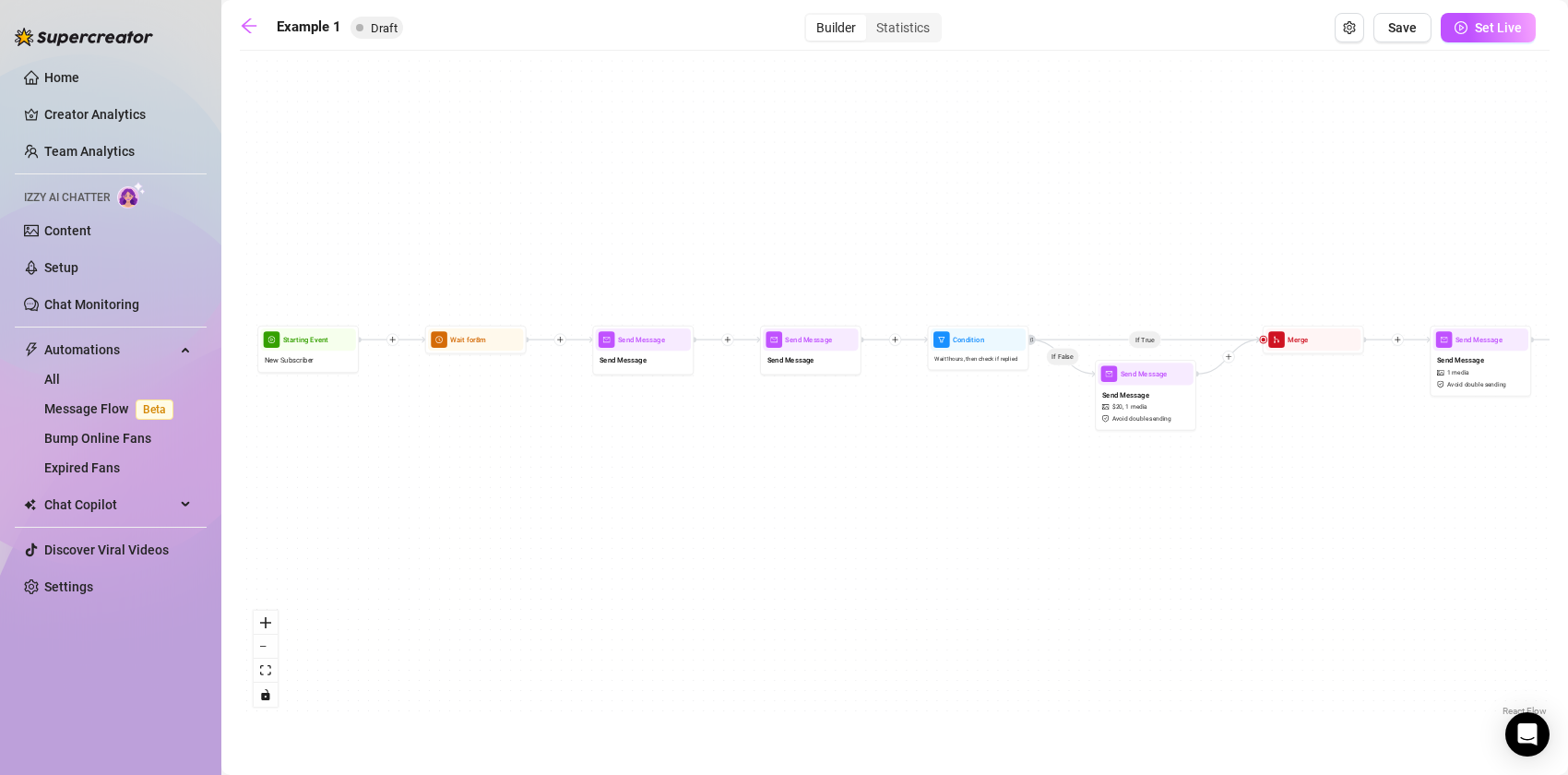 drag, startPoint x: 580, startPoint y: 517, endPoint x: 652, endPoint y: 543, distance: 76.55064 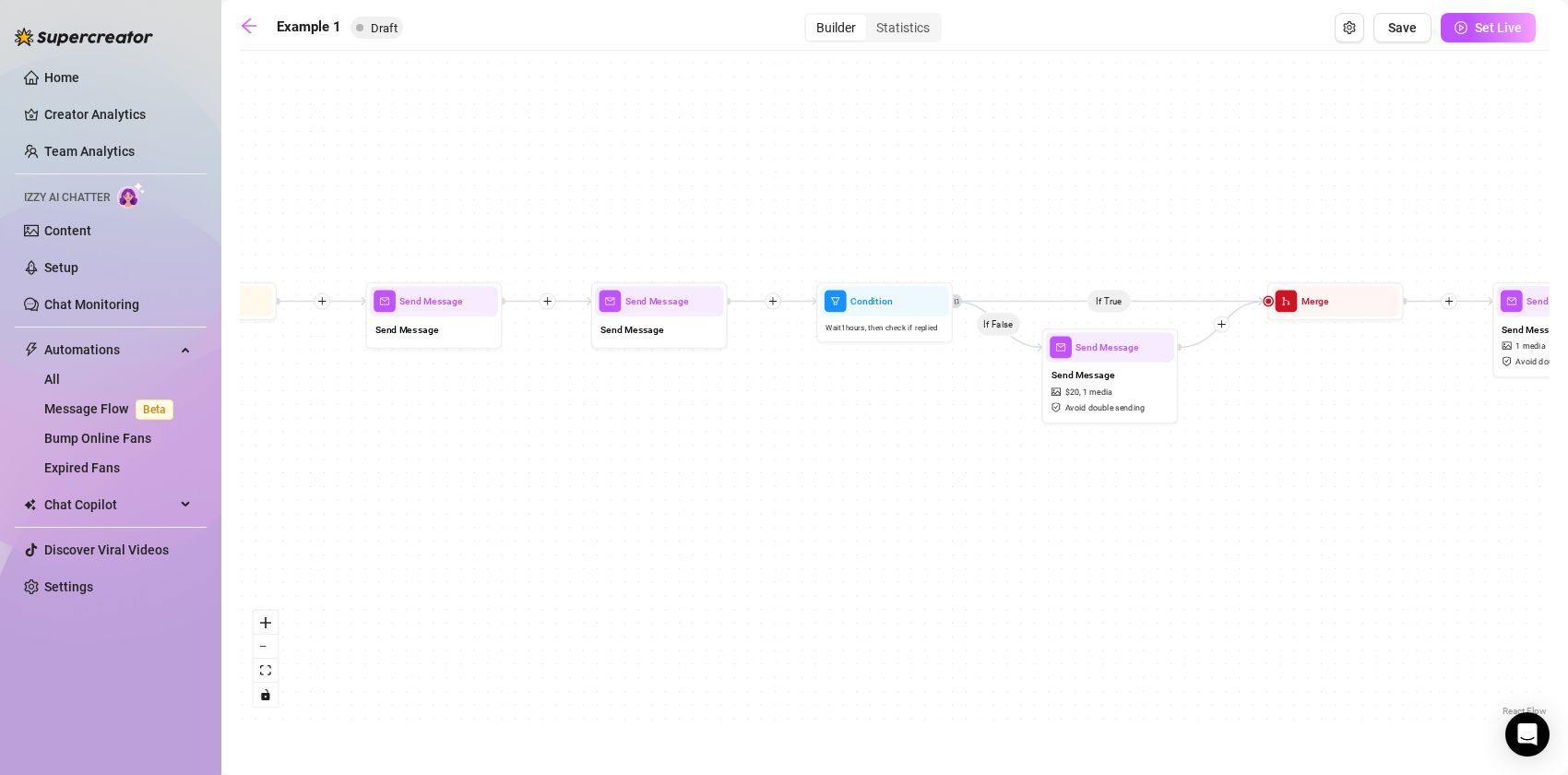 drag, startPoint x: 917, startPoint y: 447, endPoint x: 640, endPoint y: 434, distance: 277.30489 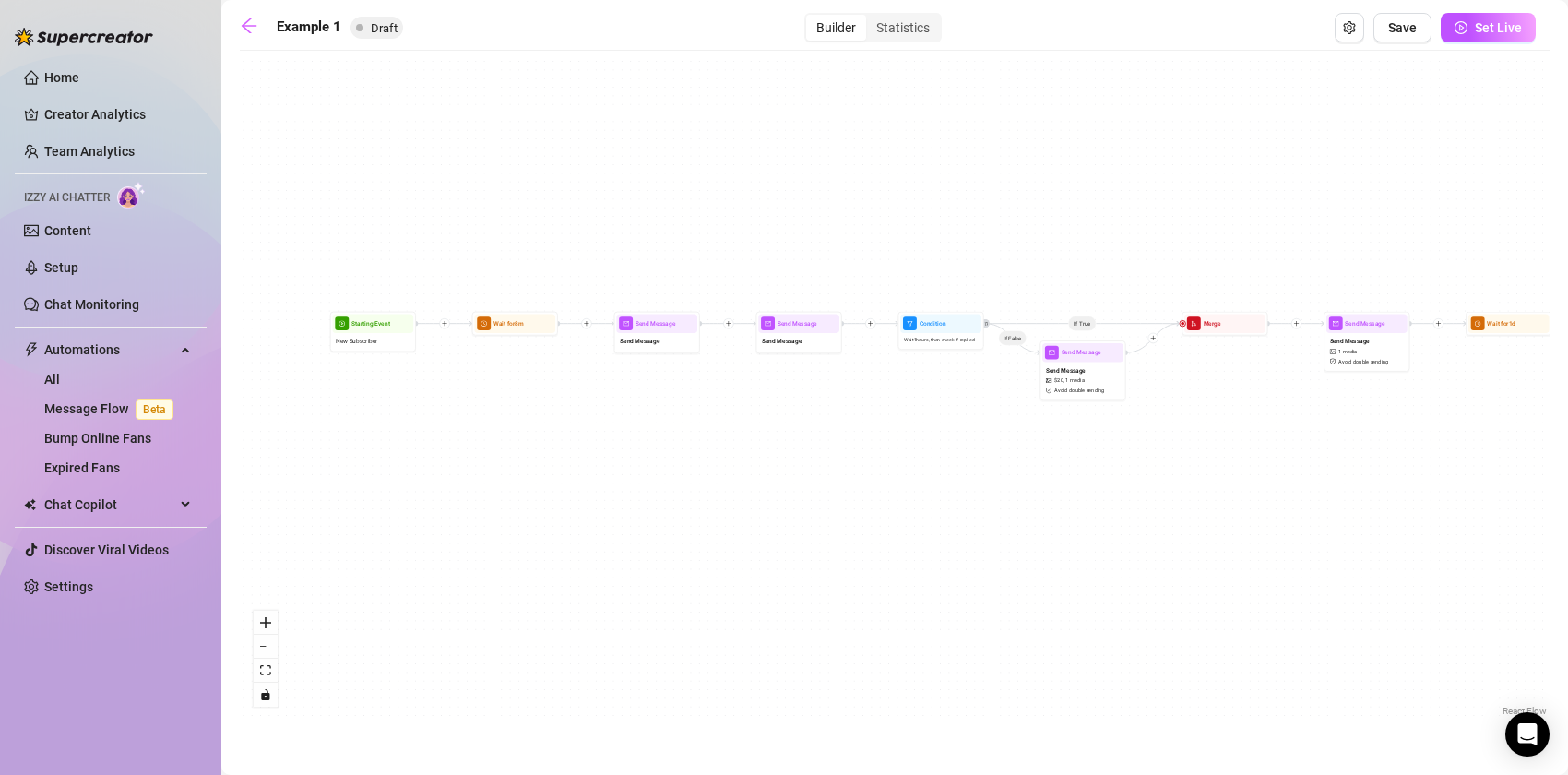 drag, startPoint x: 1191, startPoint y: 538, endPoint x: 1075, endPoint y: 523, distance: 116.96581 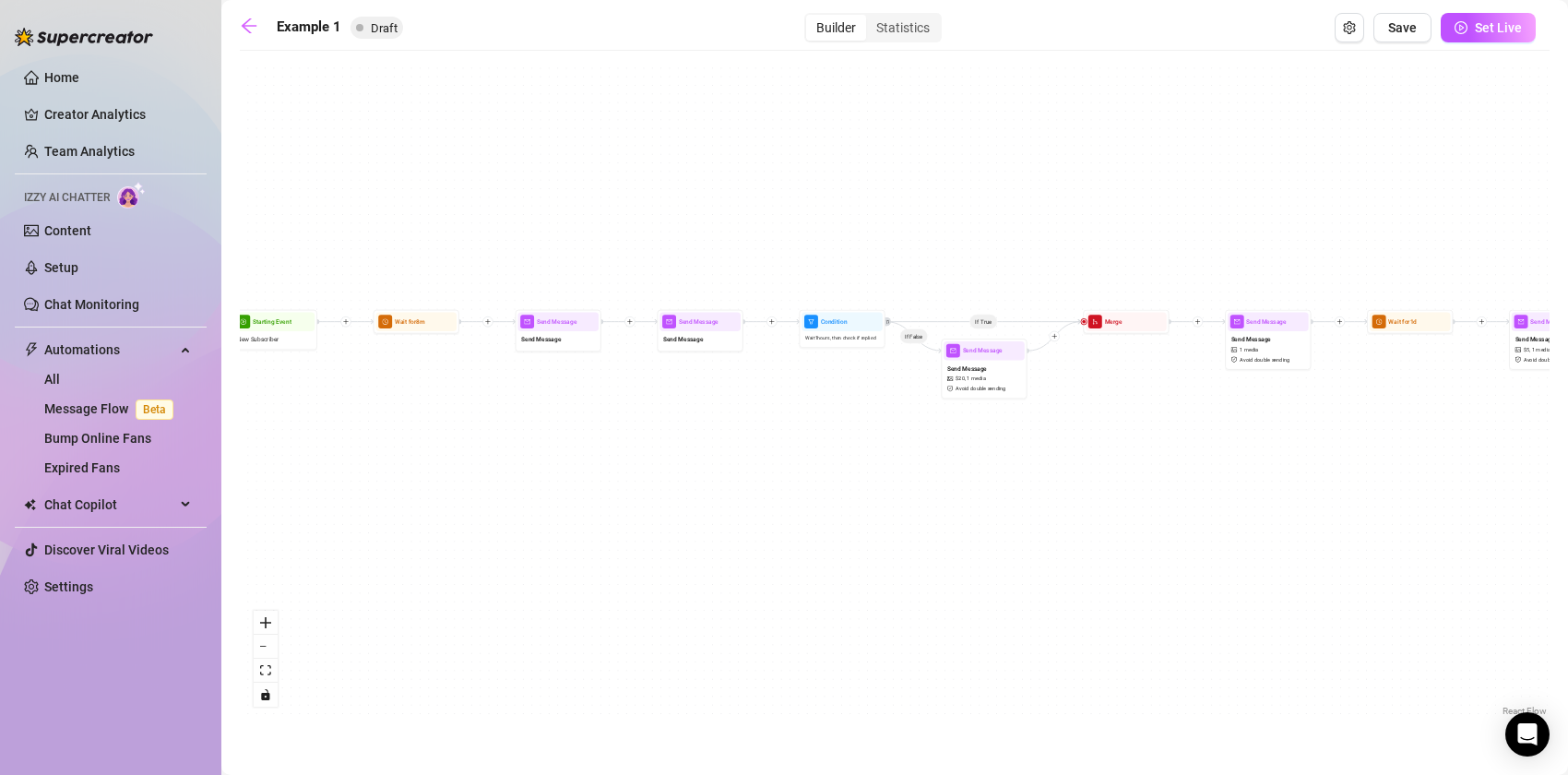 drag, startPoint x: 1102, startPoint y: 519, endPoint x: 1003, endPoint y: 511, distance: 99.32271 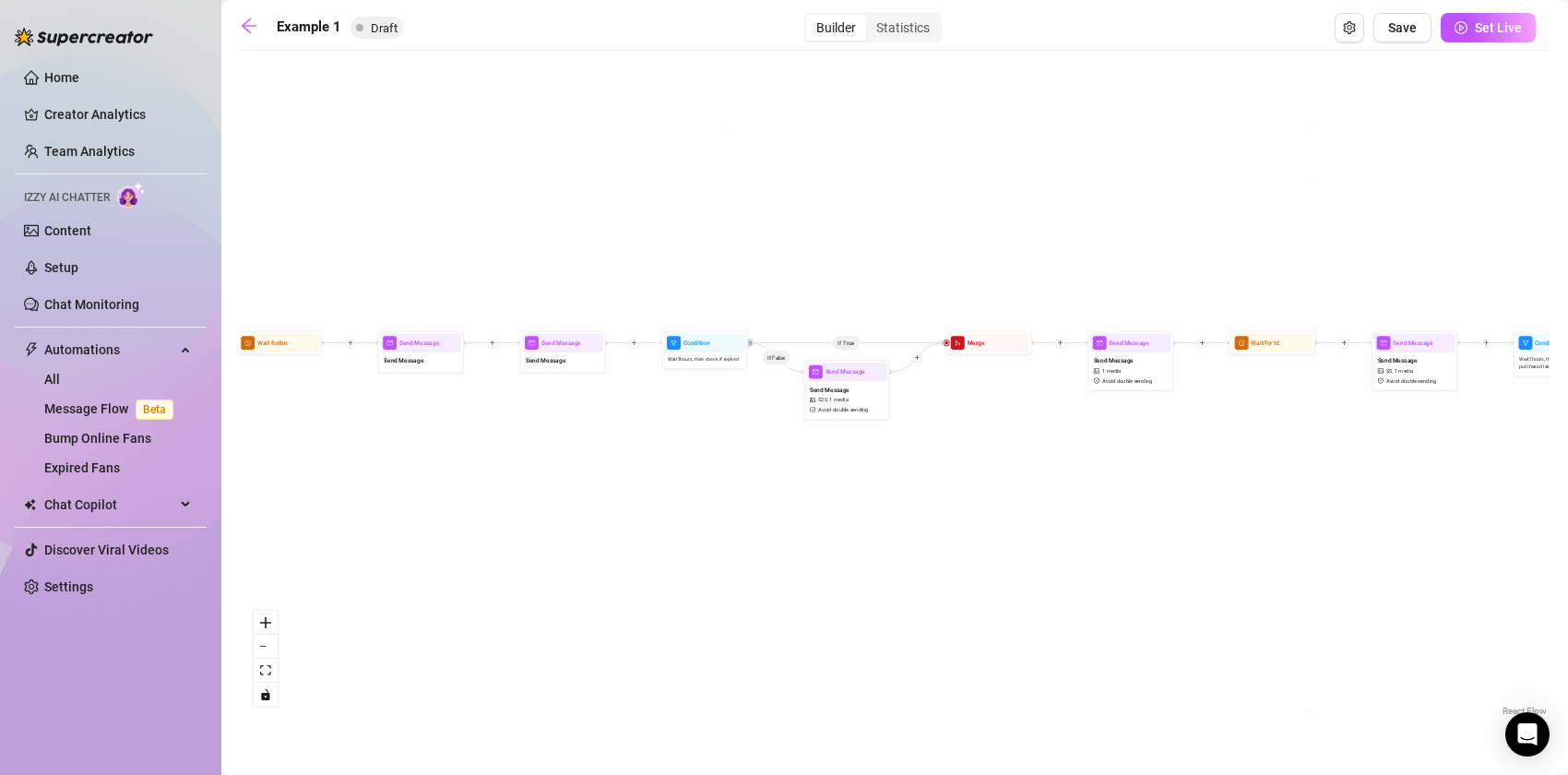 drag, startPoint x: 1158, startPoint y: 456, endPoint x: 1050, endPoint y: 471, distance: 109.03669 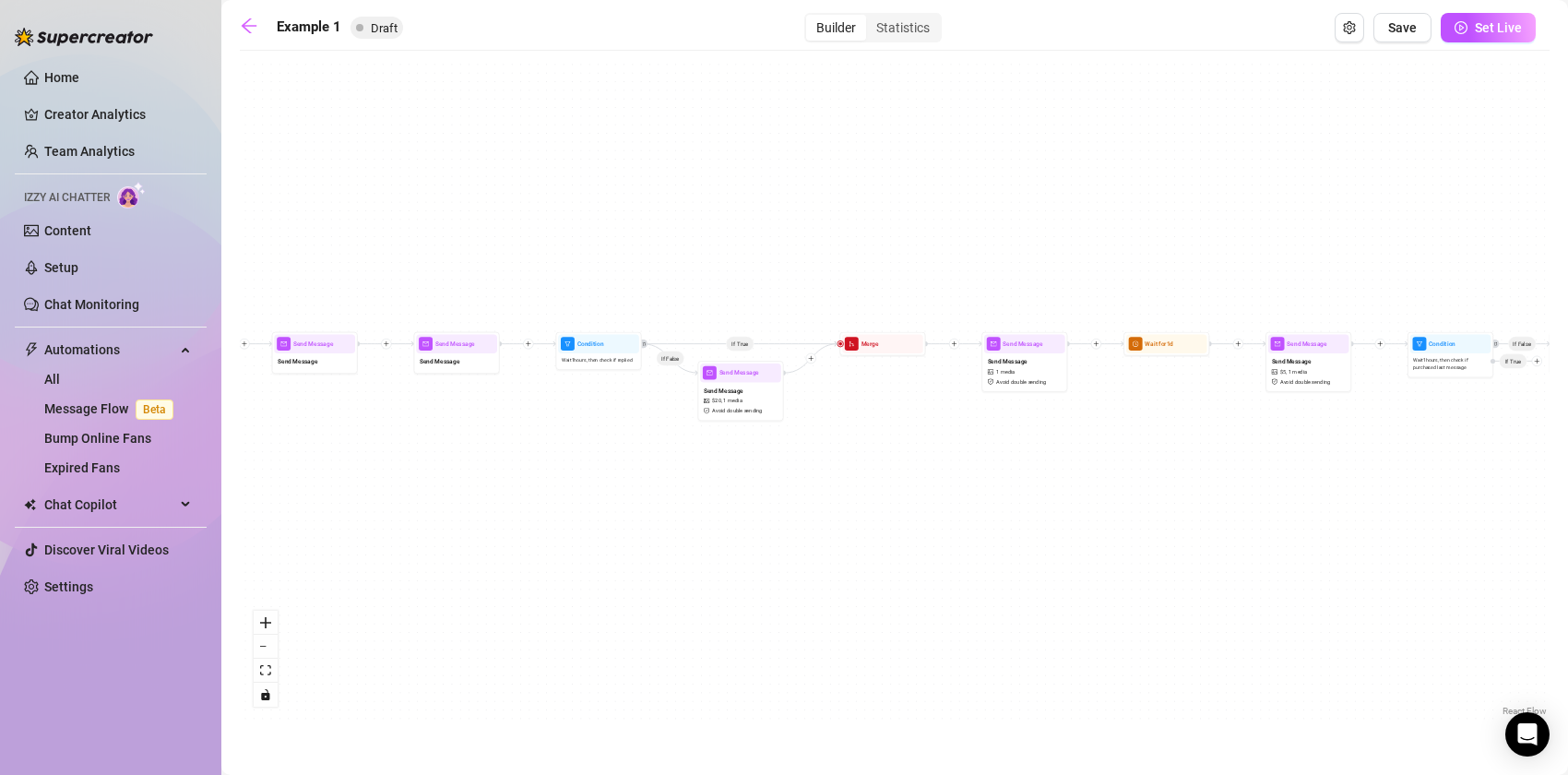 drag, startPoint x: 1305, startPoint y: 378, endPoint x: 1121, endPoint y: 395, distance: 184.78366 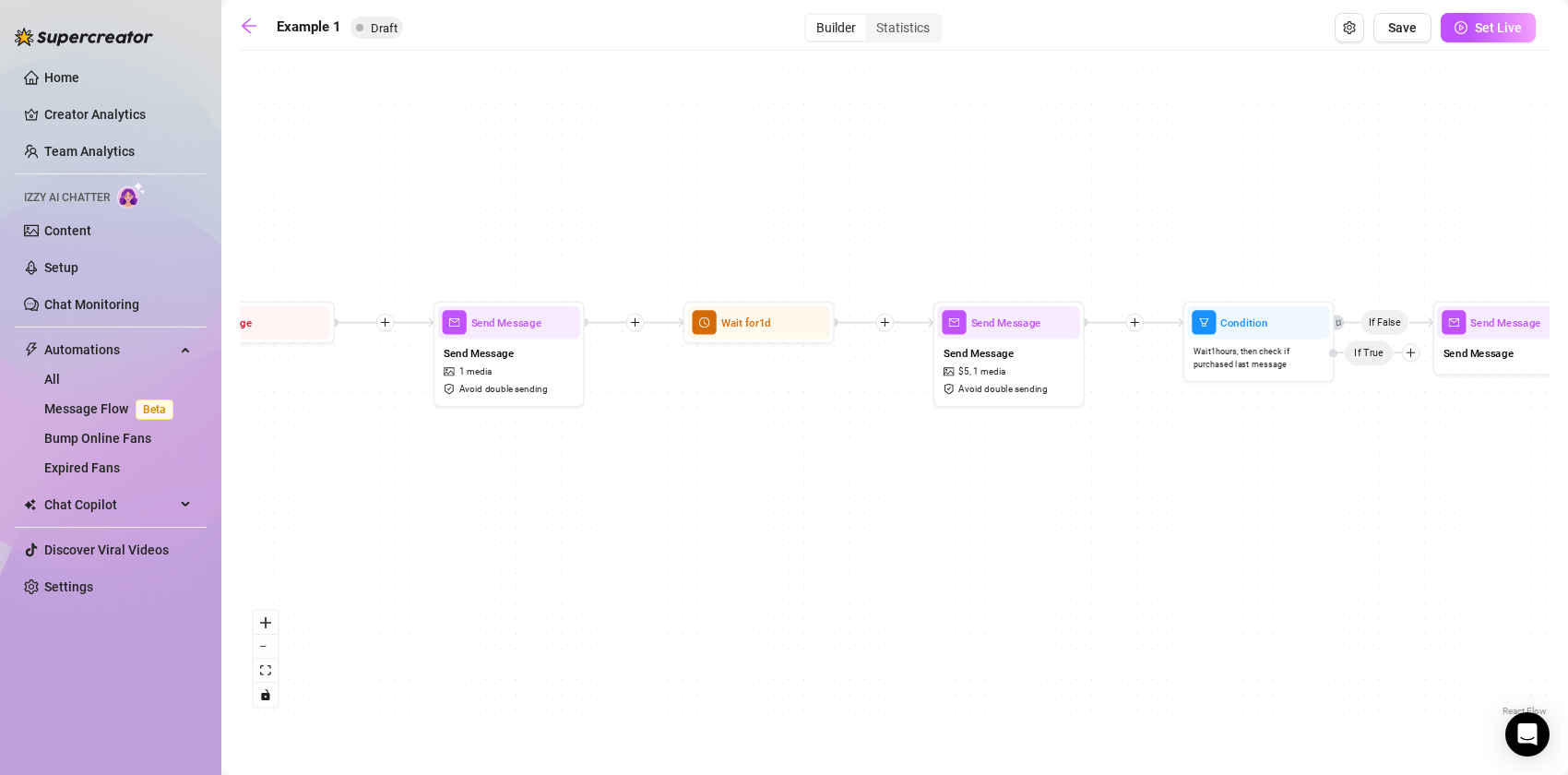 drag, startPoint x: 1292, startPoint y: 557, endPoint x: 945, endPoint y: 527, distance: 348.29442 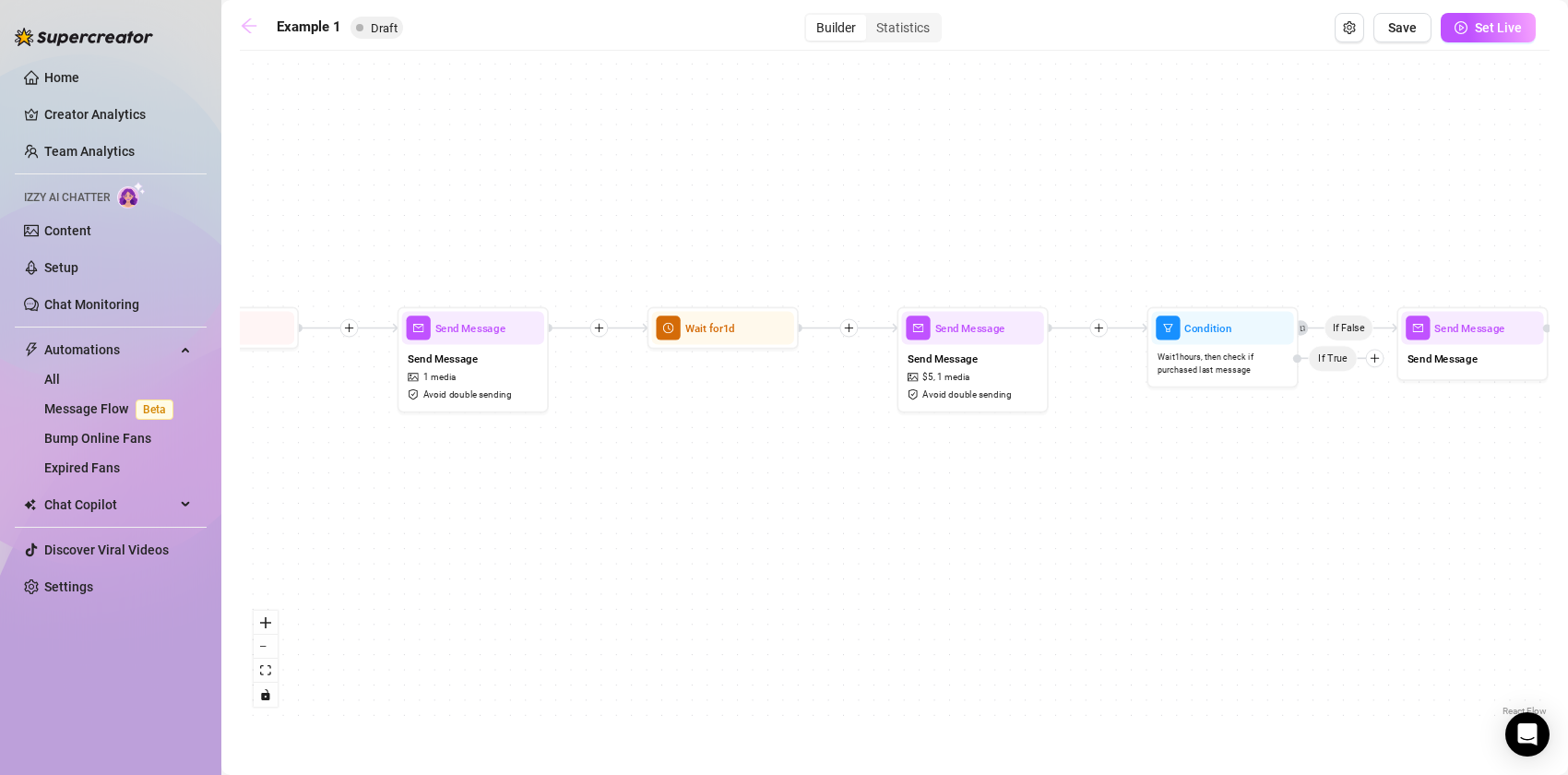 click 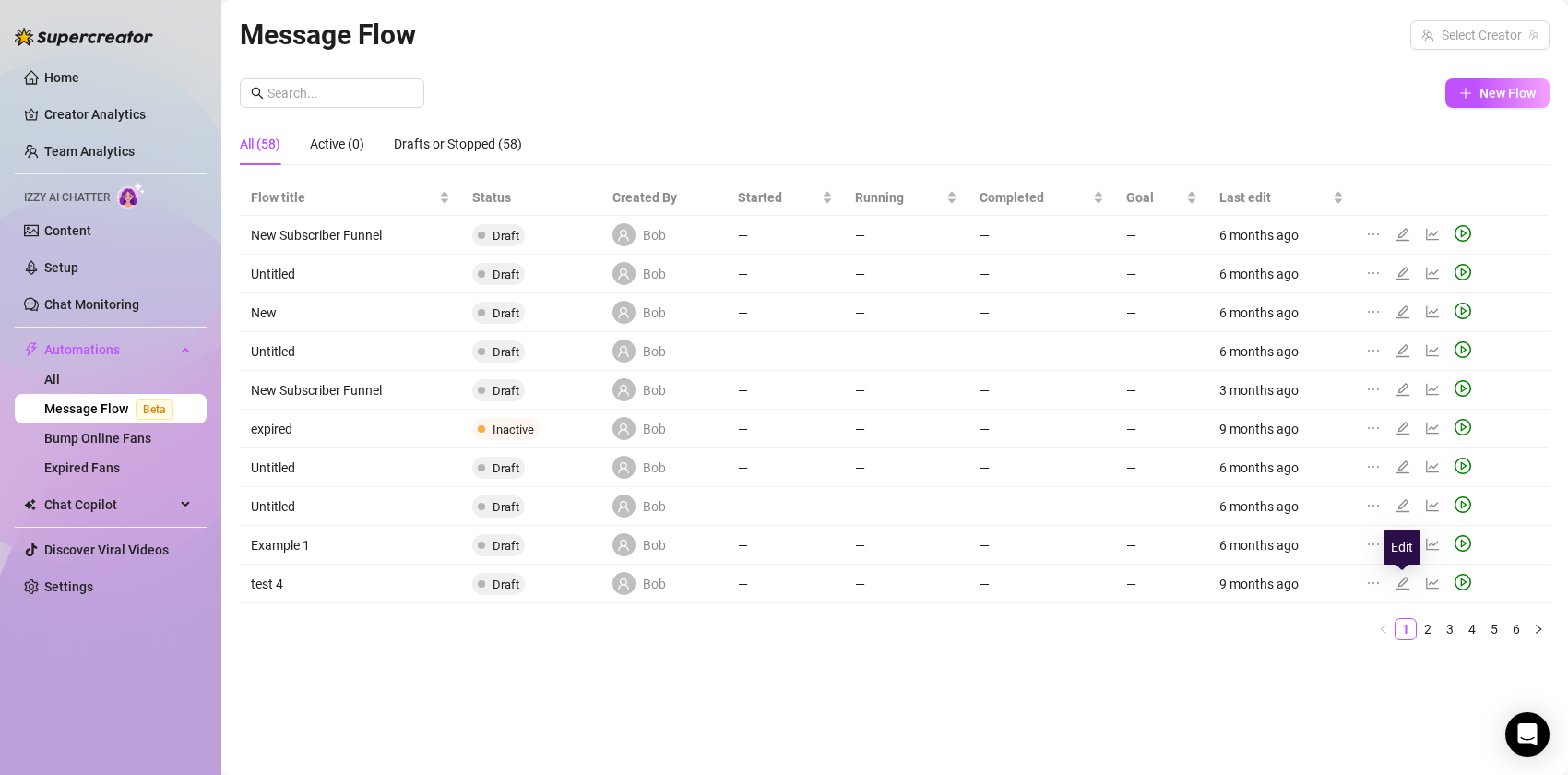 click 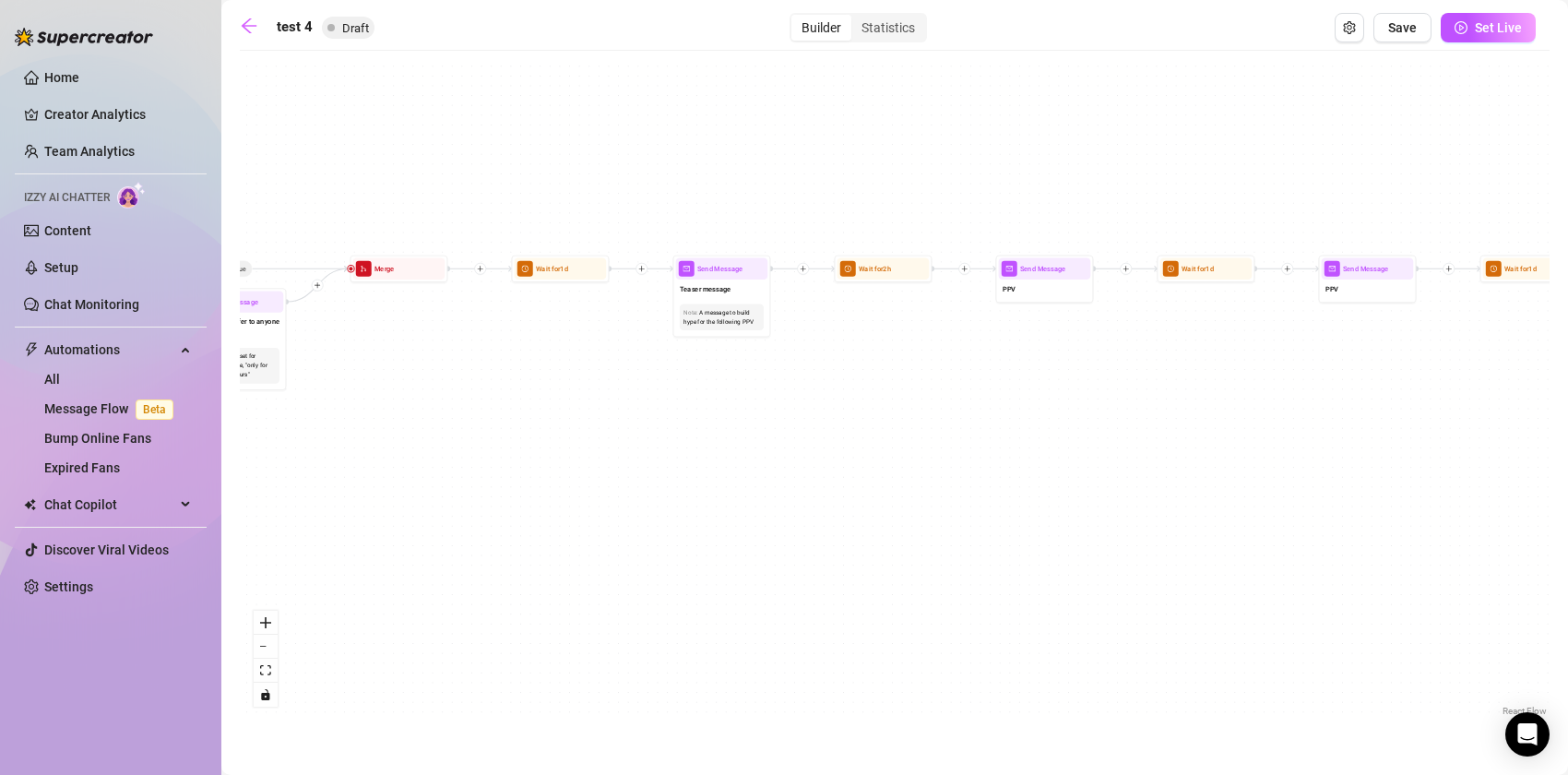 drag, startPoint x: 816, startPoint y: 361, endPoint x: 874, endPoint y: 423, distance: 84.899941 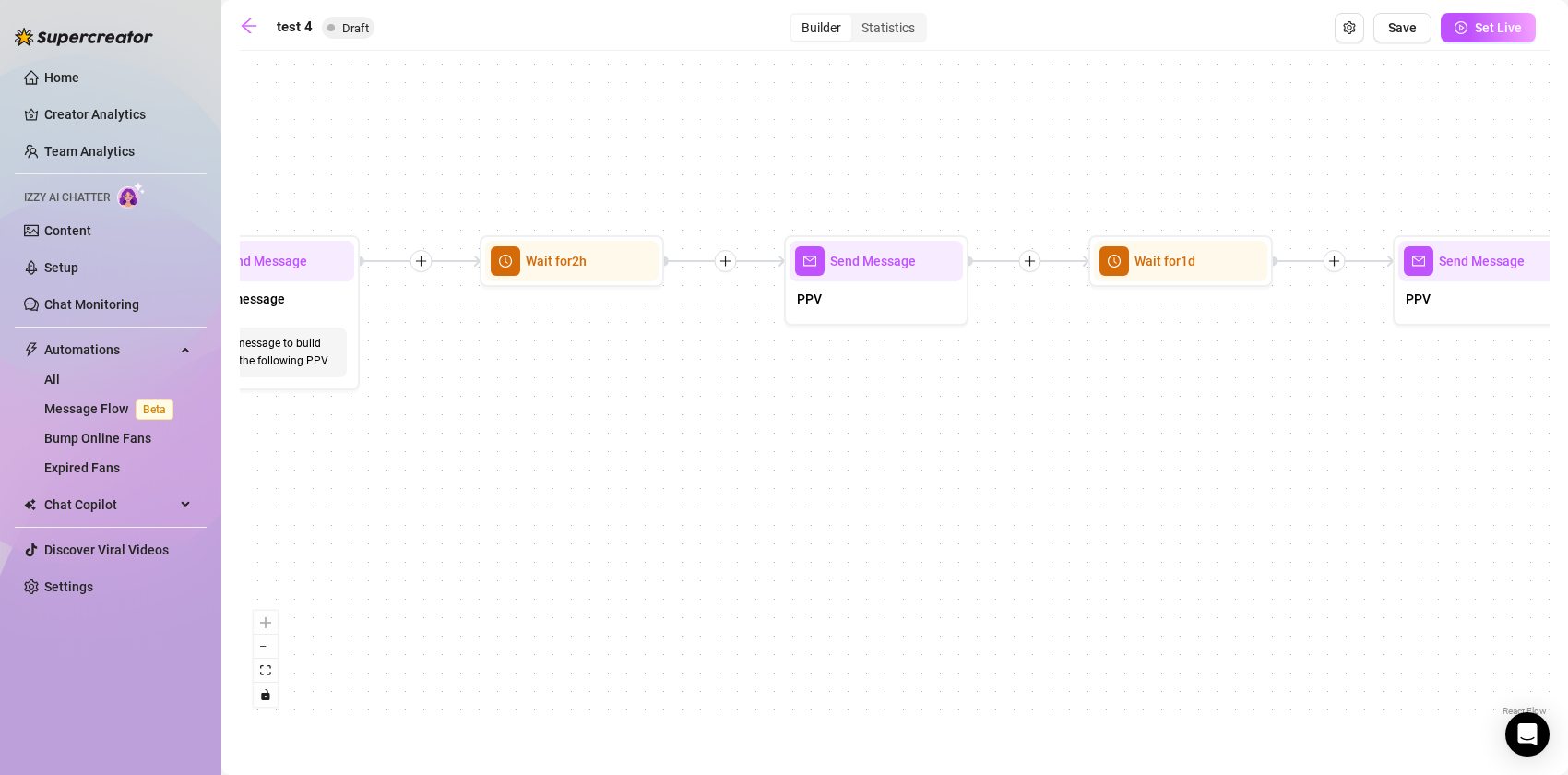 drag, startPoint x: 1254, startPoint y: 416, endPoint x: 928, endPoint y: 412, distance: 326.02454 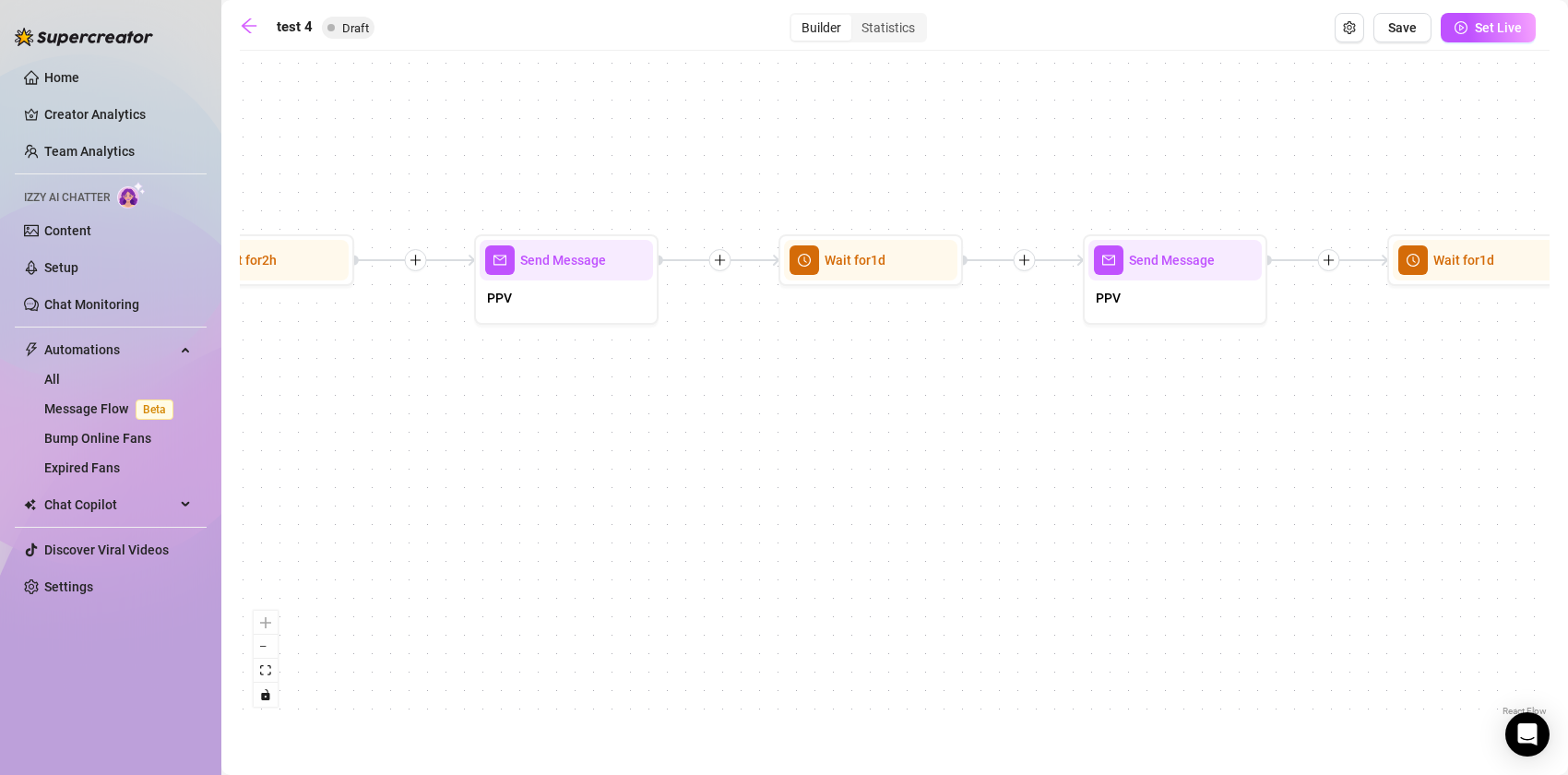 drag, startPoint x: 1181, startPoint y: 348, endPoint x: 1180, endPoint y: 279, distance: 69.00725 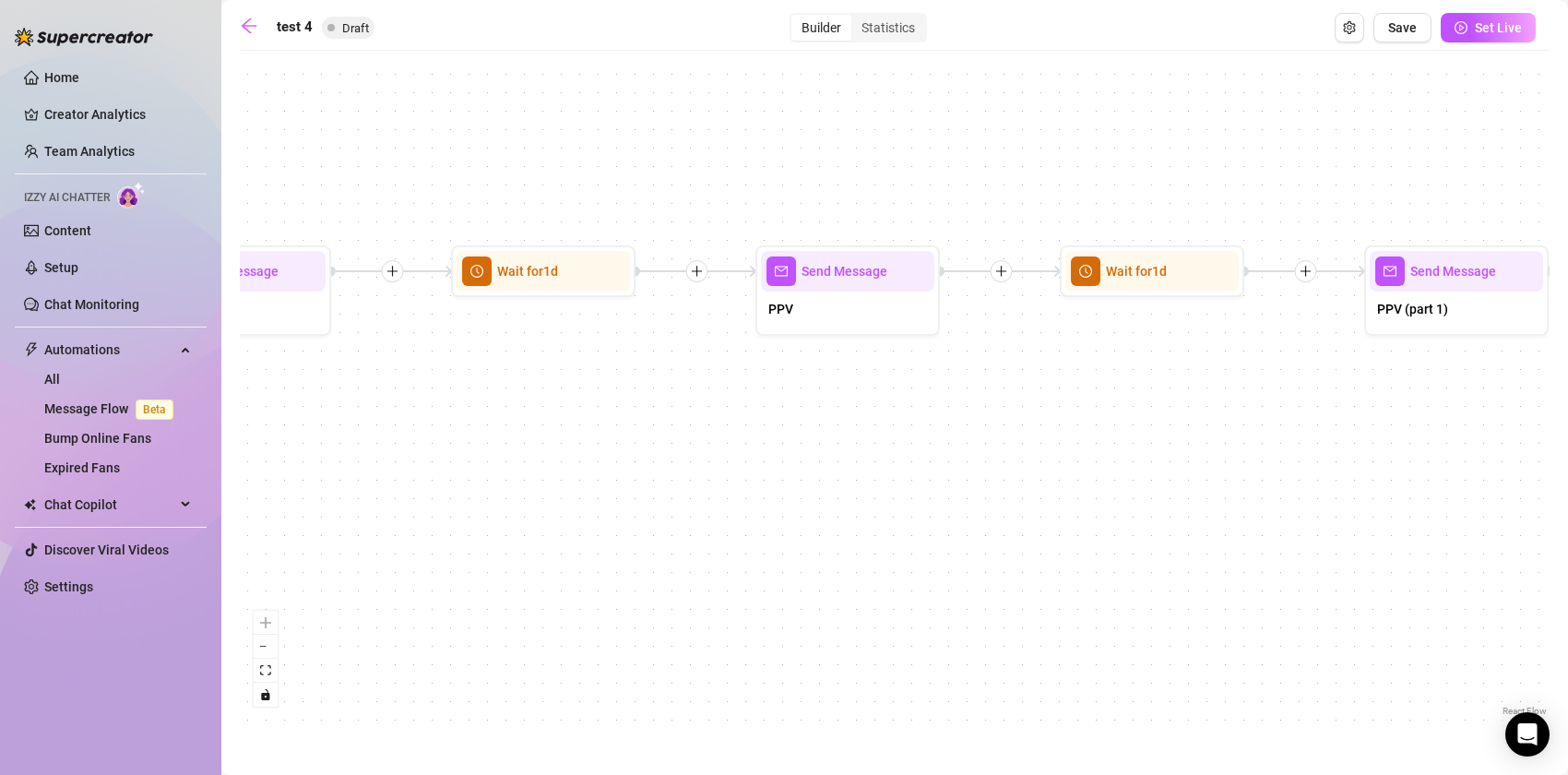 drag, startPoint x: 1184, startPoint y: 463, endPoint x: 982, endPoint y: 421, distance: 206.32014 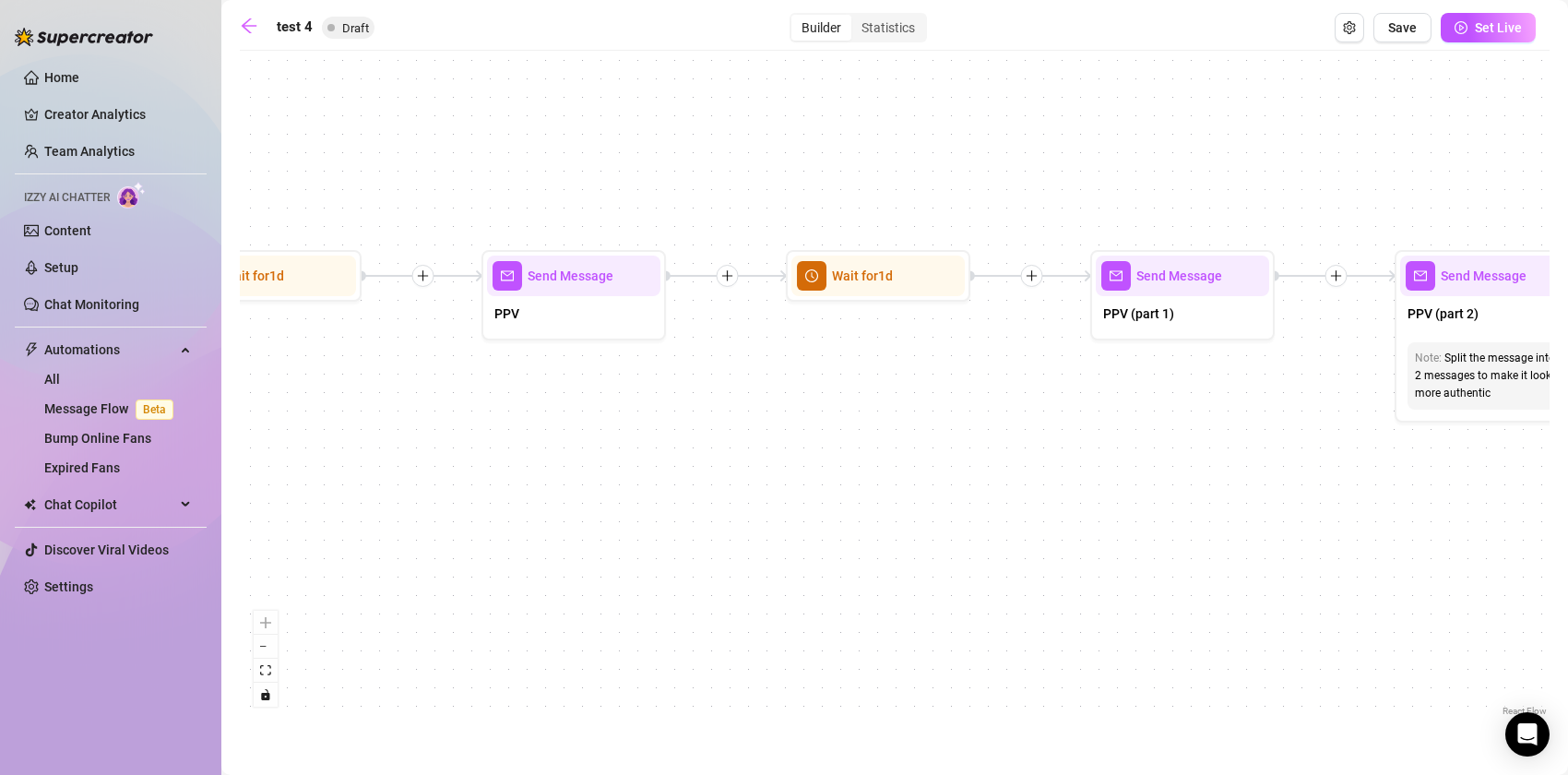 drag, startPoint x: 1262, startPoint y: 431, endPoint x: 1007, endPoint y: 445, distance: 255.38402 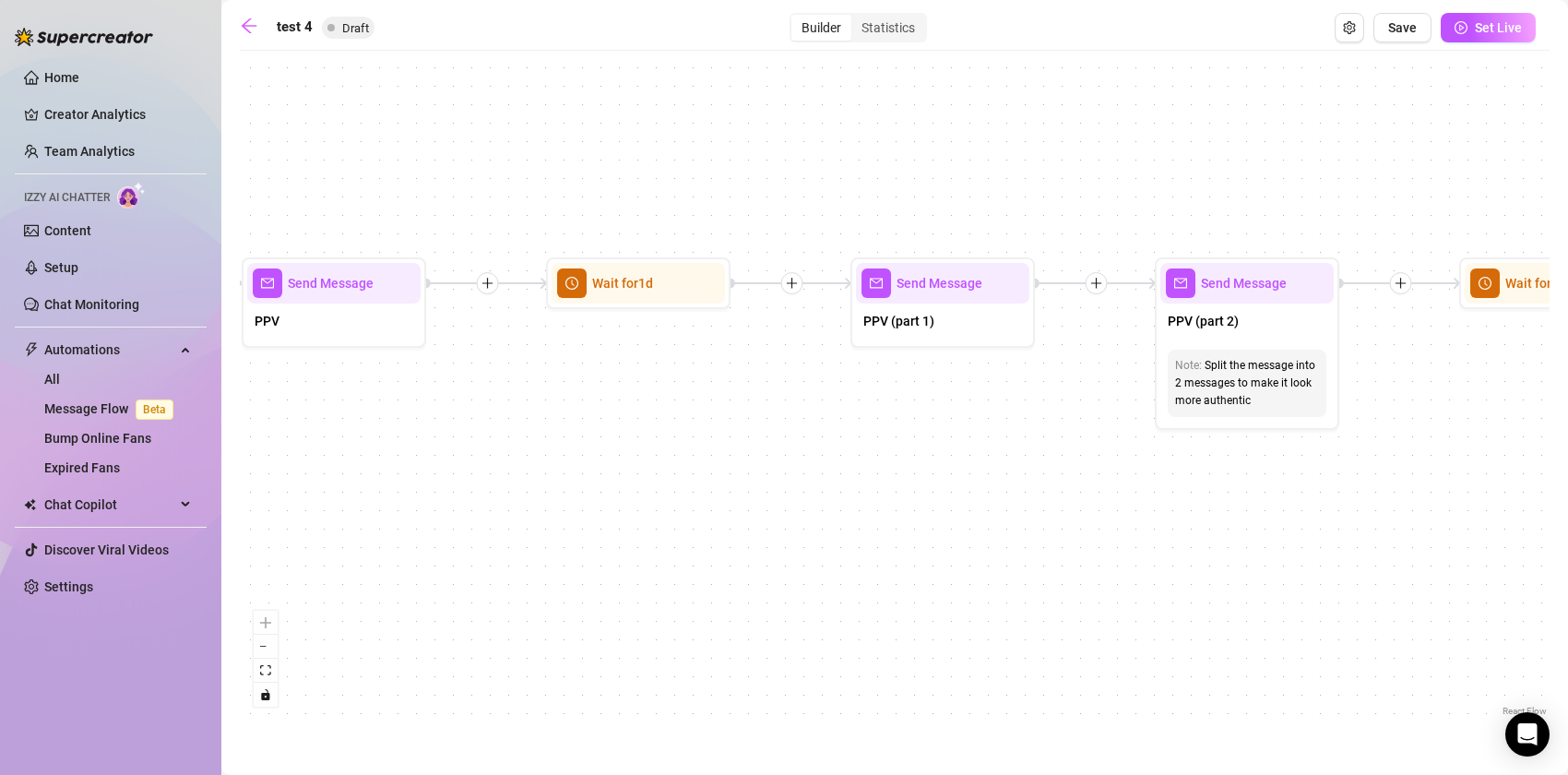 drag, startPoint x: 1277, startPoint y: 379, endPoint x: 1055, endPoint y: 384, distance: 222.0563 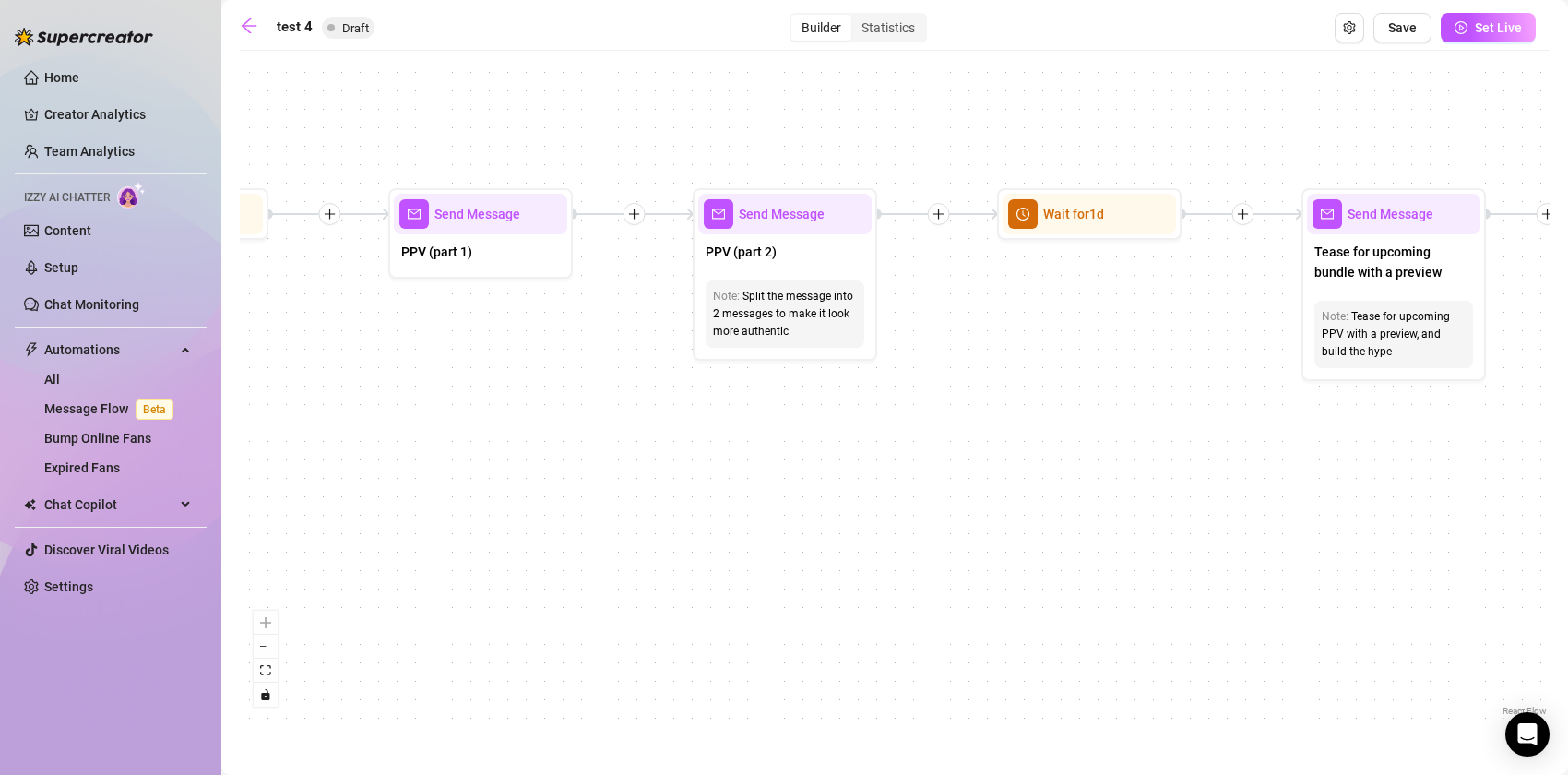 drag, startPoint x: 901, startPoint y: 434, endPoint x: 686, endPoint y: 412, distance: 216.12265 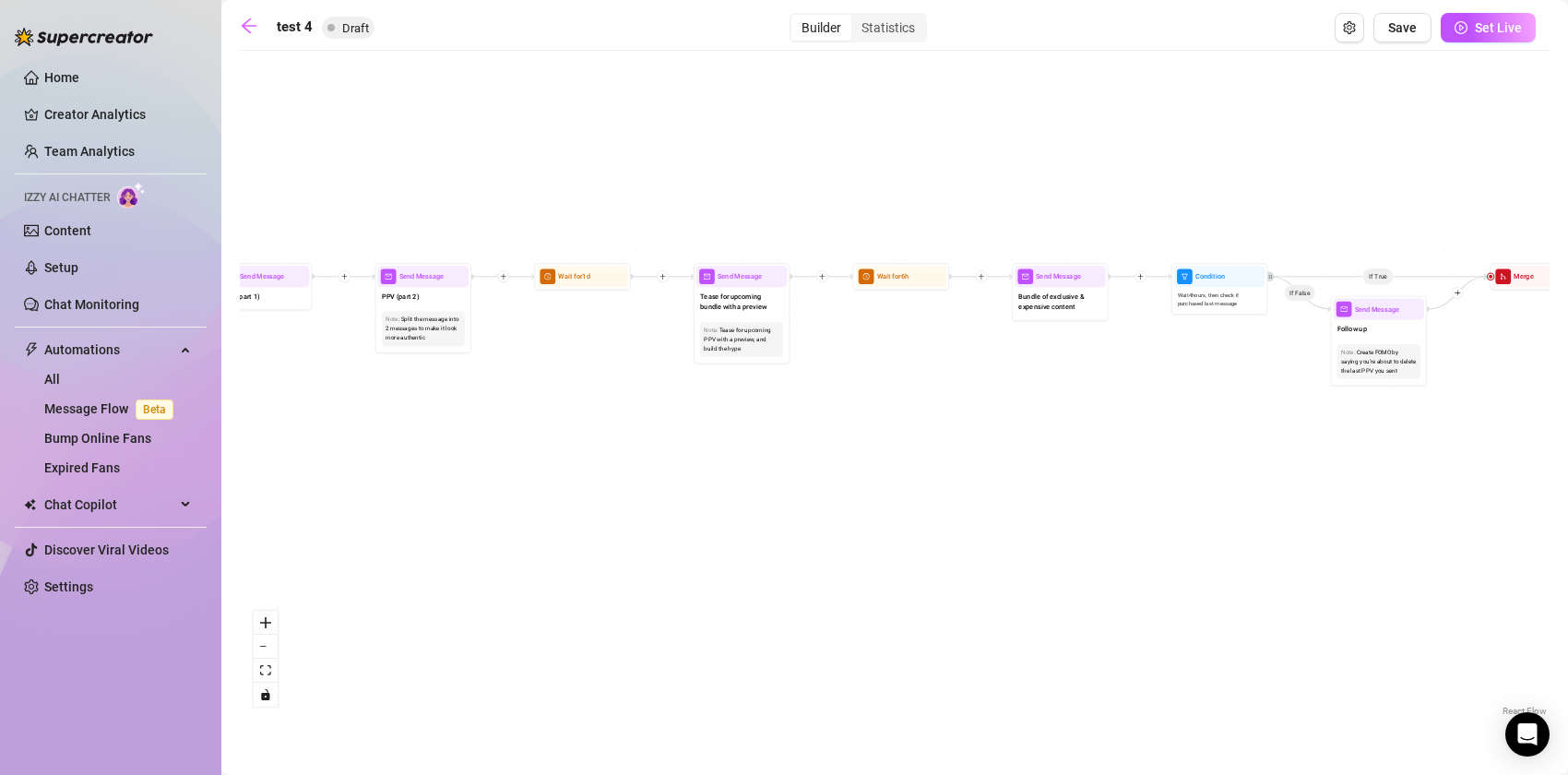 drag, startPoint x: 873, startPoint y: 416, endPoint x: 664, endPoint y: 408, distance: 209.15305 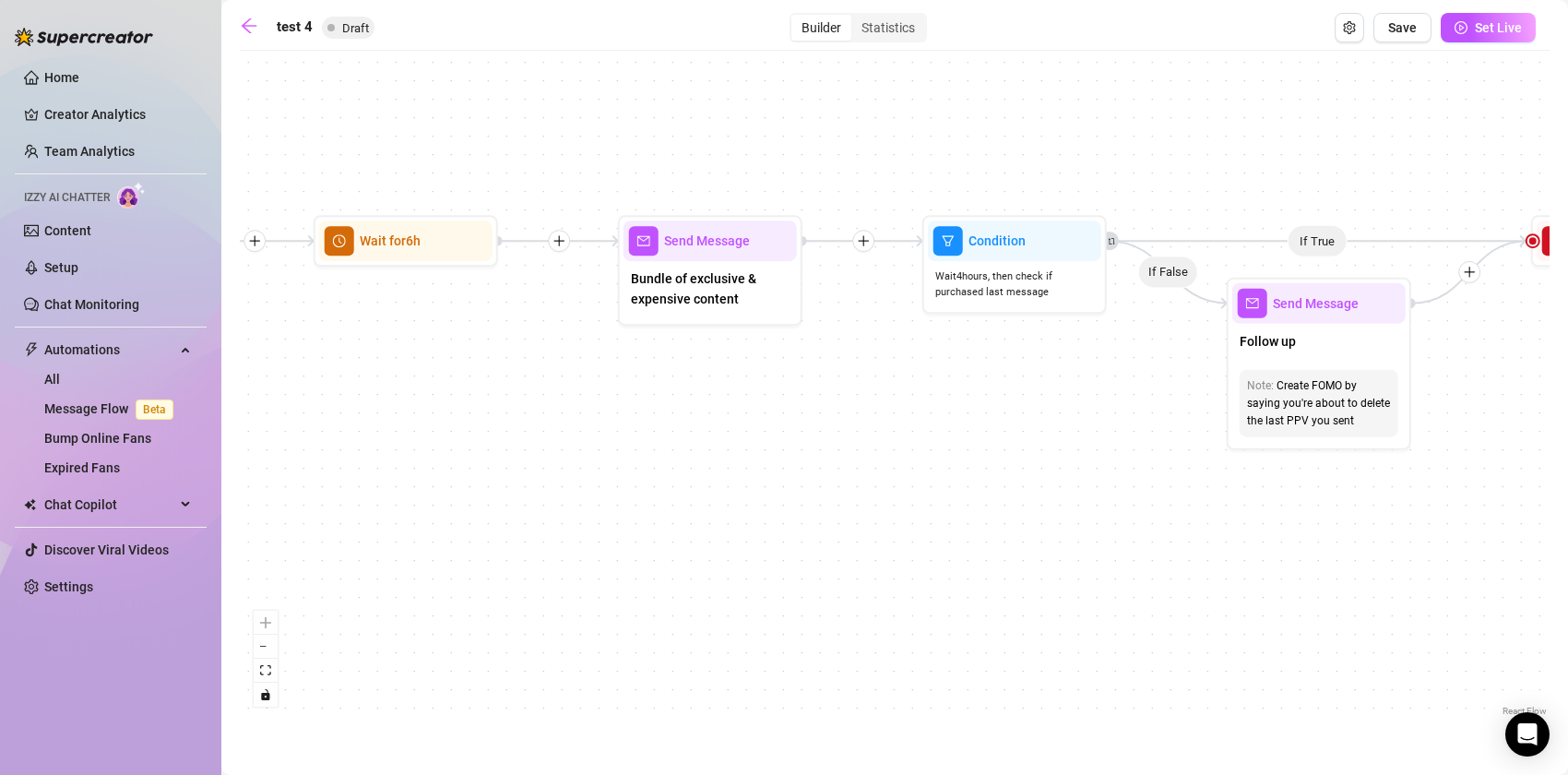 drag, startPoint x: 1133, startPoint y: 402, endPoint x: 1016, endPoint y: 358, distance: 125 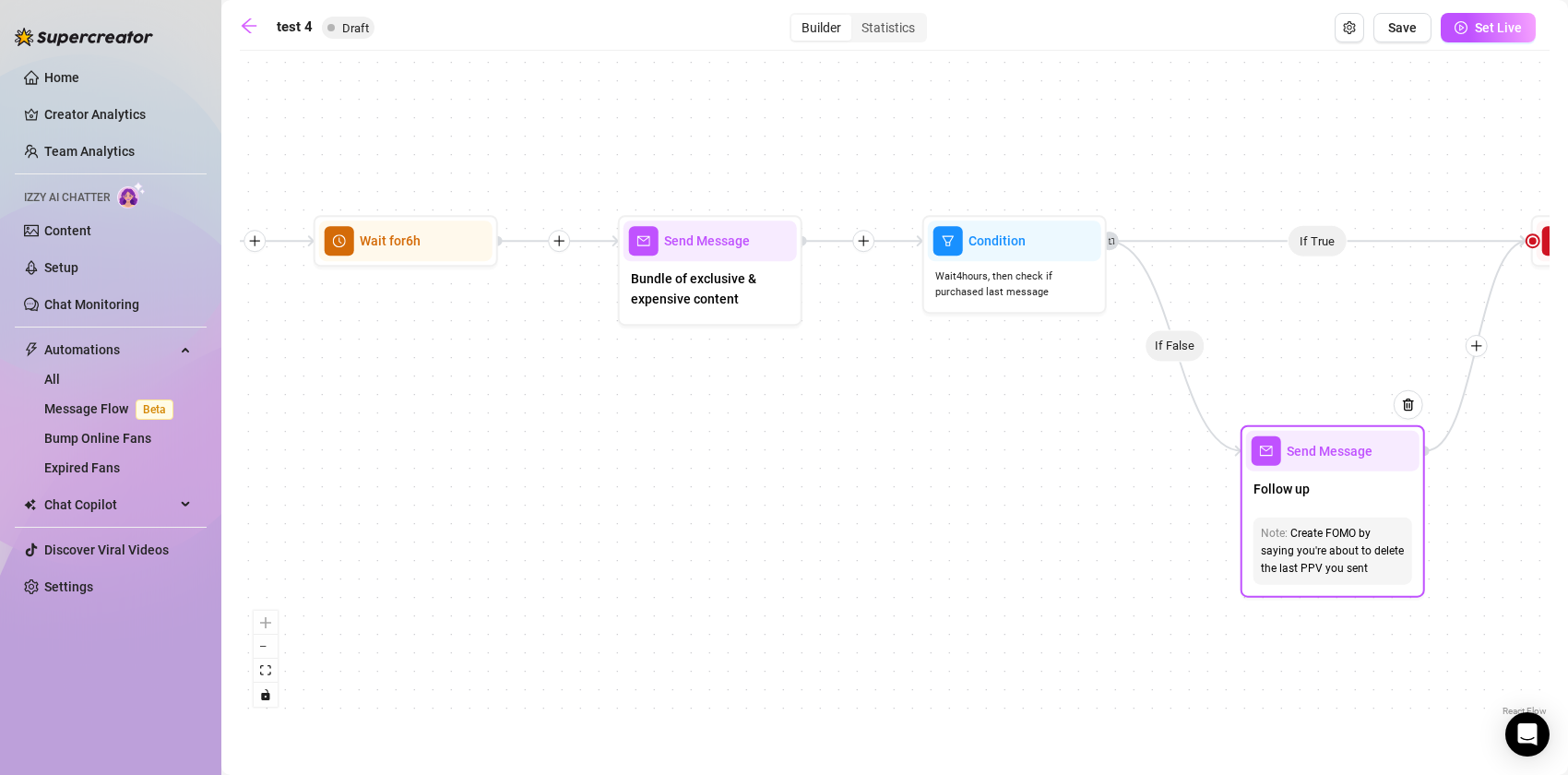 drag, startPoint x: 1352, startPoint y: 340, endPoint x: 1362, endPoint y: 518, distance: 178.28068 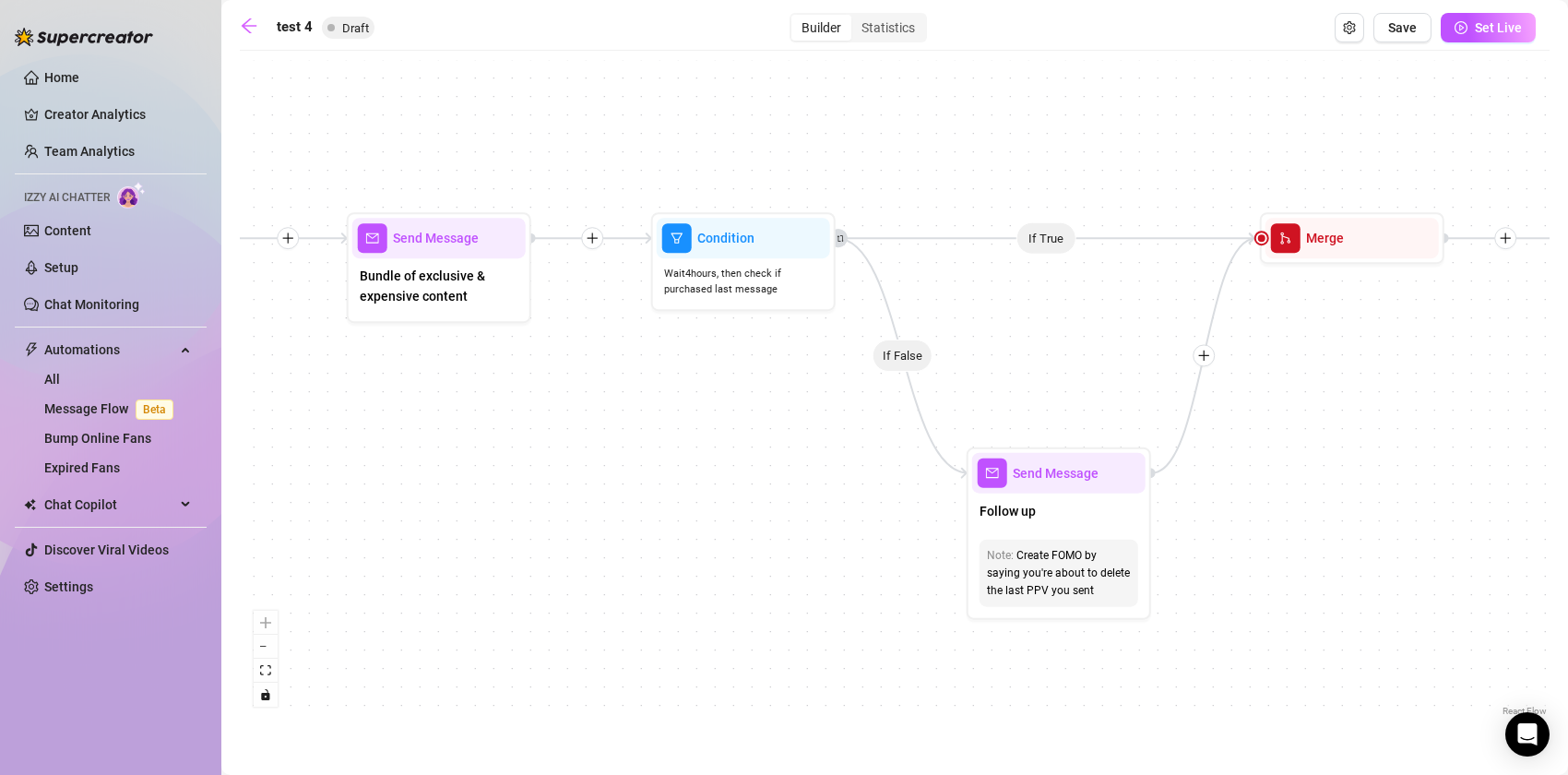 drag, startPoint x: 1251, startPoint y: 350, endPoint x: 1056, endPoint y: 354, distance: 195.04102 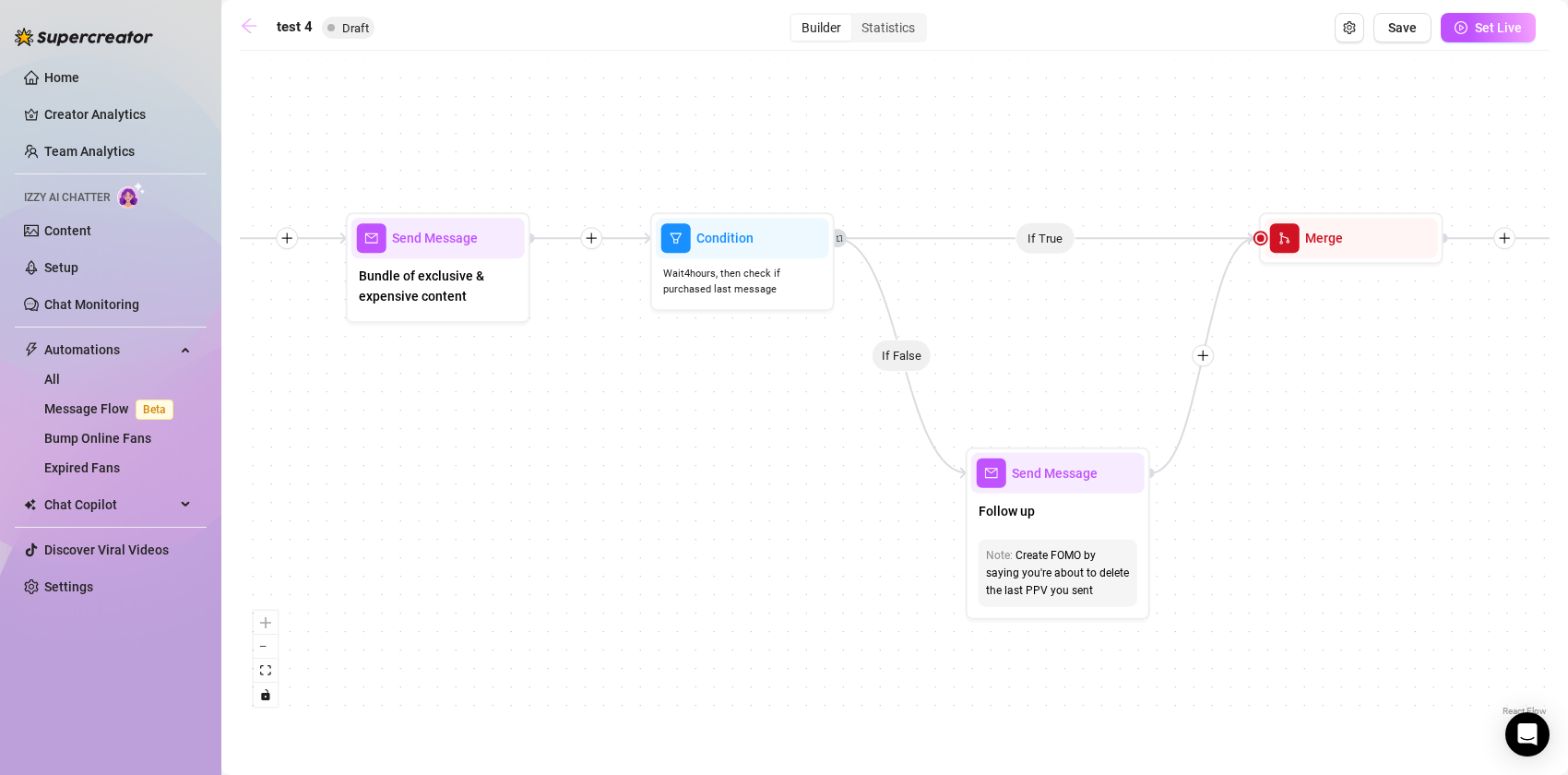 click 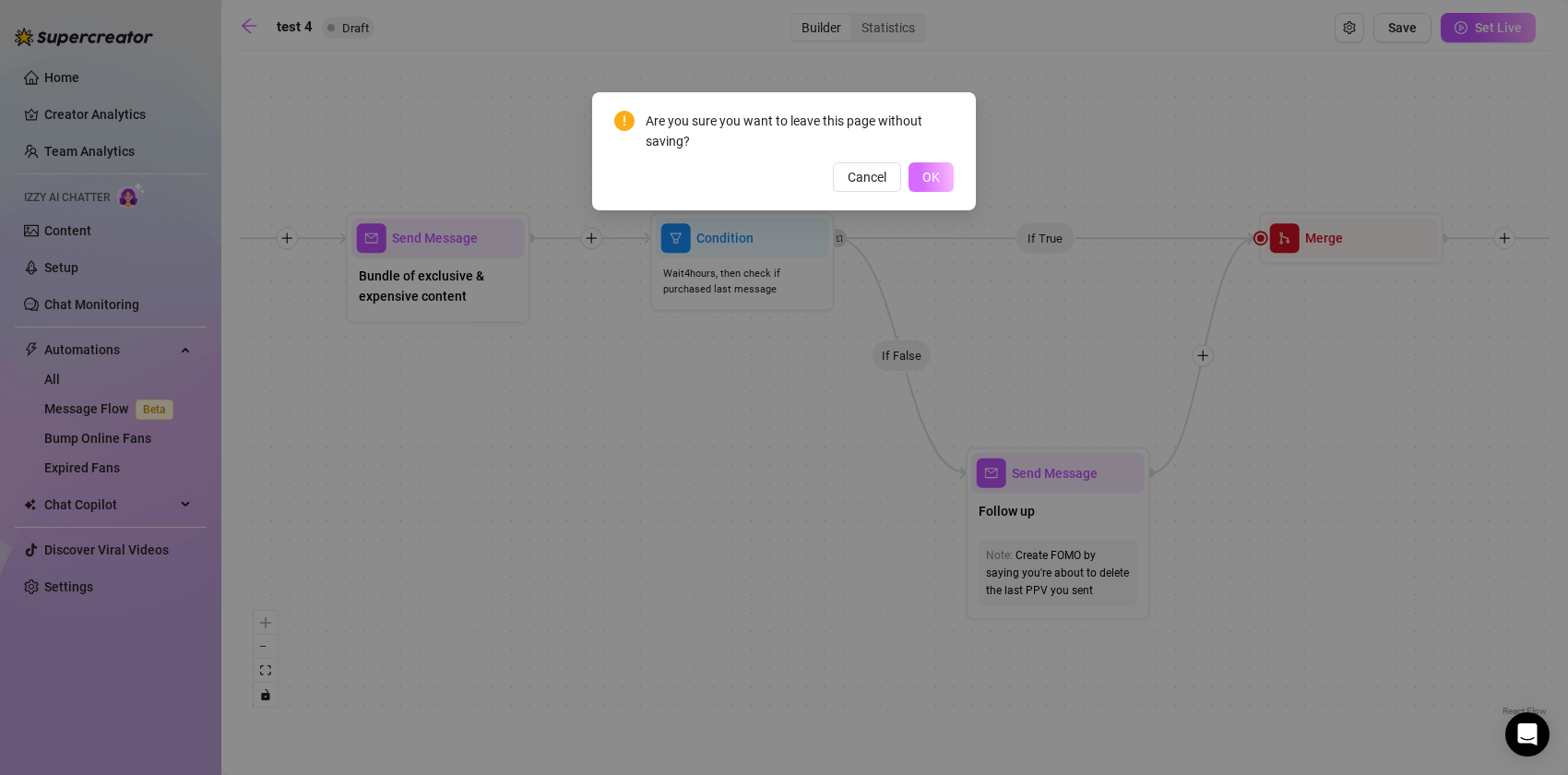 click on "OK" at bounding box center (931, 177) 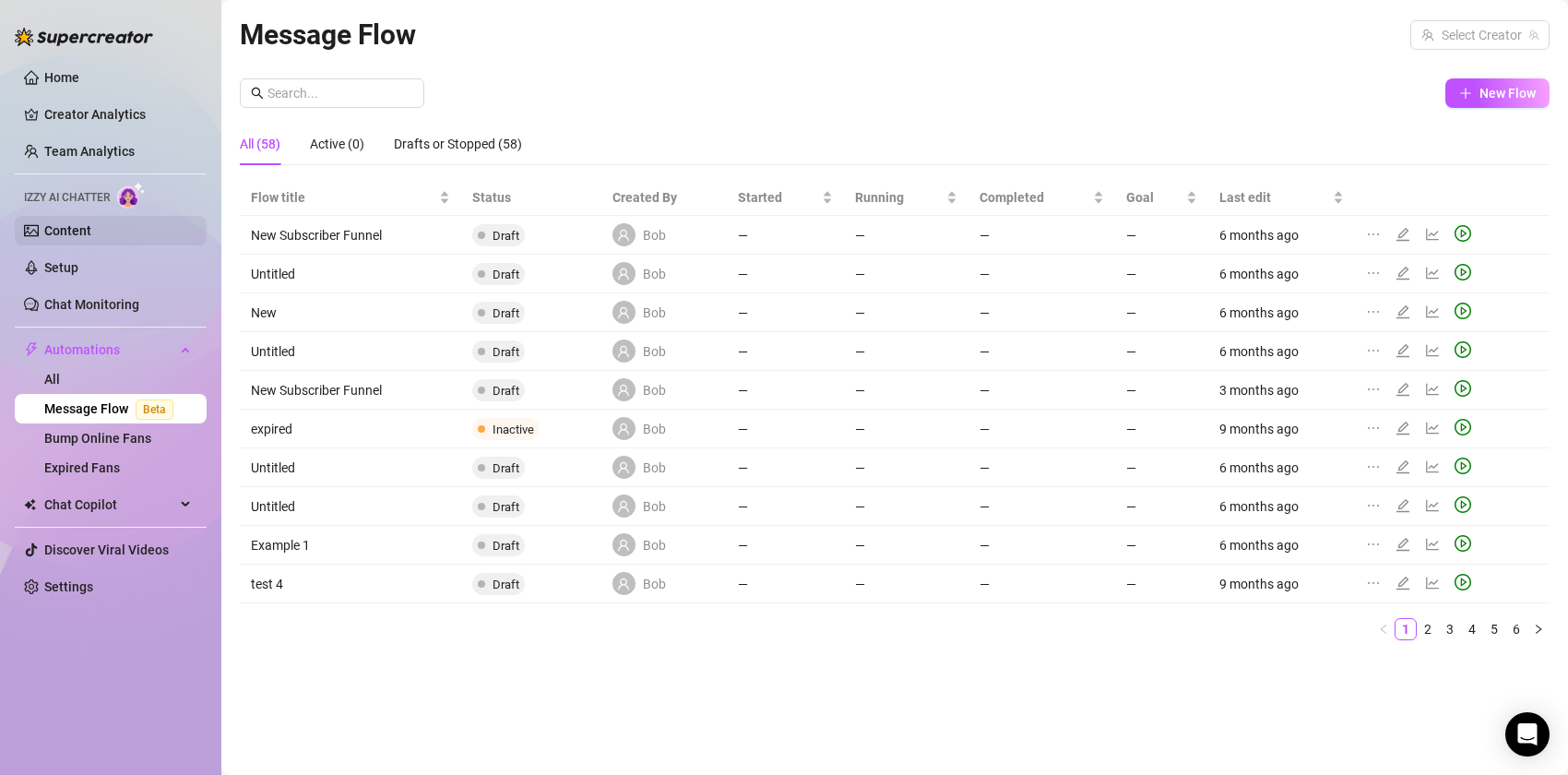 click on "Content" at bounding box center [67, 231] 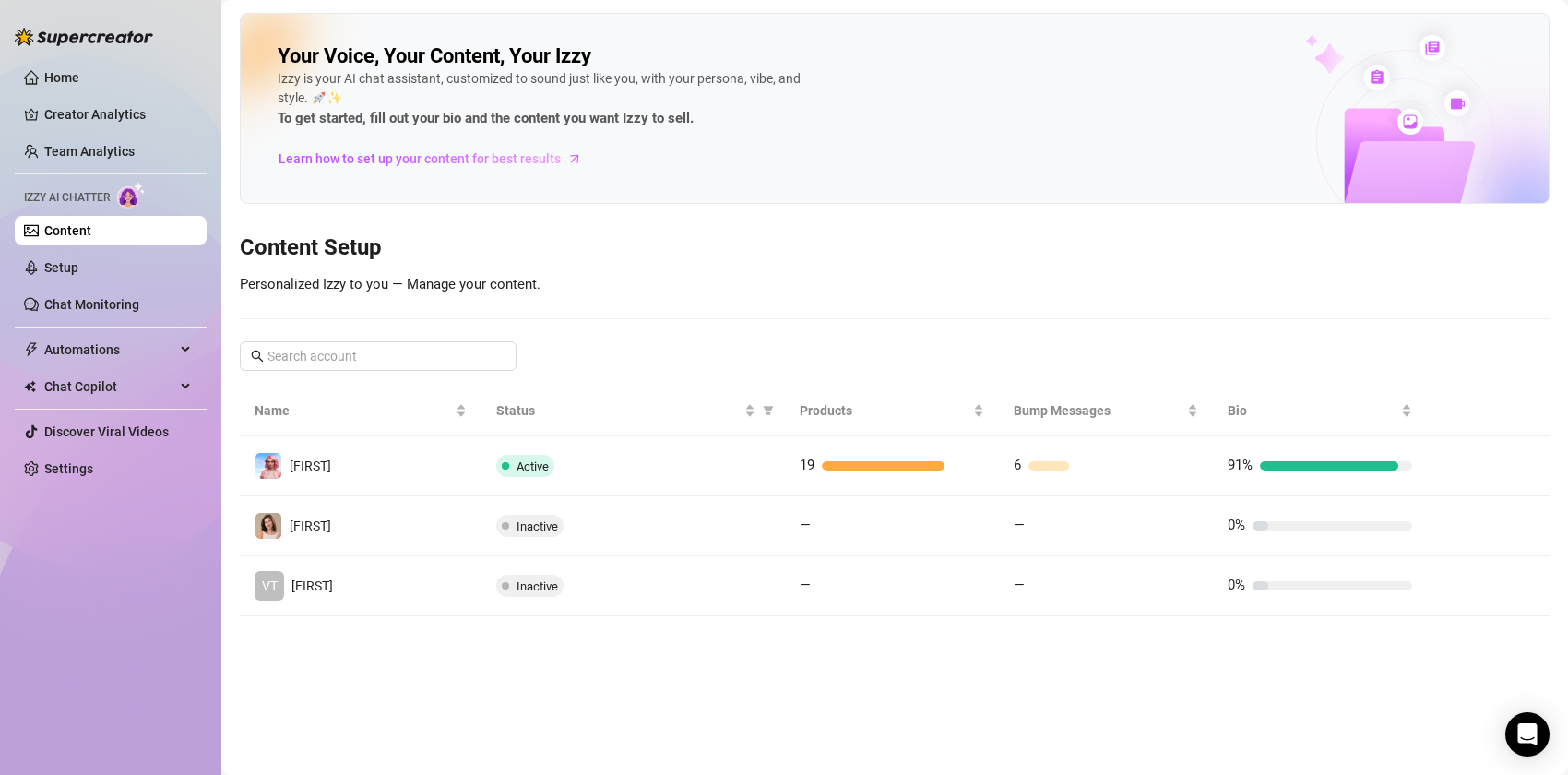 drag, startPoint x: 17, startPoint y: 197, endPoint x: 89, endPoint y: 197, distance: 72 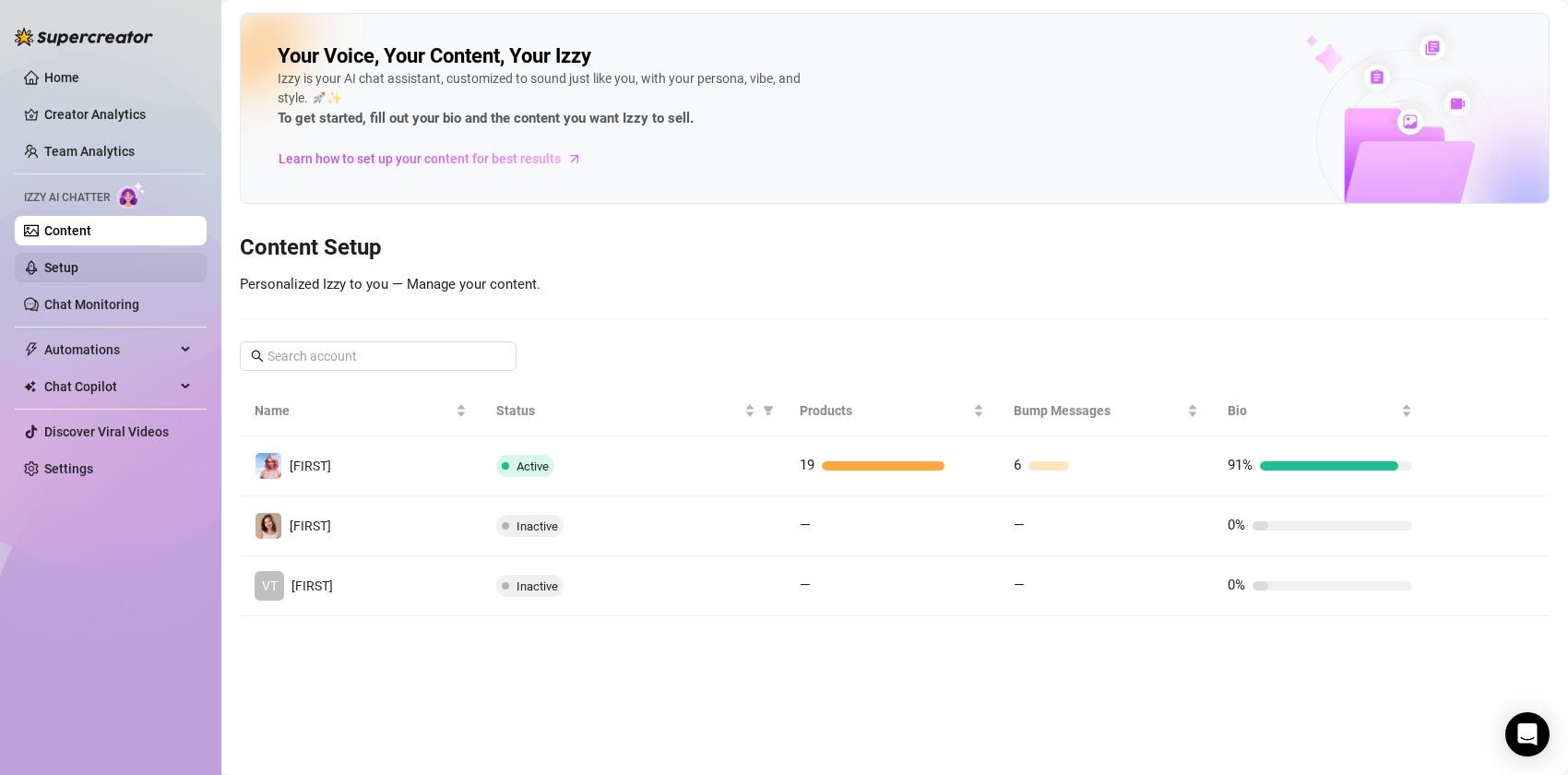 click on "Setup" at bounding box center [61, 268] 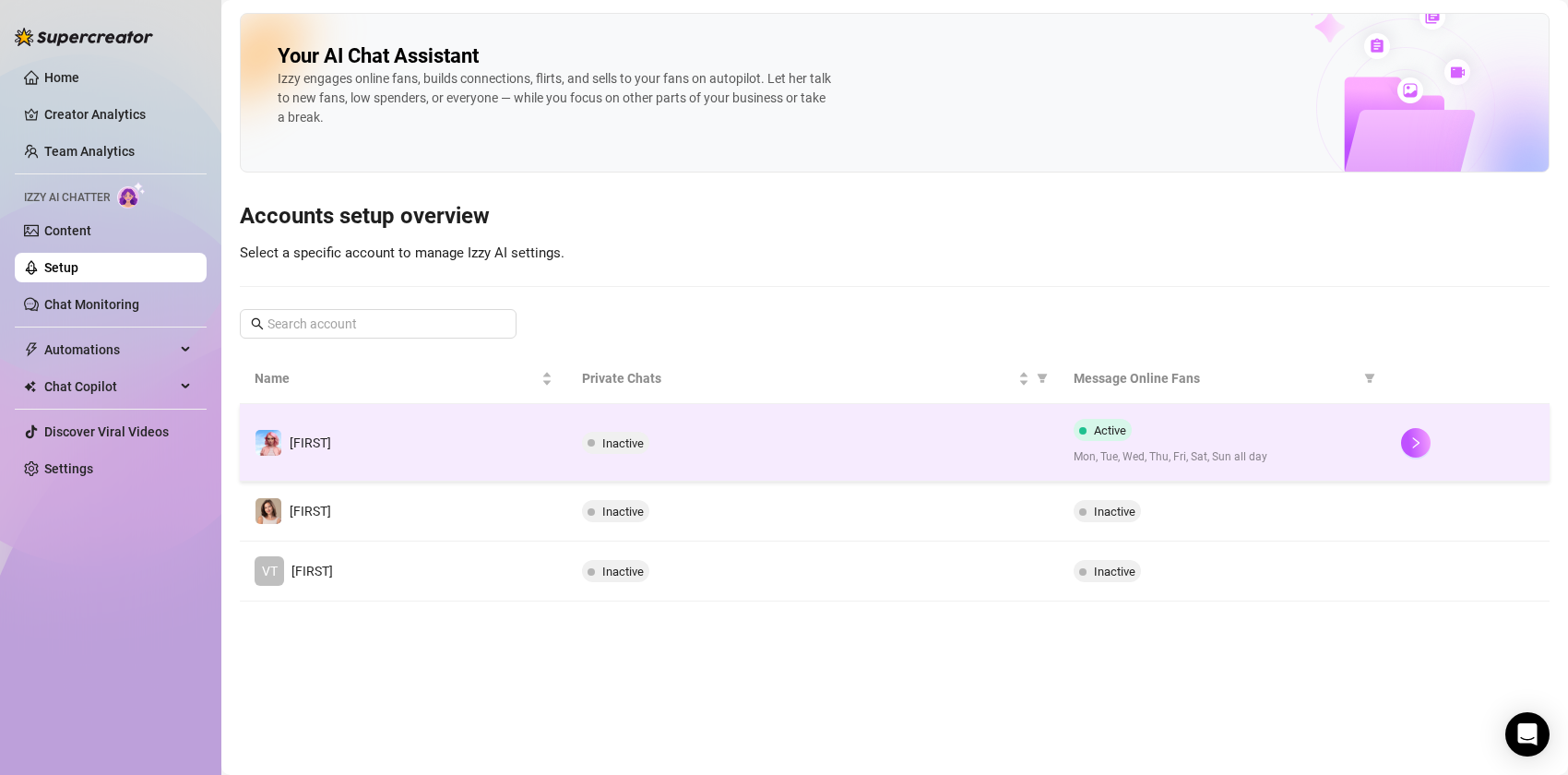 click on "Inactive" at bounding box center (813, 443) 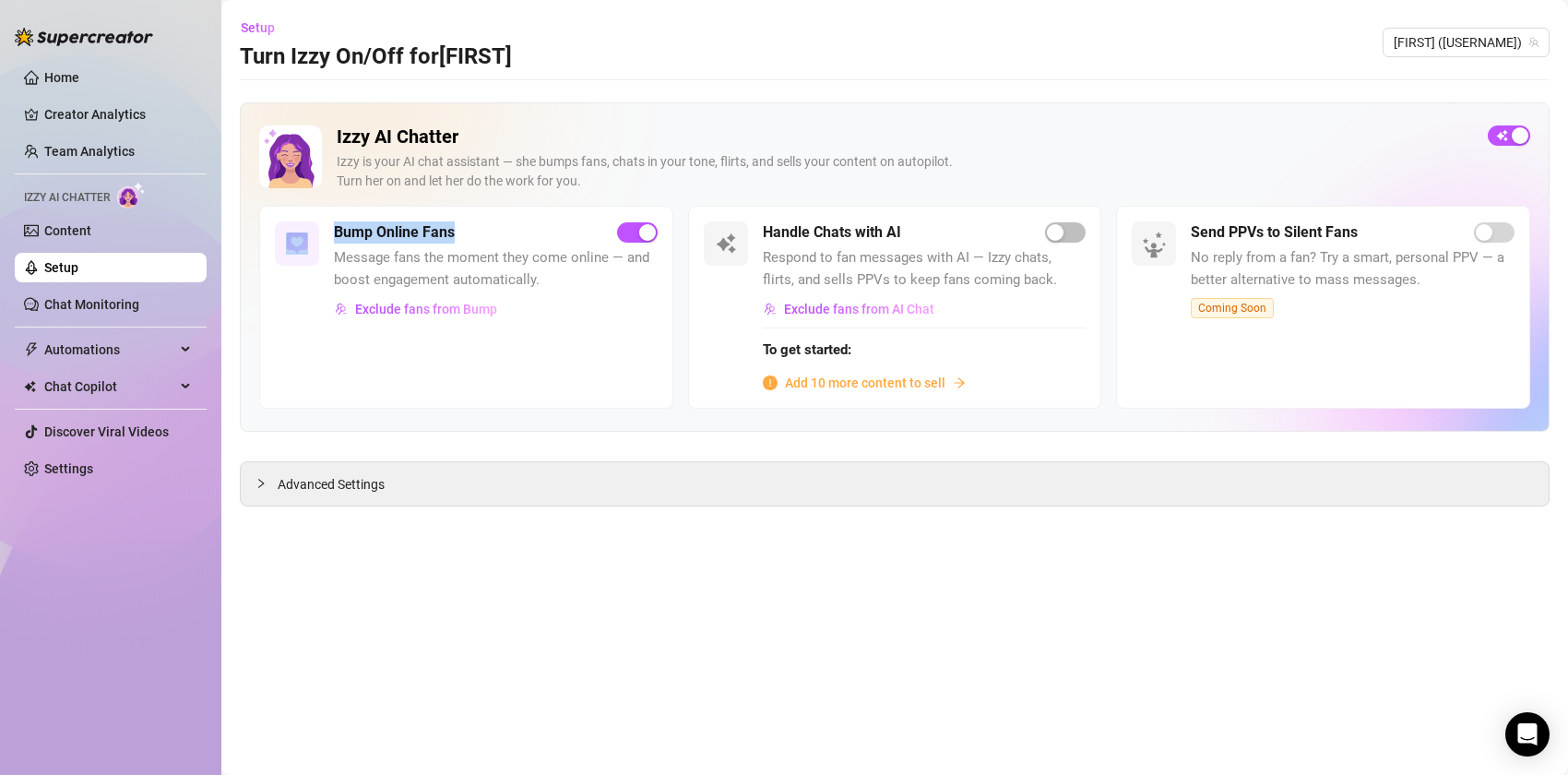 drag, startPoint x: 469, startPoint y: 233, endPoint x: 522, endPoint y: 239, distance: 53.33854 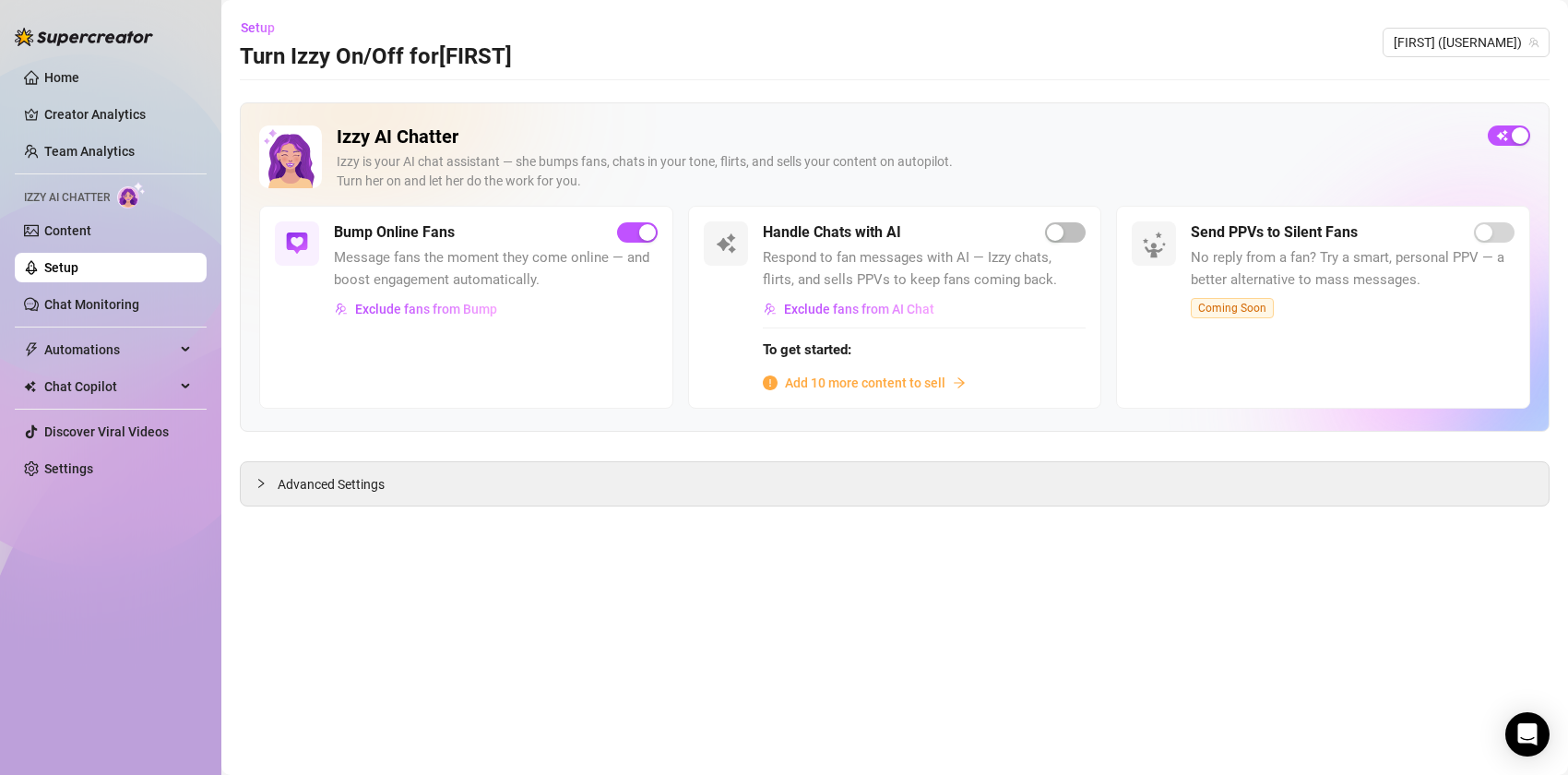 click on "Handle Chats with AI" at bounding box center (924, 232) 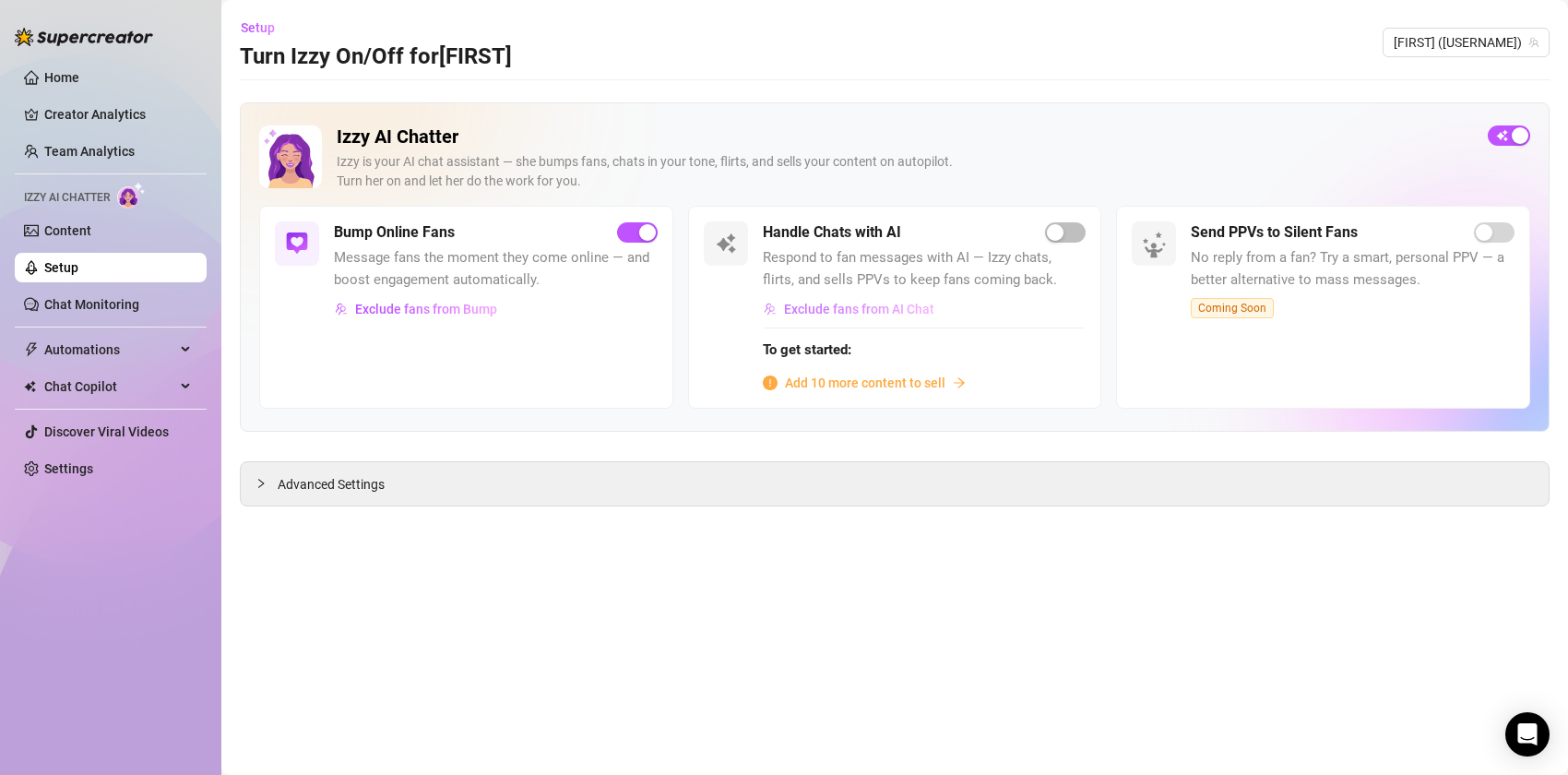 click on "Exclude fans from AI Chat" at bounding box center (859, 309) 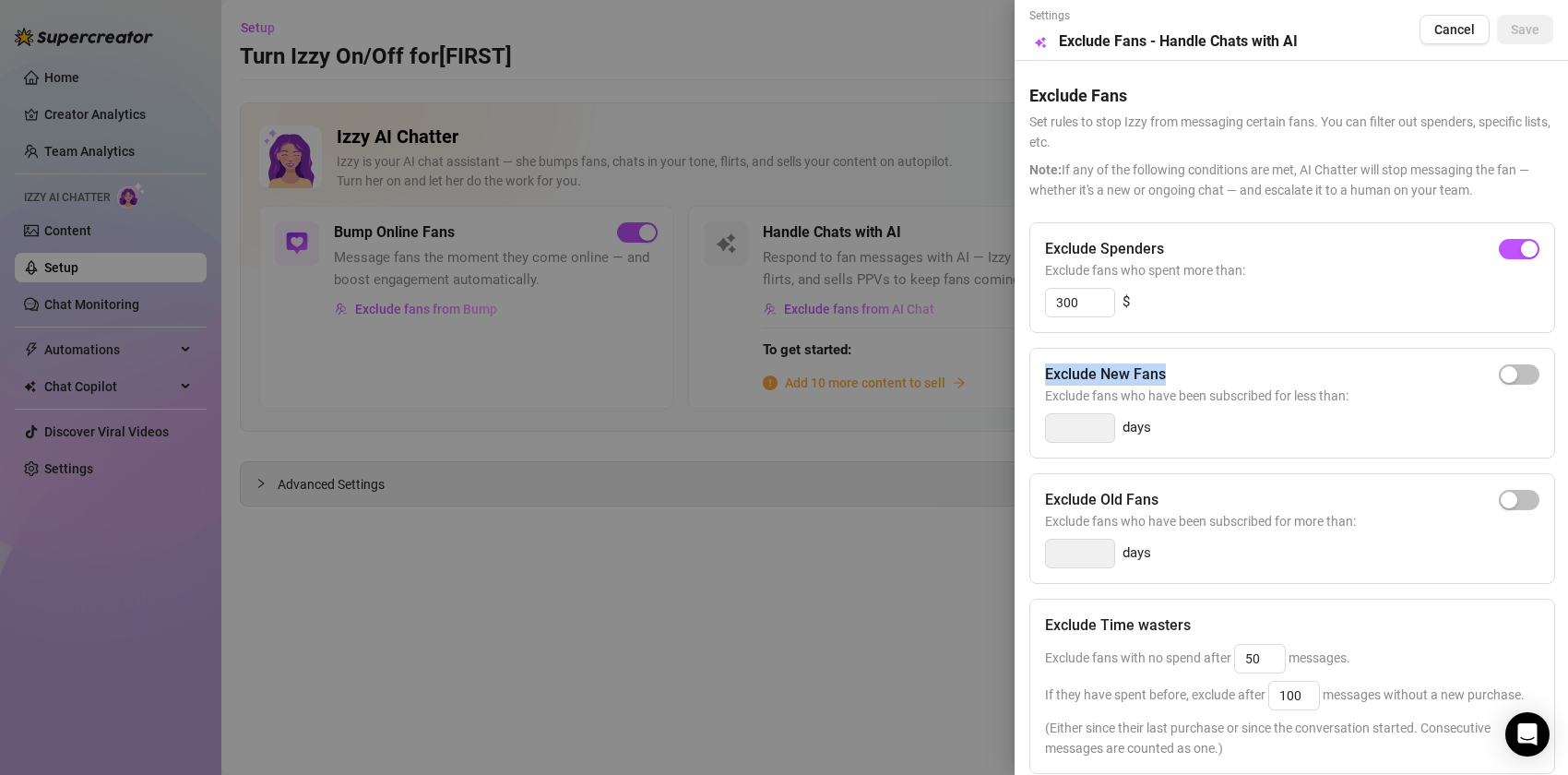 drag, startPoint x: 1040, startPoint y: 378, endPoint x: 1177, endPoint y: 367, distance: 137.4409 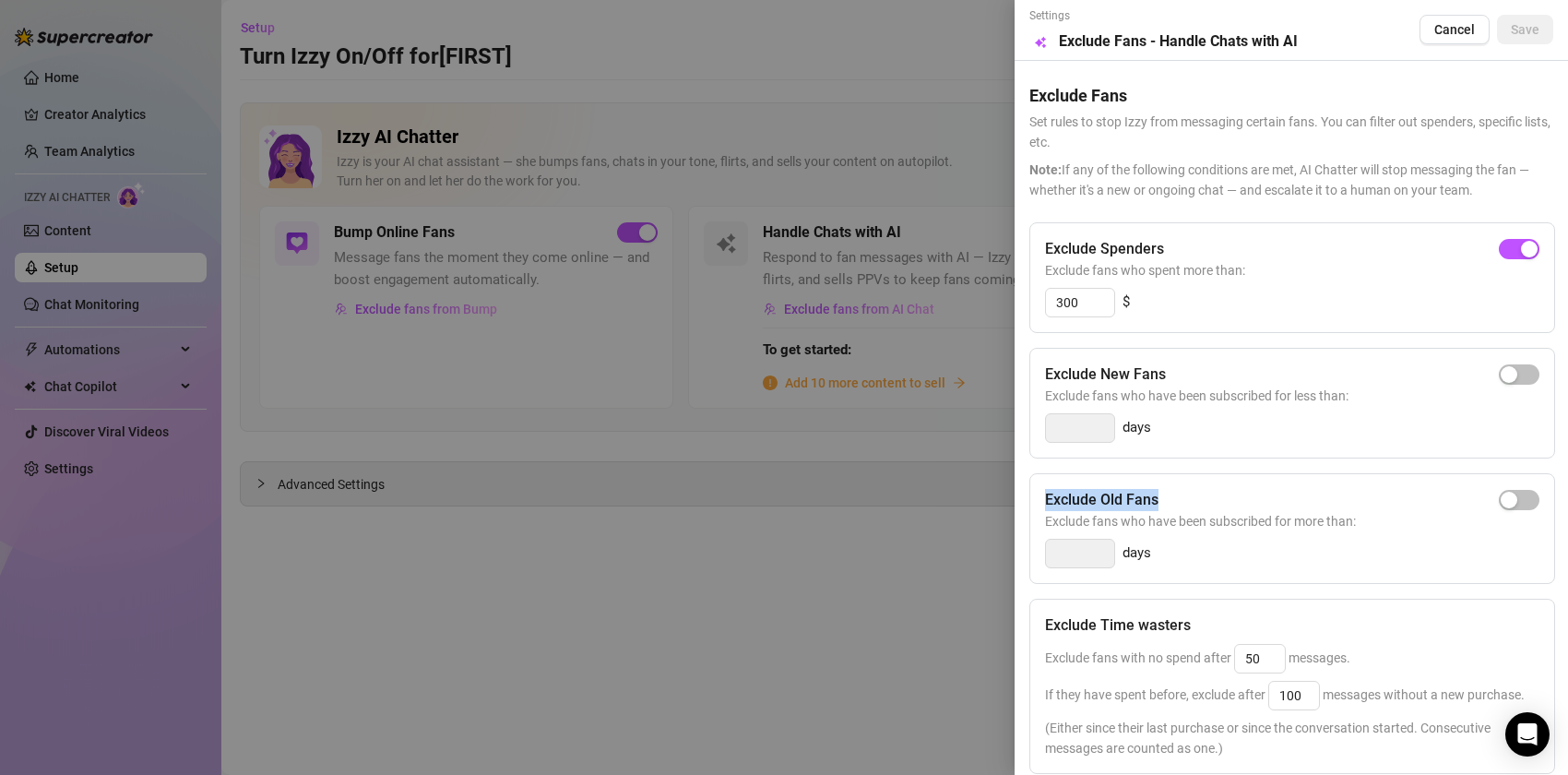 drag, startPoint x: 1047, startPoint y: 494, endPoint x: 1176, endPoint y: 495, distance: 129.00388 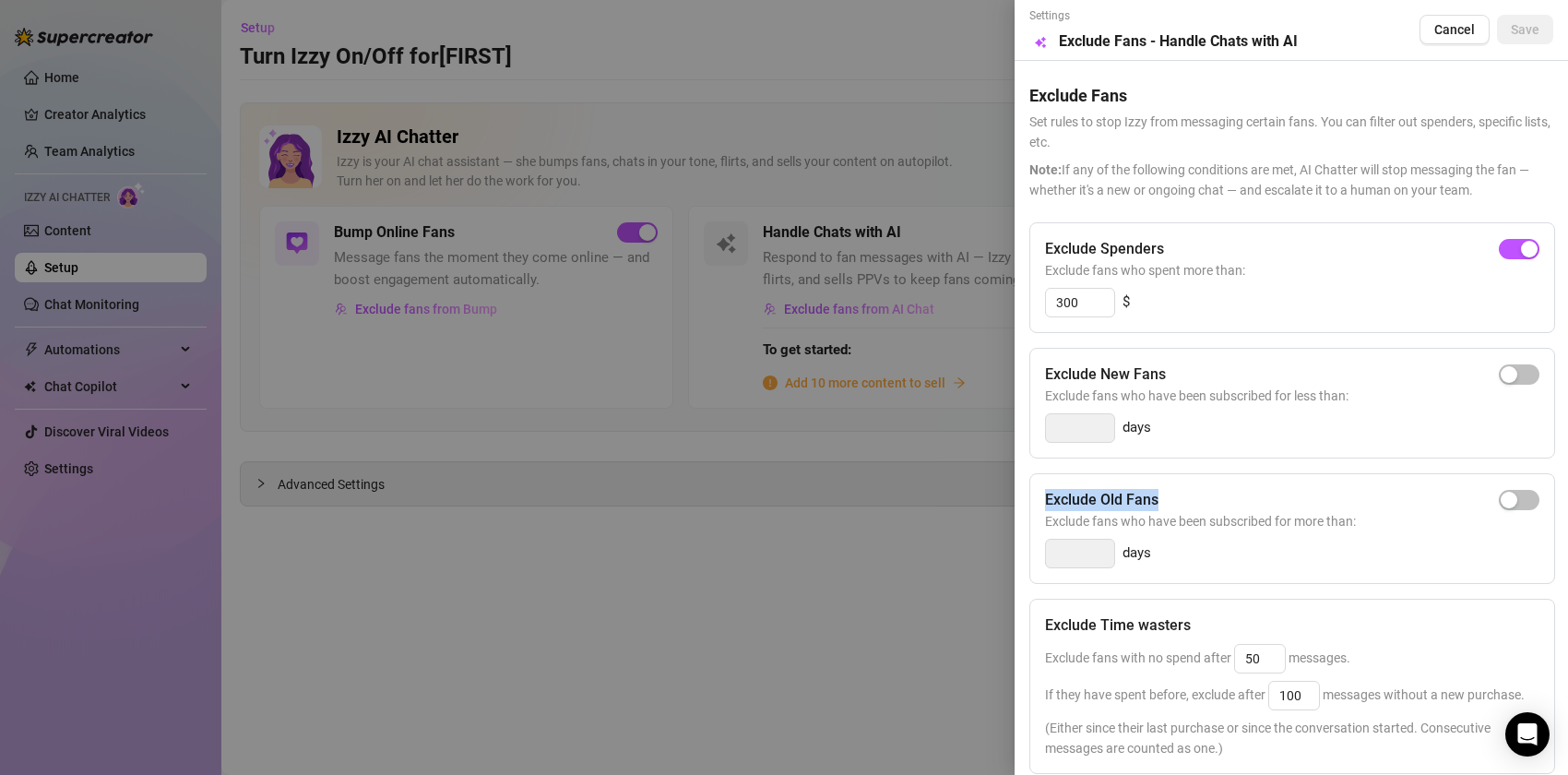 drag, startPoint x: 1160, startPoint y: 502, endPoint x: 1046, endPoint y: 494, distance: 114.28036 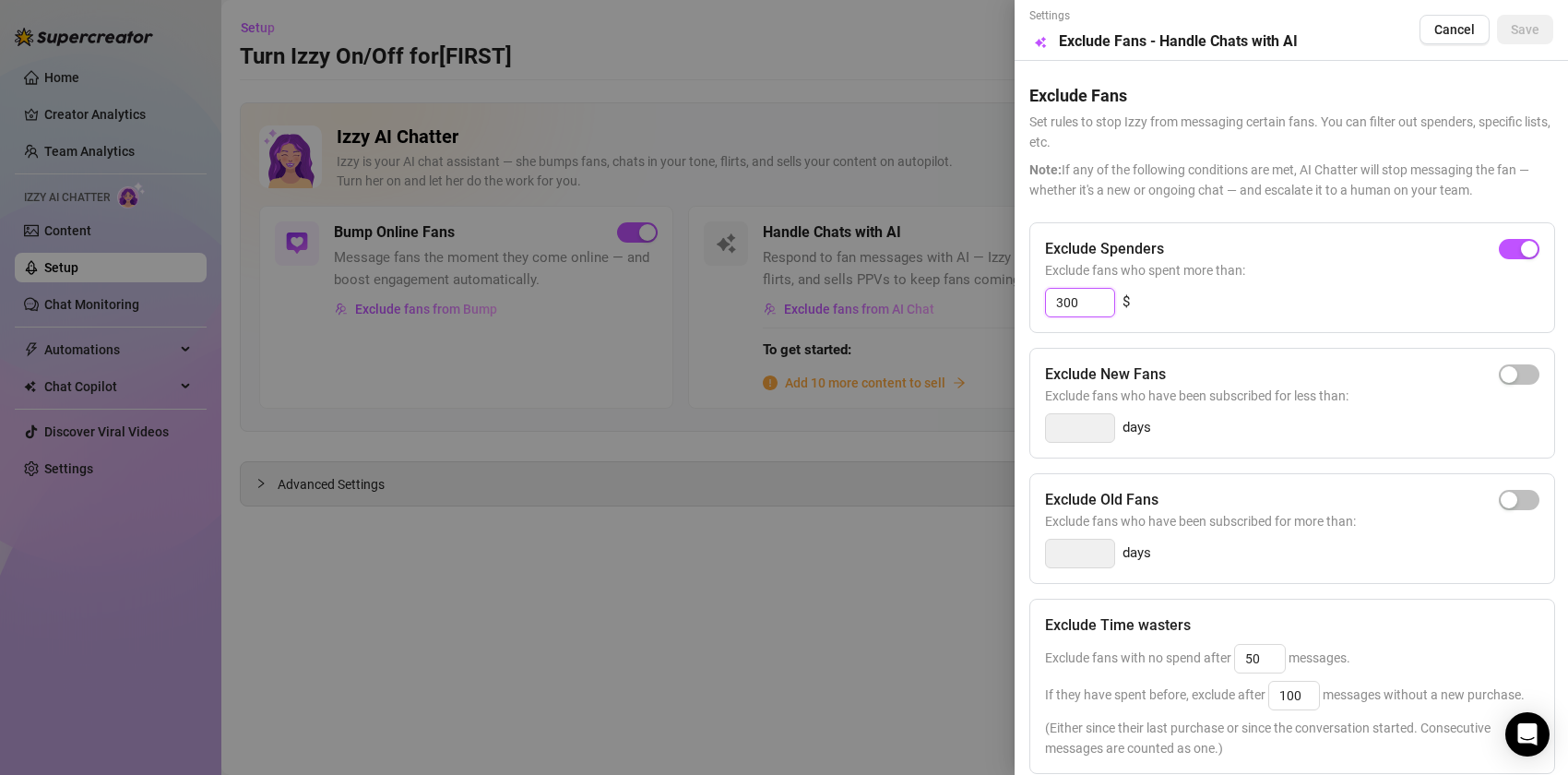 drag, startPoint x: 1088, startPoint y: 299, endPoint x: 1047, endPoint y: 299, distance: 41 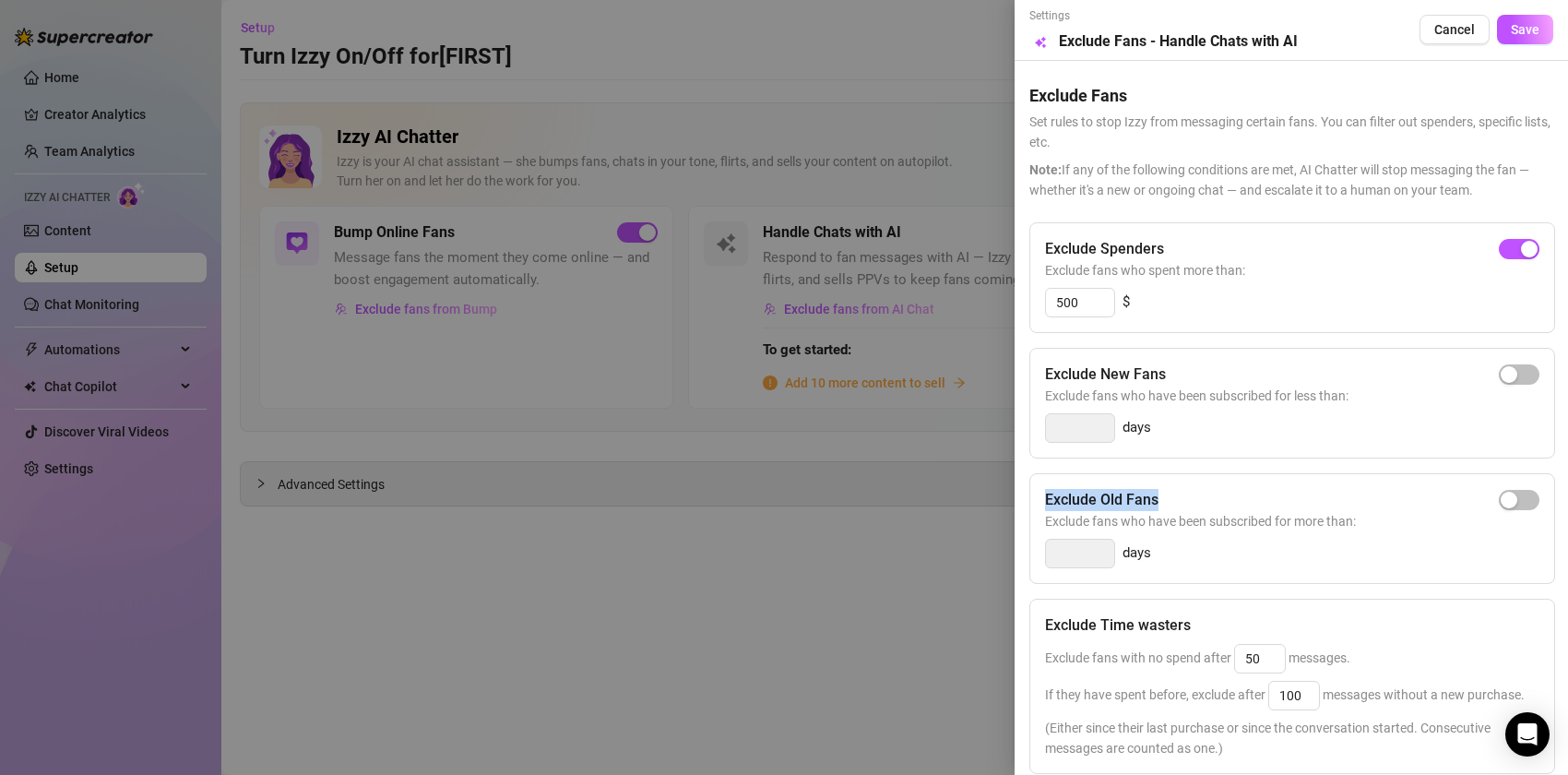 drag, startPoint x: 1167, startPoint y: 494, endPoint x: 1044, endPoint y: 497, distance: 123.03658 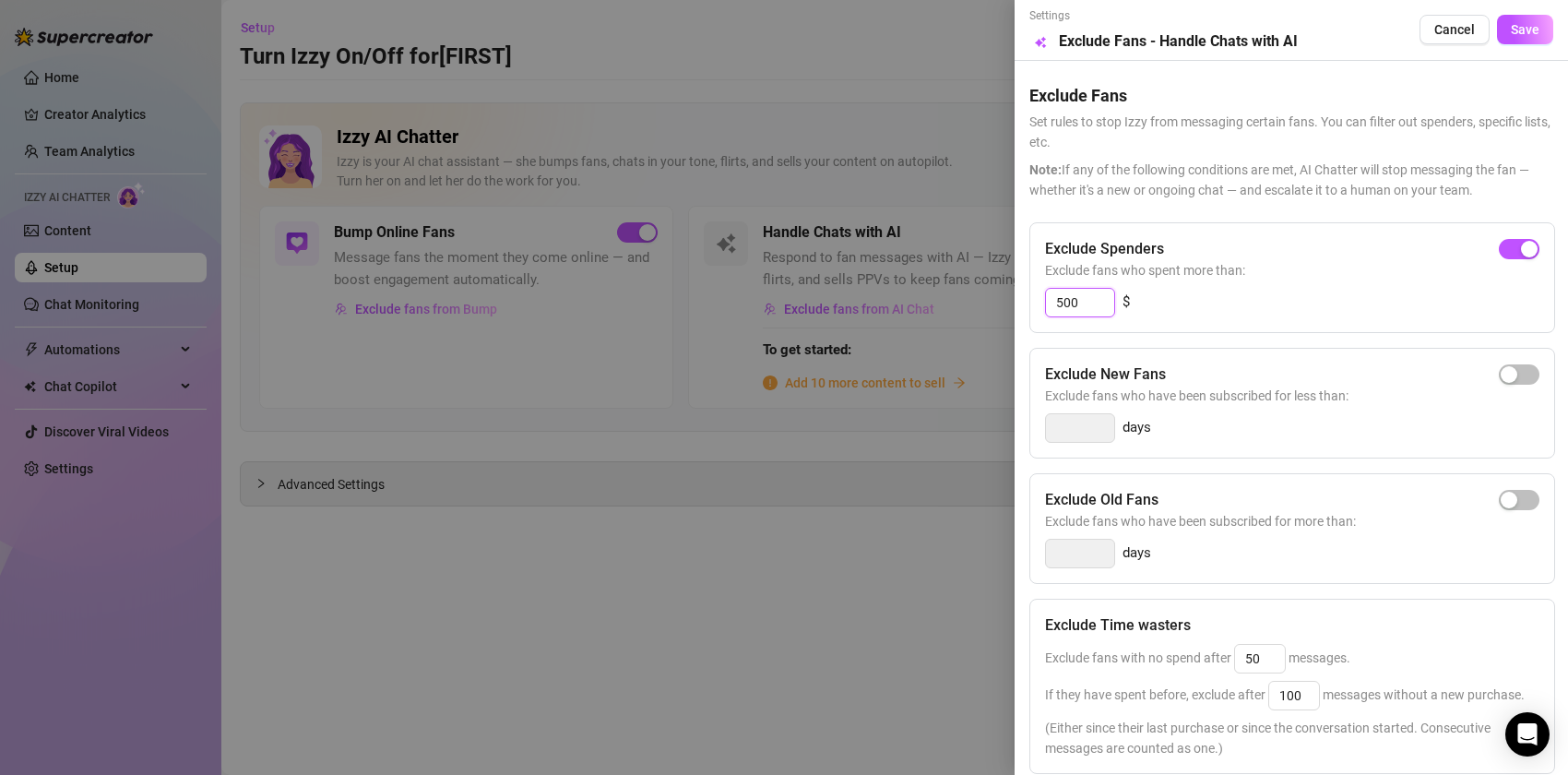 drag, startPoint x: 1091, startPoint y: 303, endPoint x: 1031, endPoint y: 301, distance: 60.03332 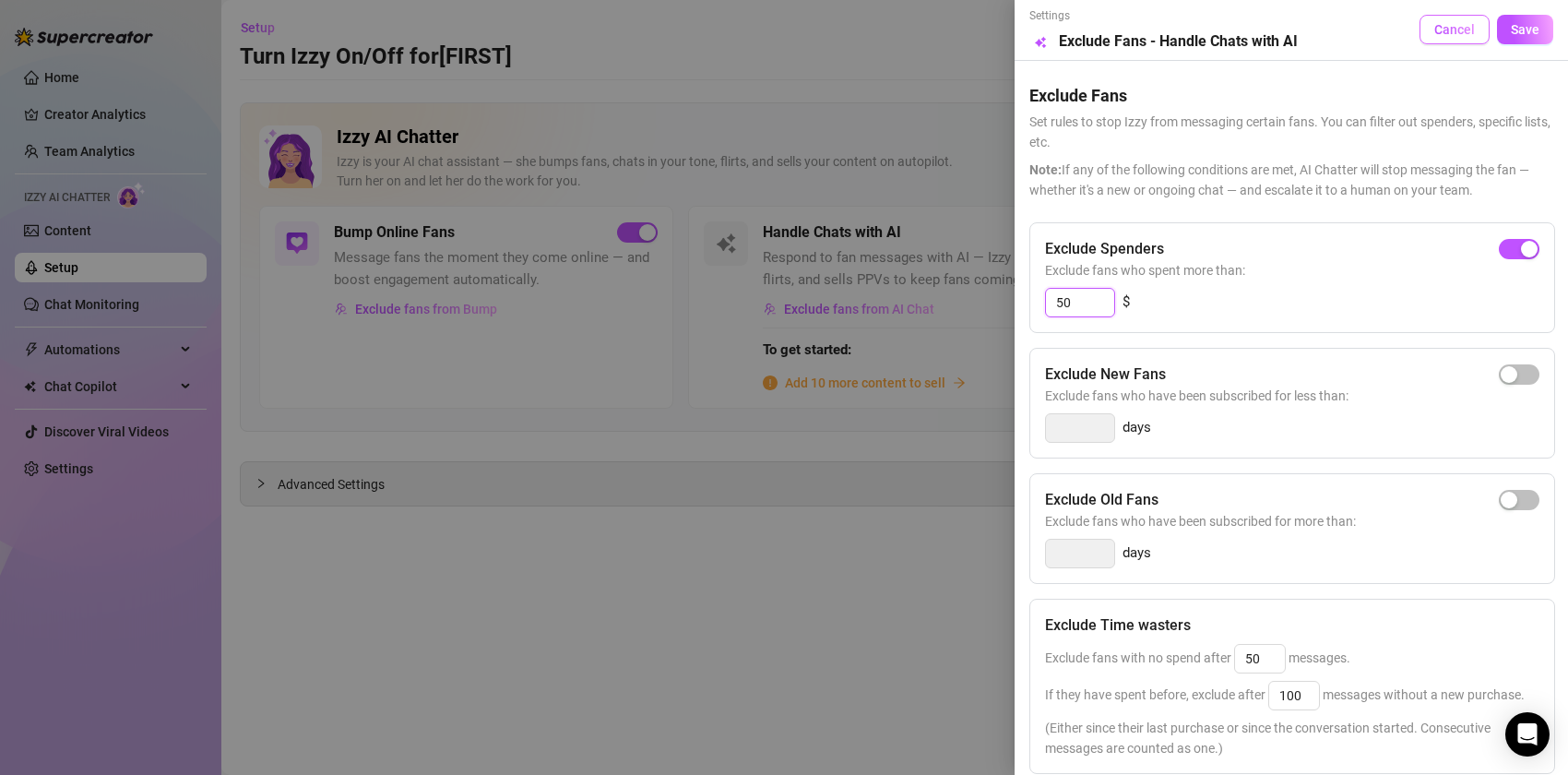 type on "50" 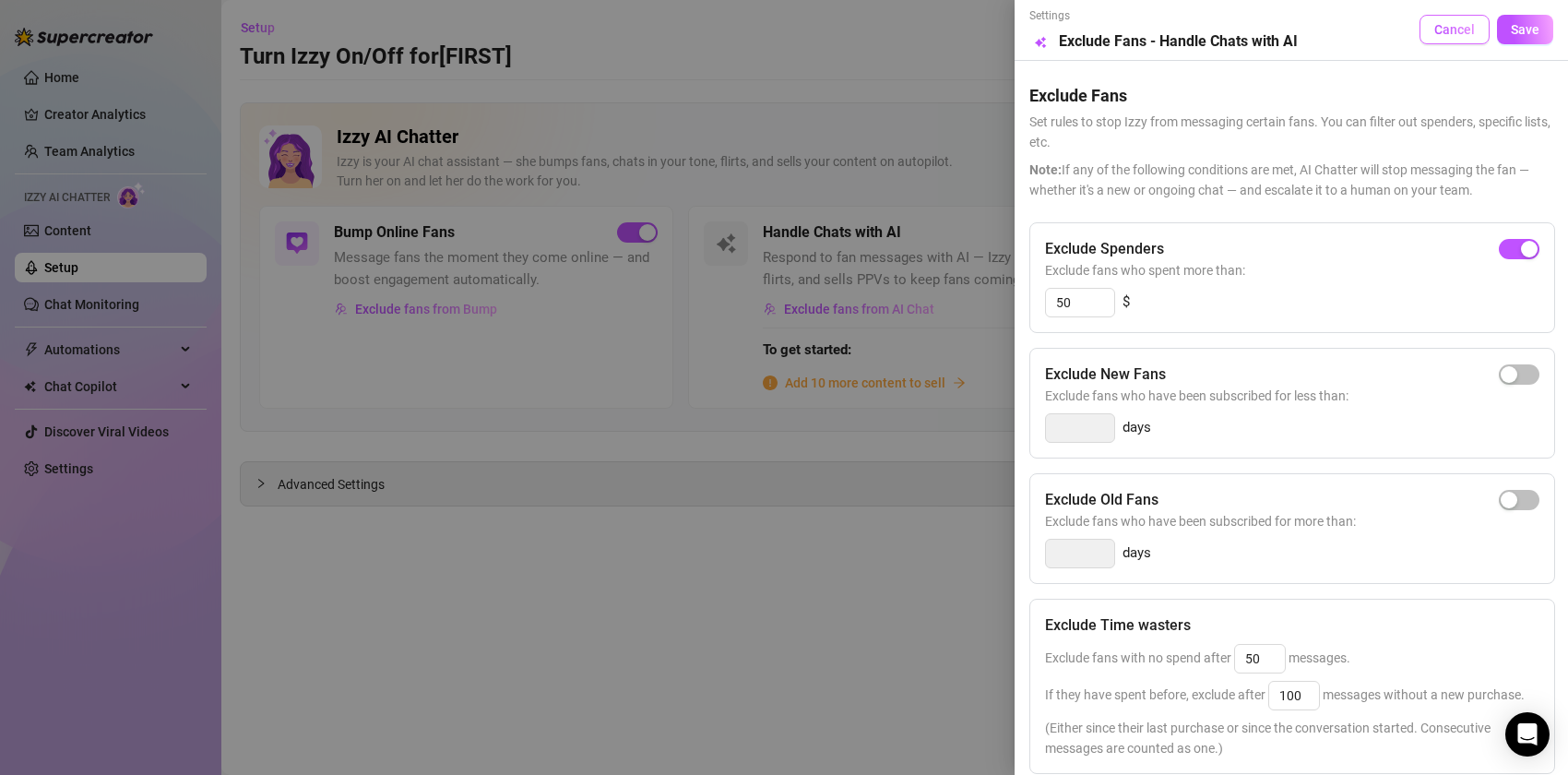 click on "Cancel" at bounding box center [1455, 30] 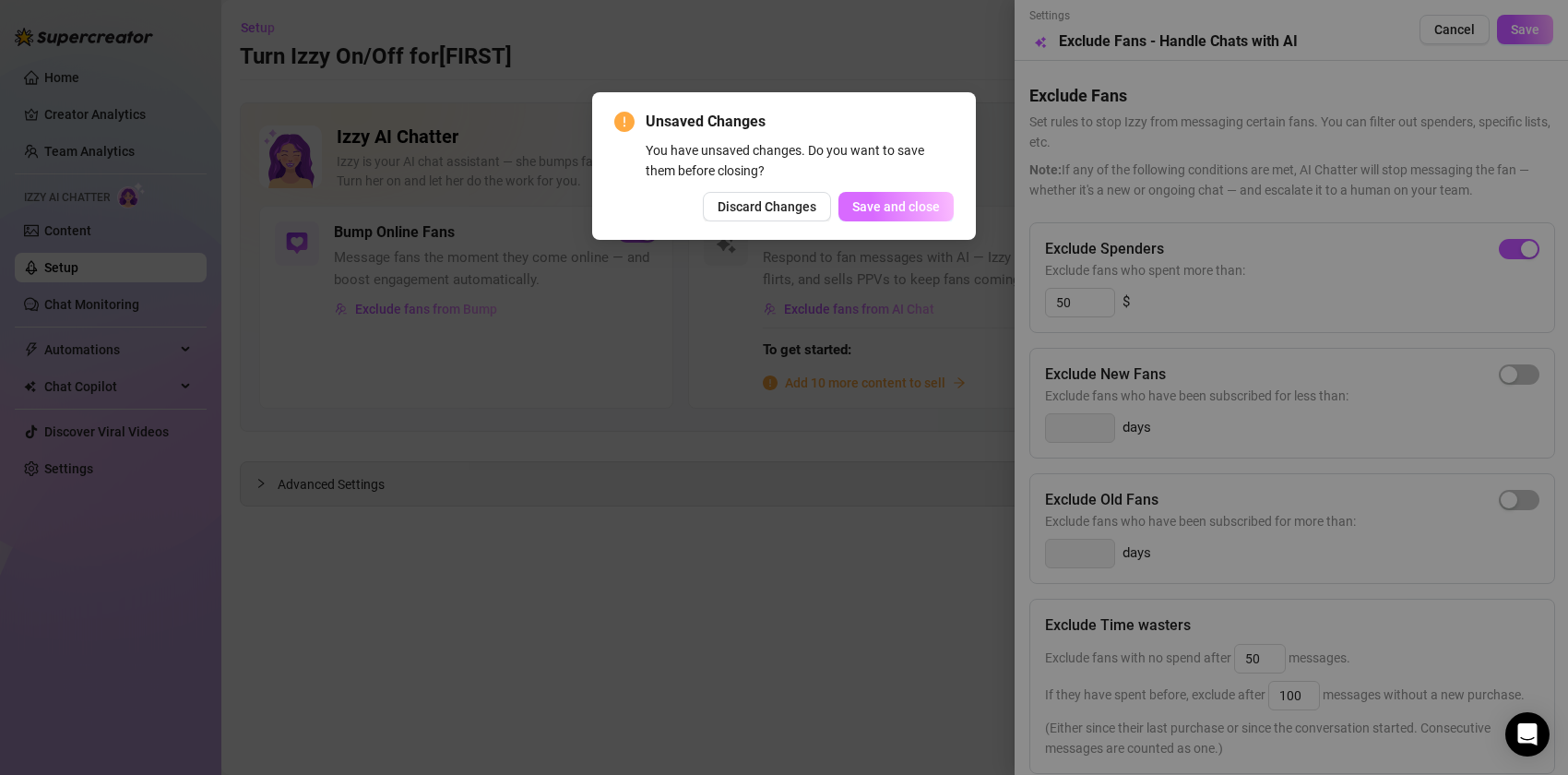 click on "Save and close" at bounding box center [896, 207] 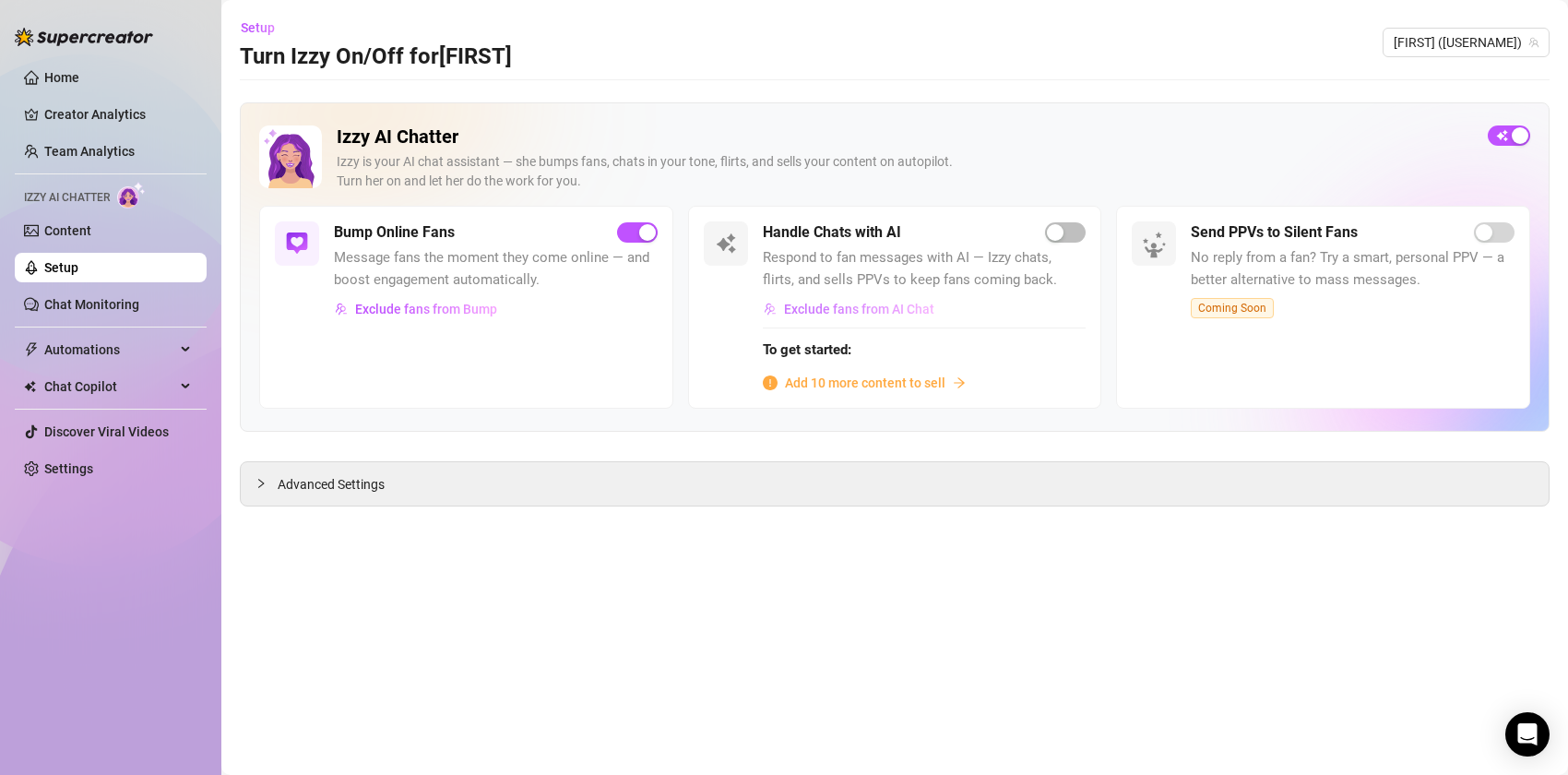 click on "Exclude fans from AI Chat" at bounding box center [859, 309] 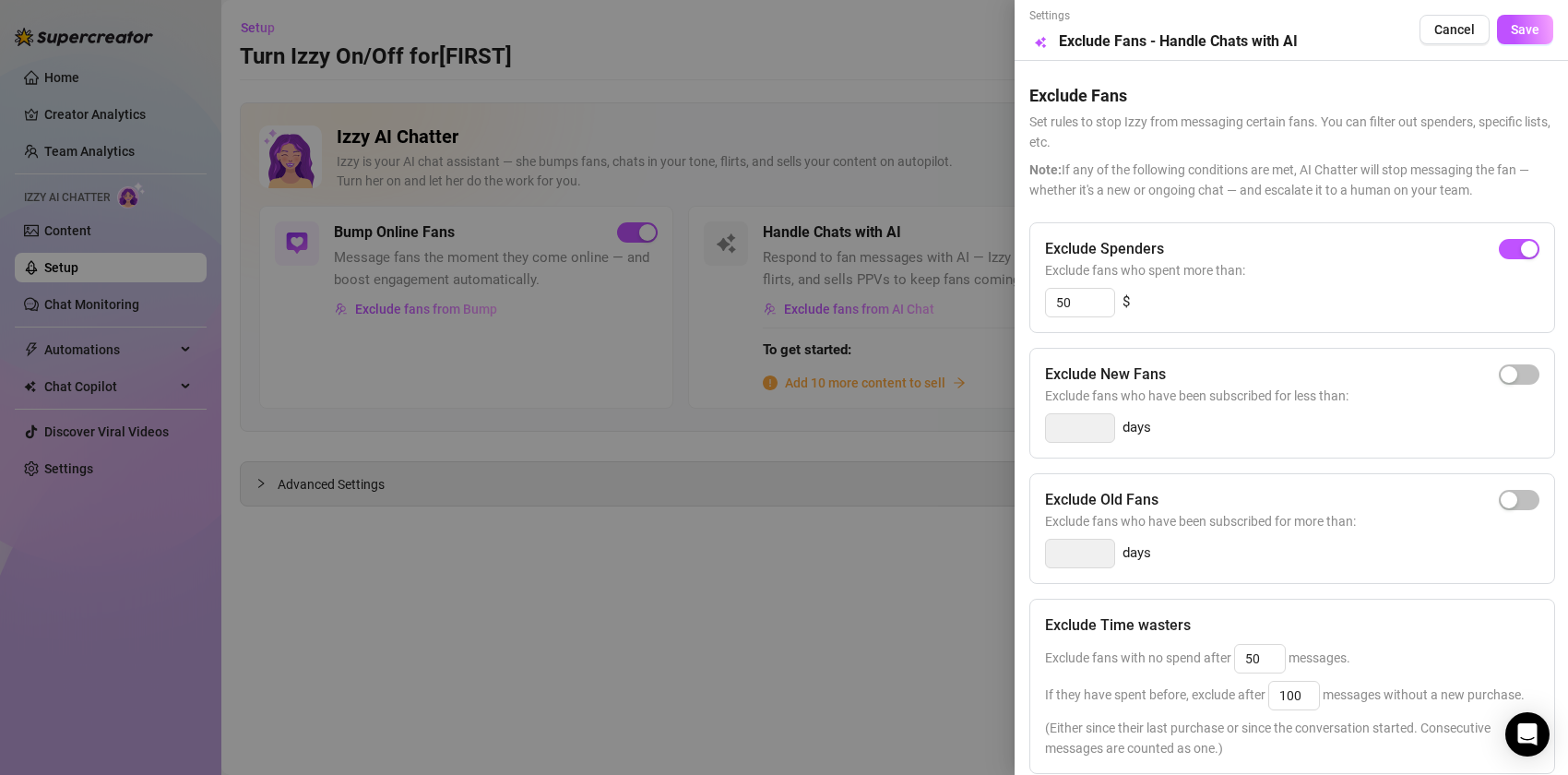 click at bounding box center (784, 388) 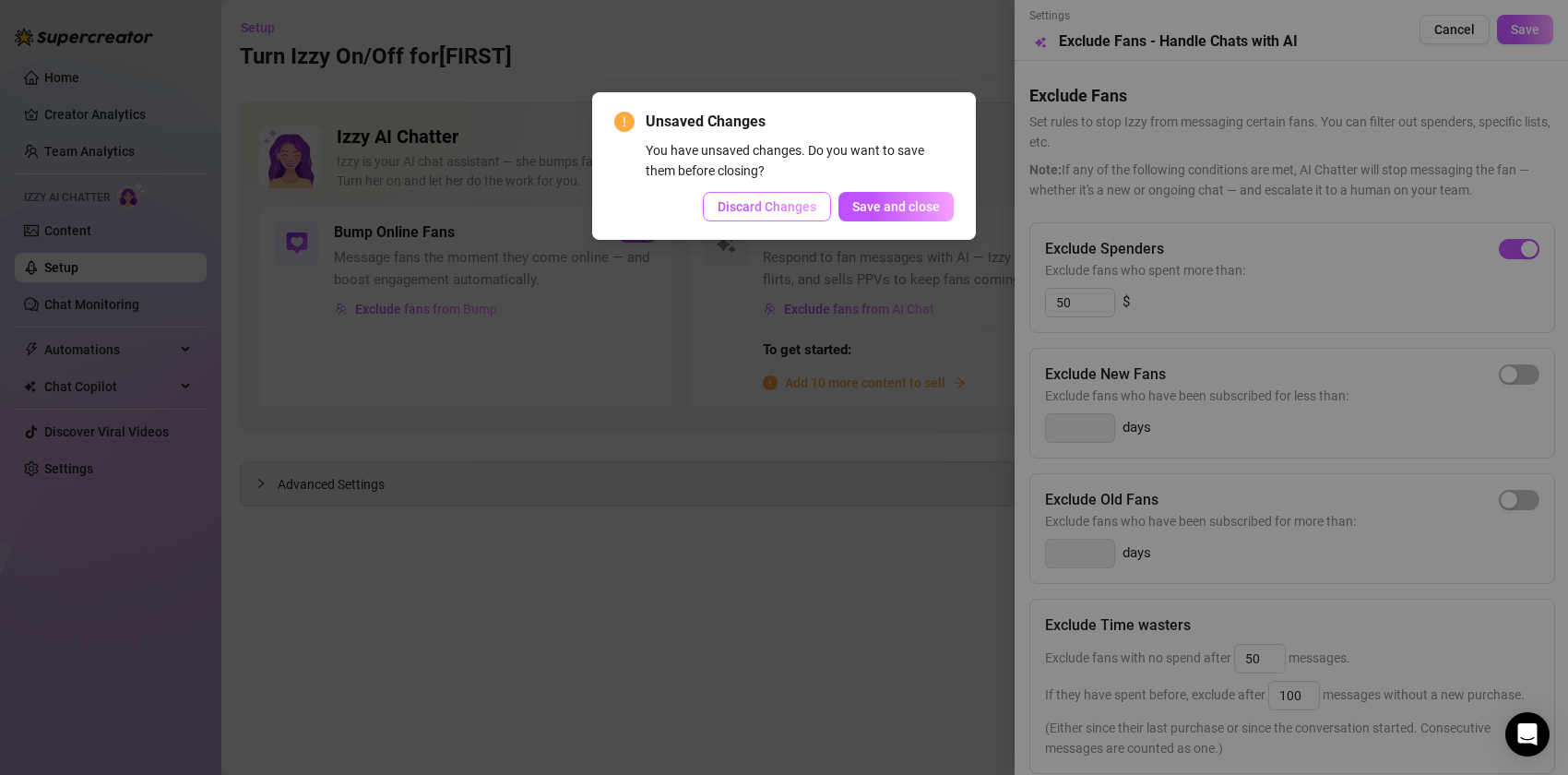 click on "Discard Changes" at bounding box center [766, 207] 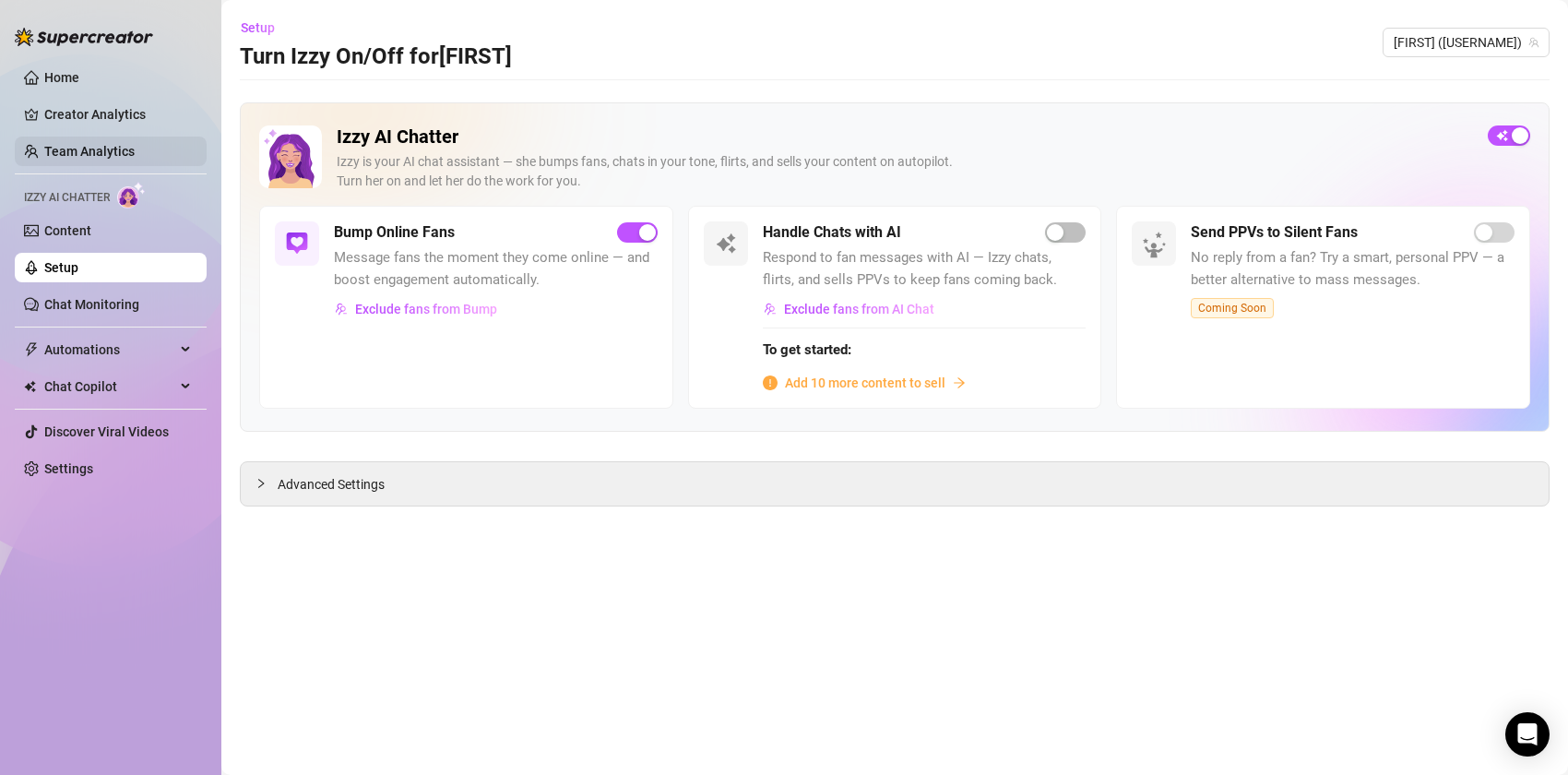 click on "Team Analytics" at bounding box center [89, 151] 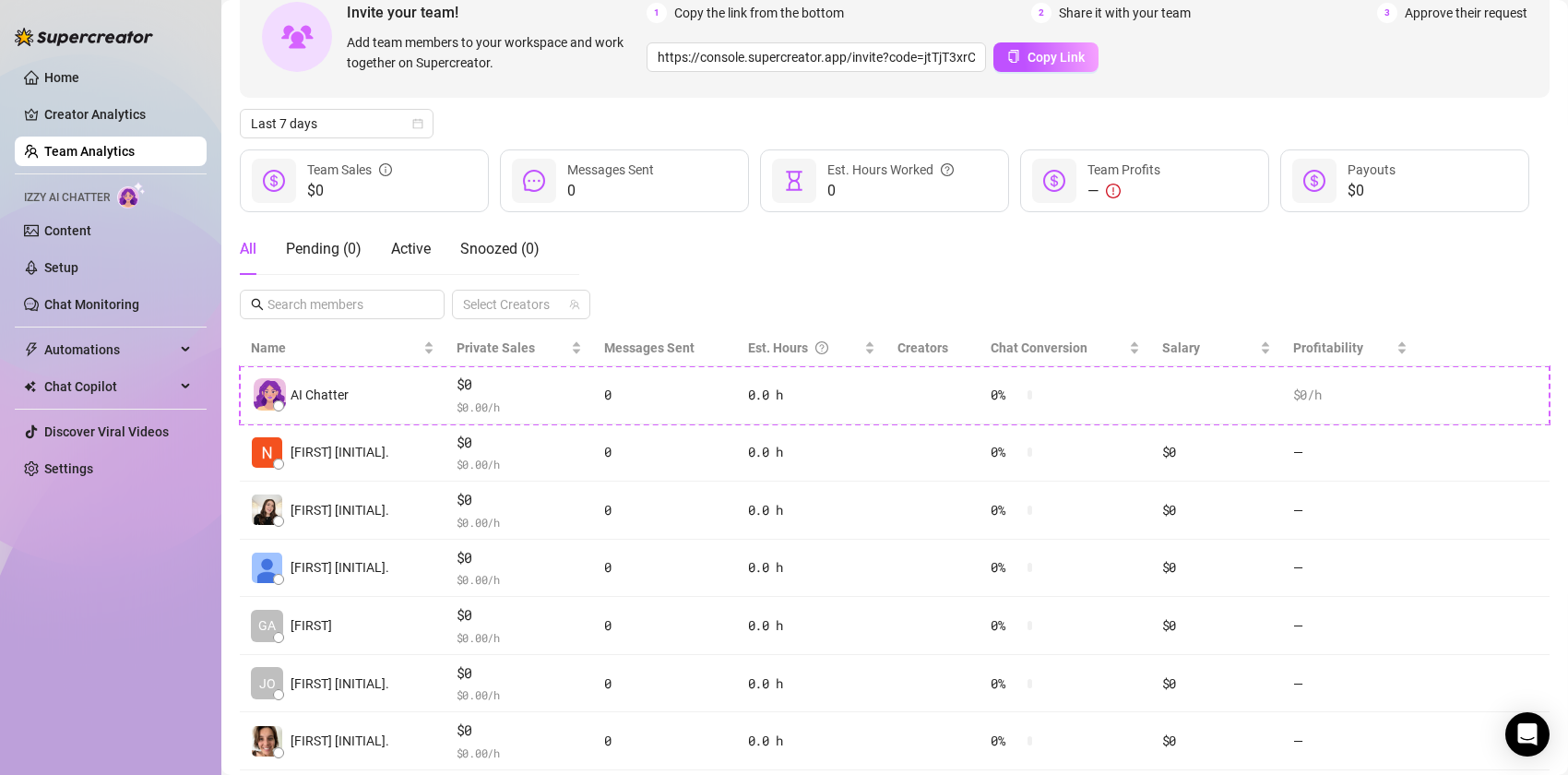 scroll, scrollTop: 0, scrollLeft: 0, axis: both 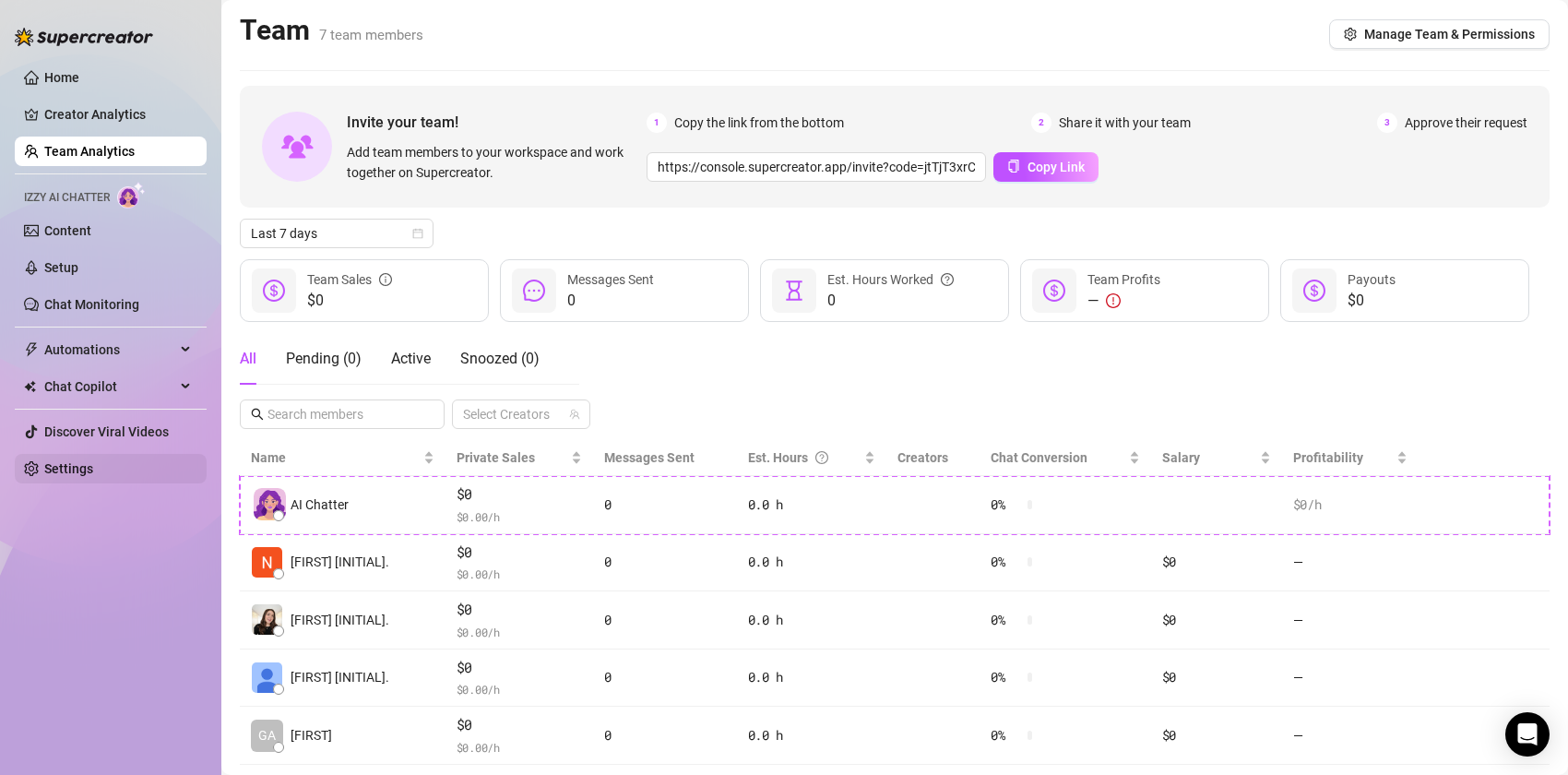 click on "Settings" at bounding box center (68, 469) 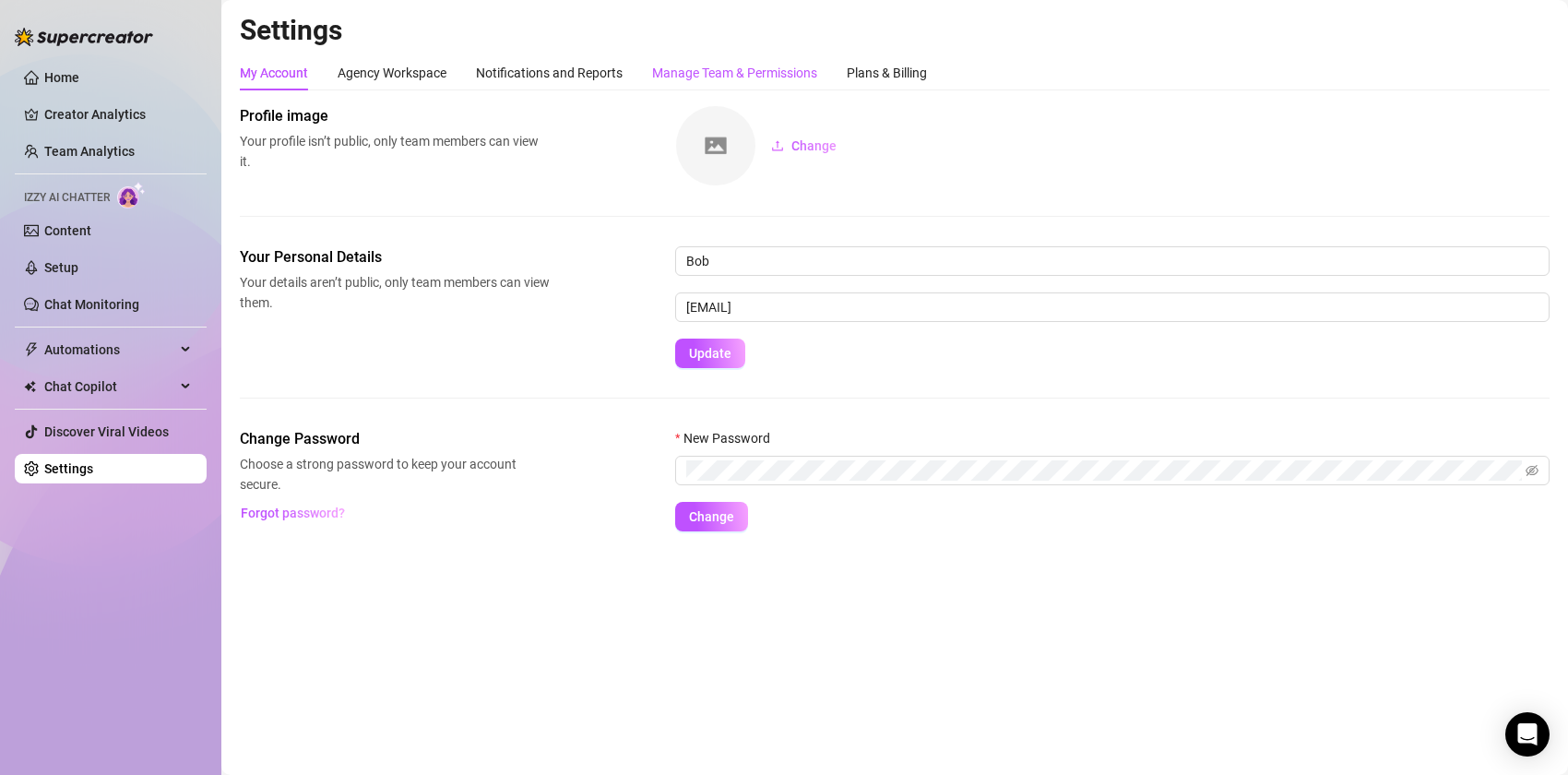 click on "Manage Team & Permissions" at bounding box center [734, 73] 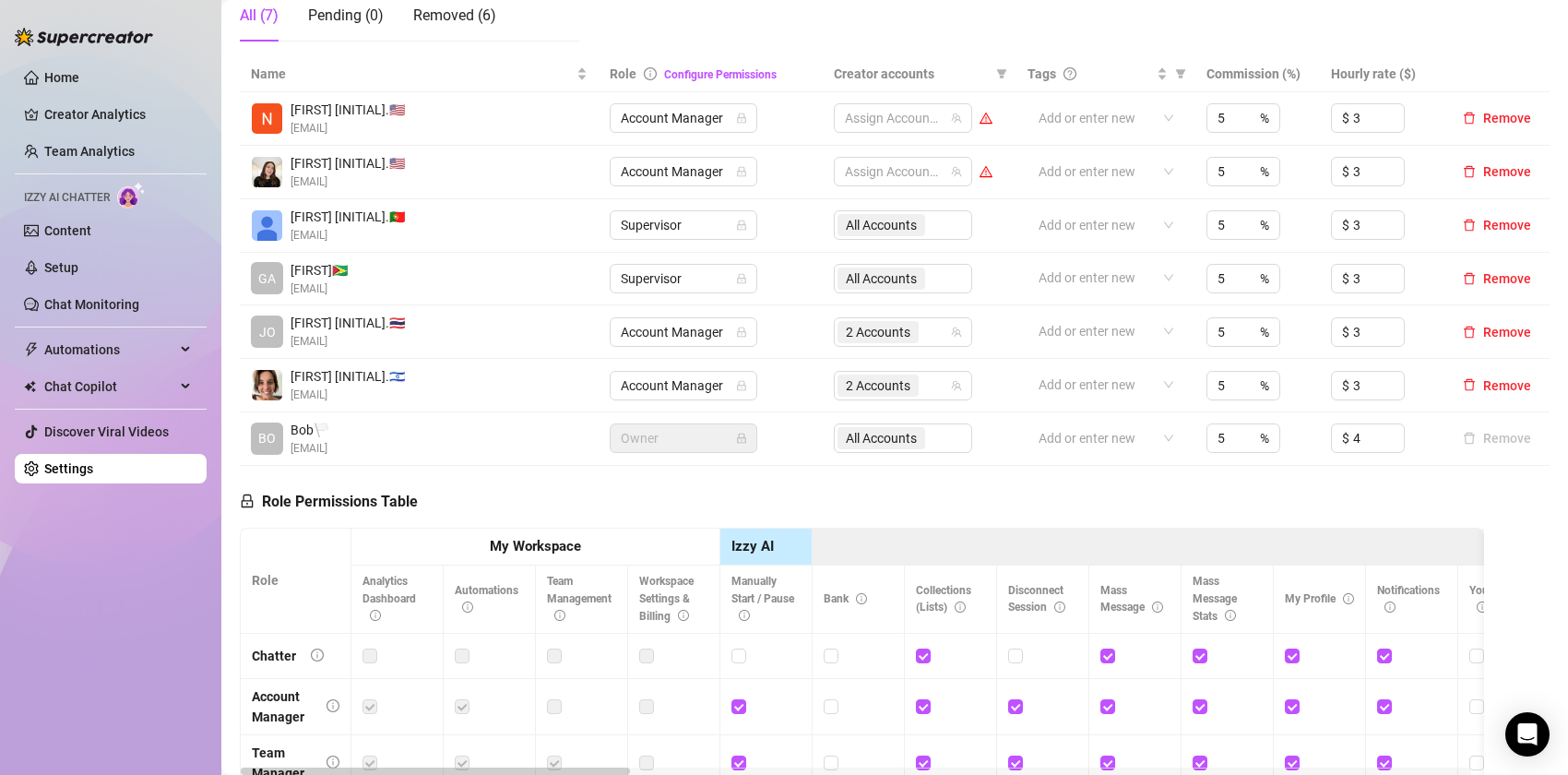 scroll, scrollTop: 353, scrollLeft: 0, axis: vertical 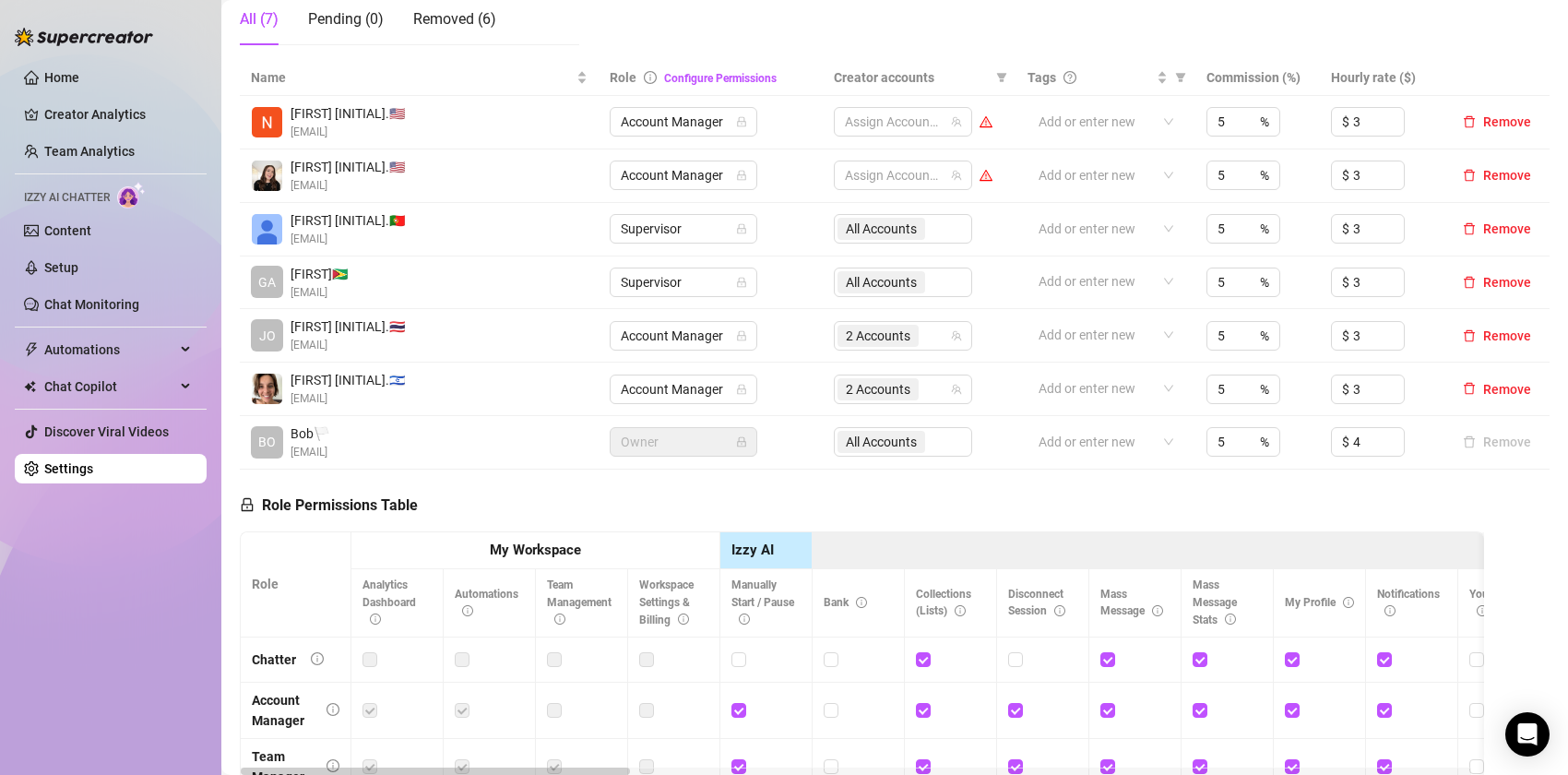 click on "Manage Team Members Manage your team members, their commission and hourly rate, and their permissions. Invite your team! Add team members to your workspace and work together on Supercreator. 1 Copy the link from the bottom 2 Share it with your team 3 Approve their request https://console.supercreator.app/invite?code=jtTjT3xrCvWRWrTmHG7LFV5PDHv1&workspace=Supercreator%20Demo Copy Link All (7) Pending (0) Removed (6)" at bounding box center (895, -94) 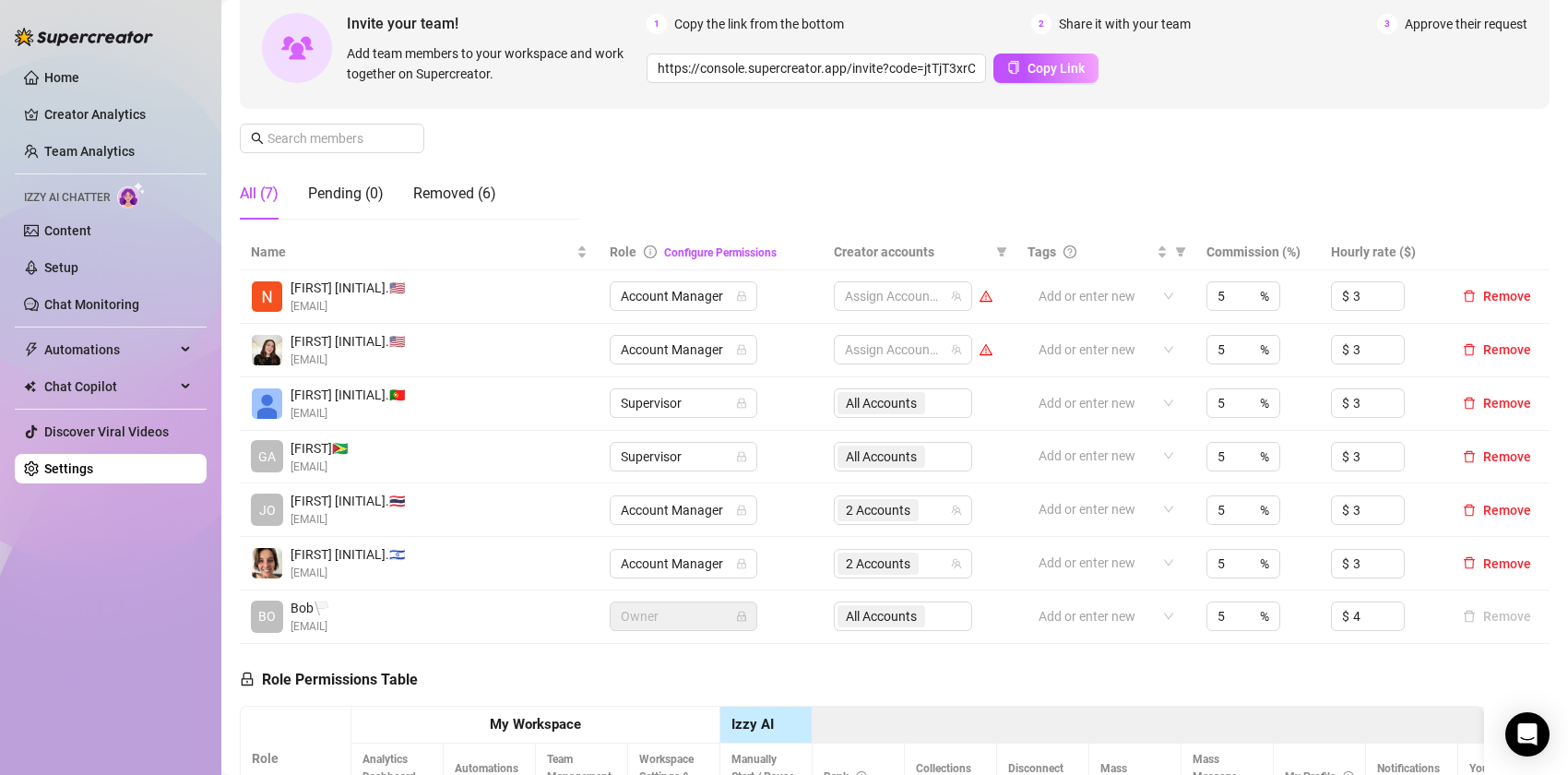 scroll, scrollTop: 158, scrollLeft: 0, axis: vertical 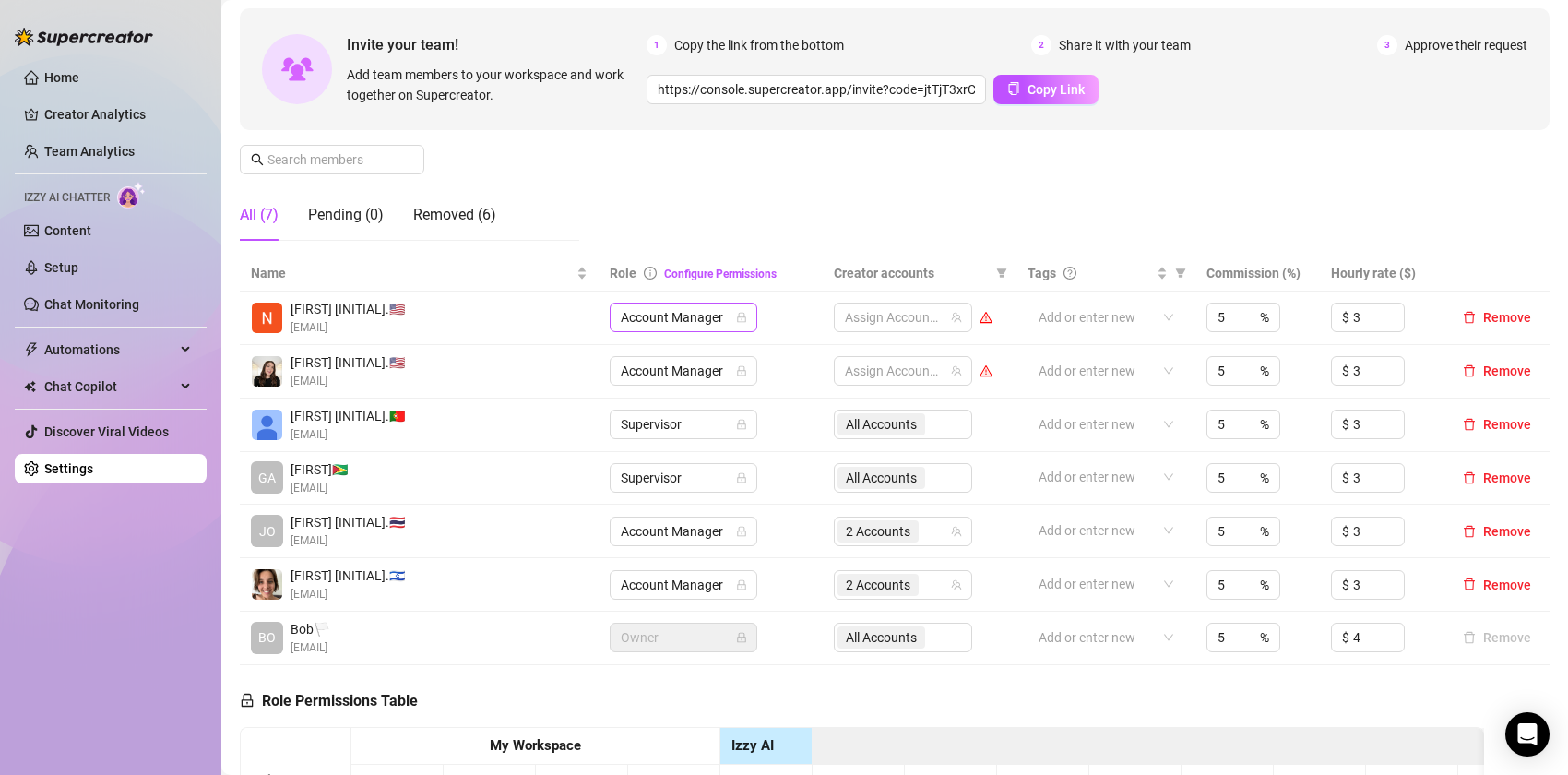 click on "Account Manager" at bounding box center (683, 317) 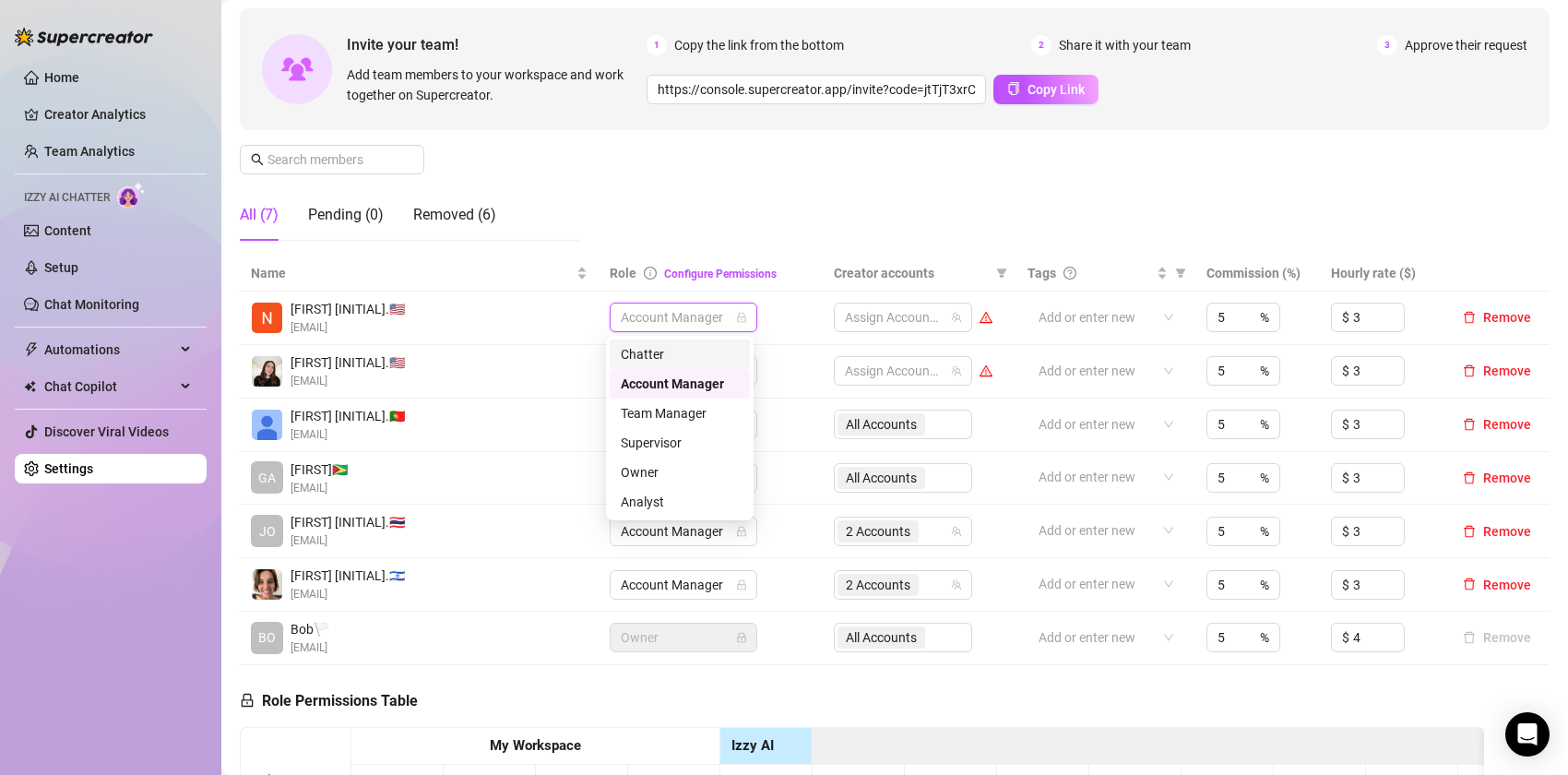 click on "Manage Team Members Manage your team members, their commission and hourly rate, and their permissions. Invite your team! Add team members to your workspace and work together on Supercreator. 1 Copy the link from the bottom 2 Share it with your team 3 Approve their request https://console.supercreator.app/invite?code=jtTjT3xrCvWRWrTmHG7LFV5PDHv1&workspace=Supercreator%20Demo Copy Link All (7) Pending (0) Removed (6)" at bounding box center (895, 101) 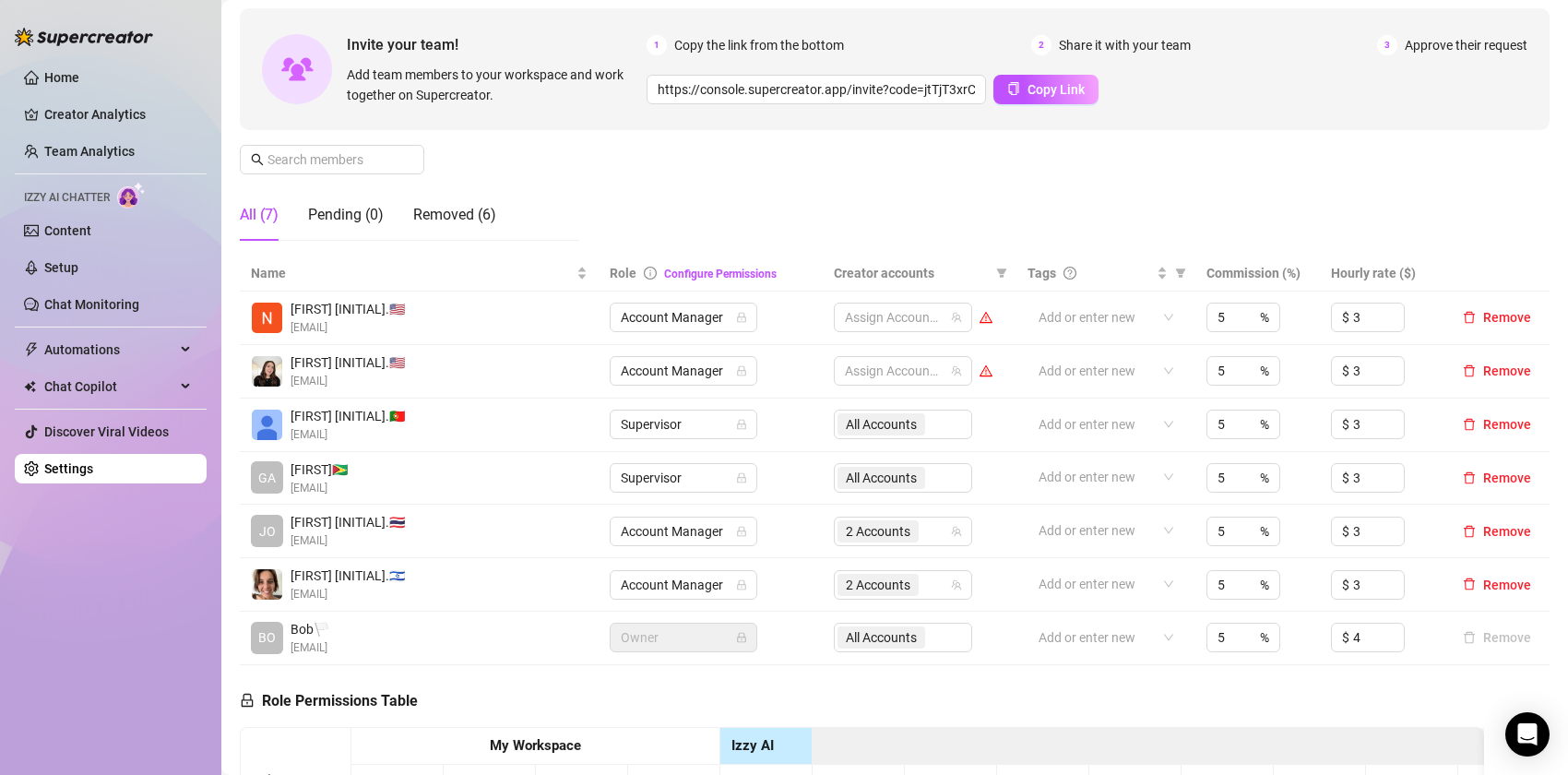 click on "Manage Team Members Manage your team members, their commission and hourly rate, and their permissions. Invite your team! Add team members to your workspace and work together on Supercreator. 1 Copy the link from the bottom 2 Share it with your team 3 Approve their request https://console.supercreator.app/invite?code=jtTjT3xrCvWRWrTmHG7LFV5PDHv1&workspace=Supercreator%20Demo Copy Link All (7) Pending (0) Removed (6)" at bounding box center (895, 101) 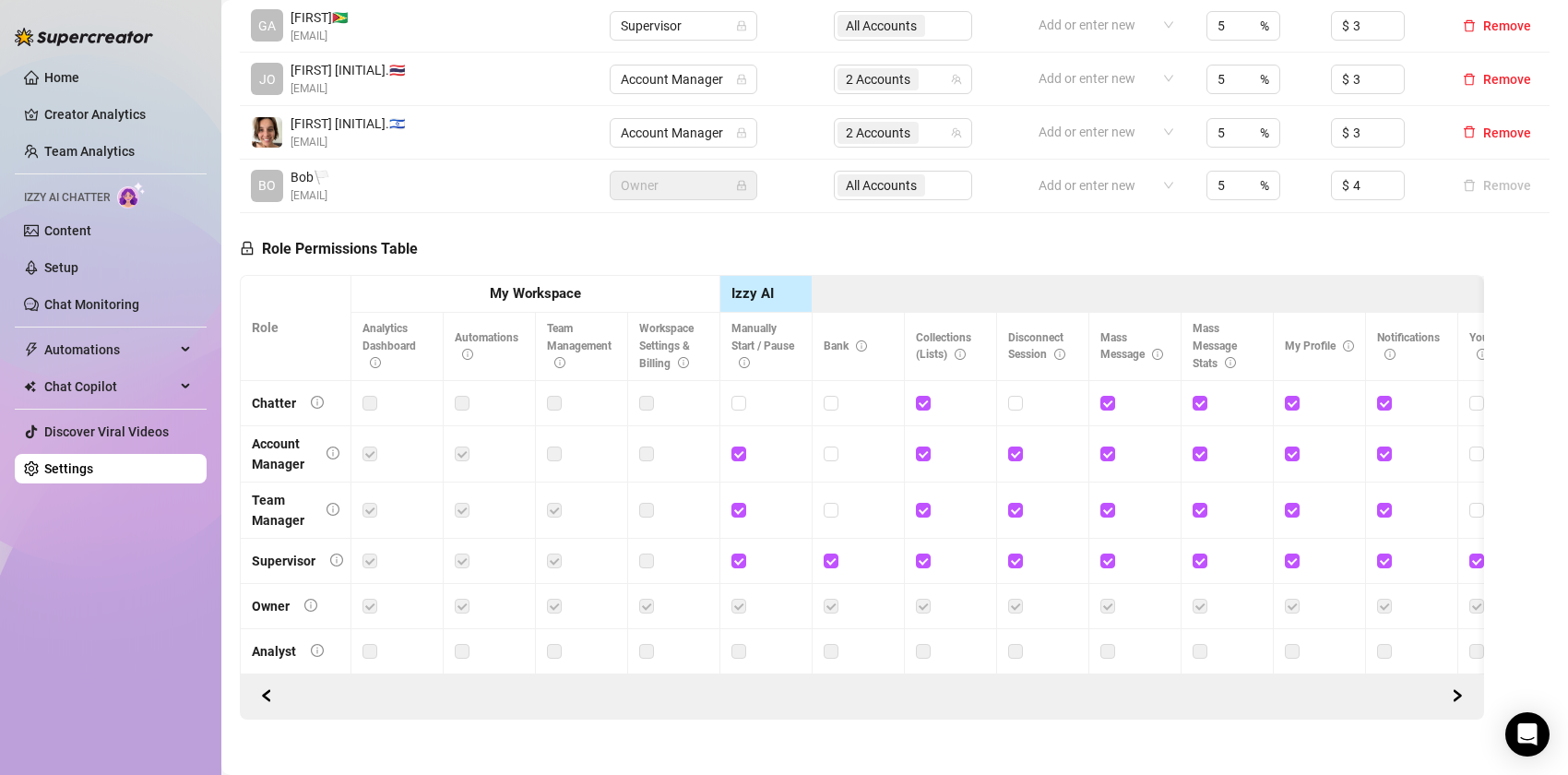 scroll, scrollTop: 611, scrollLeft: 0, axis: vertical 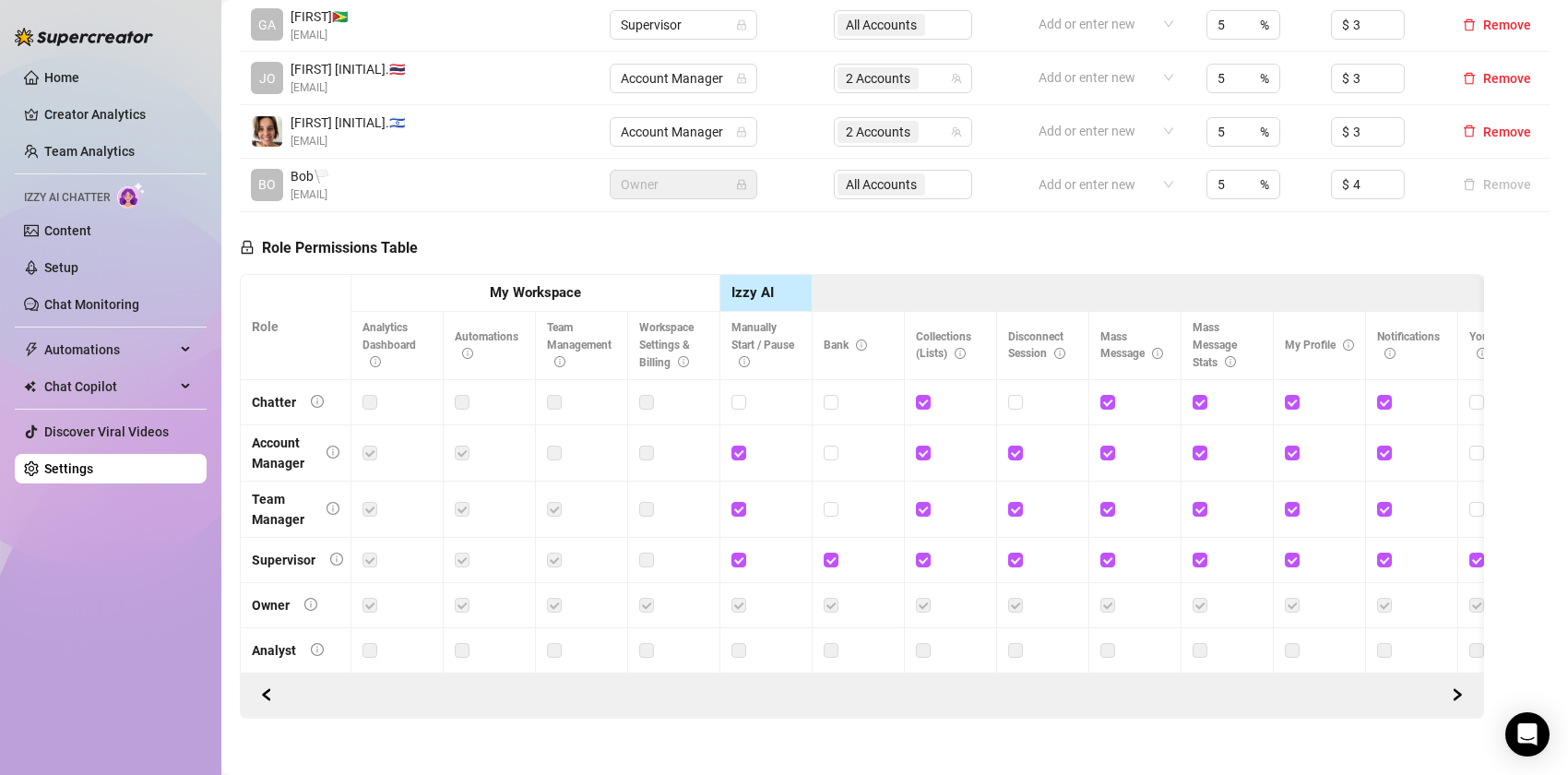 click on "Role Permissions Table Role My Workspace Izzy AI OnlyFans Side Menu OnlyFans Chat Page OnlyFans Account Settings OnlyFans Statements Page Analytics Dashboard Automations Team Management Workspace Settings & Billing Manually Start / Pause Bank Collections (Lists) Disconnect Session Mass Message Mass Message Stats My Profile Notifications Your Cards Posts Promotions Queue Referrals Release Forms Statistics Story & Highlights Streaming Vault Chats Chat - Add New Media Account Fans and following General (Display) Messaging Notifications Privacy and safety Profile Social Media Story Streaming Subscription price and bundles Tracking Links Statements (Earnings) Chargebacks Earnings Statistics Payout Requests Referrals                                                                                     Chatter Account Manager Team Manager Supervisor Owner Analyst" at bounding box center (861, 465) 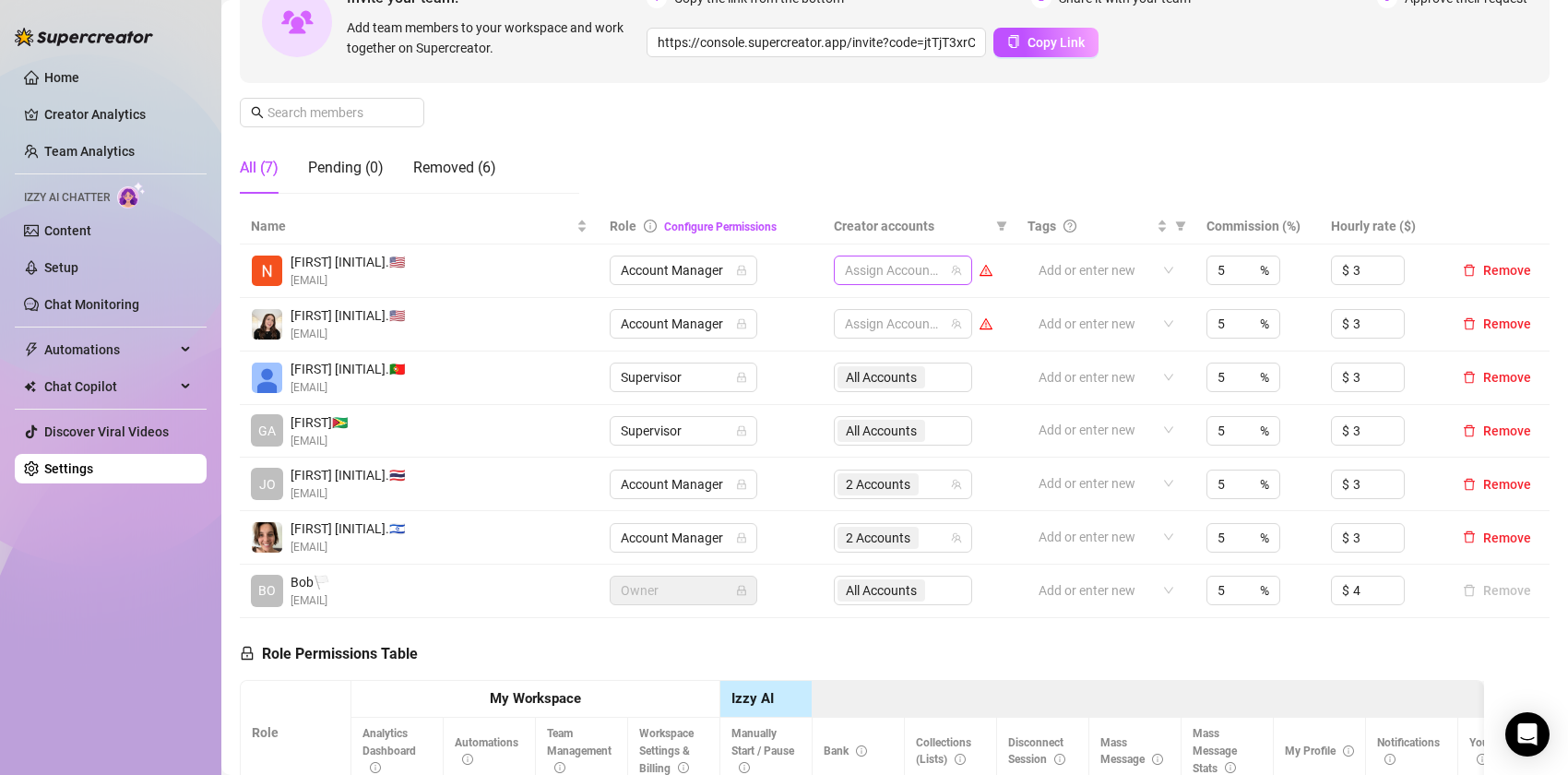 click at bounding box center (893, 270) 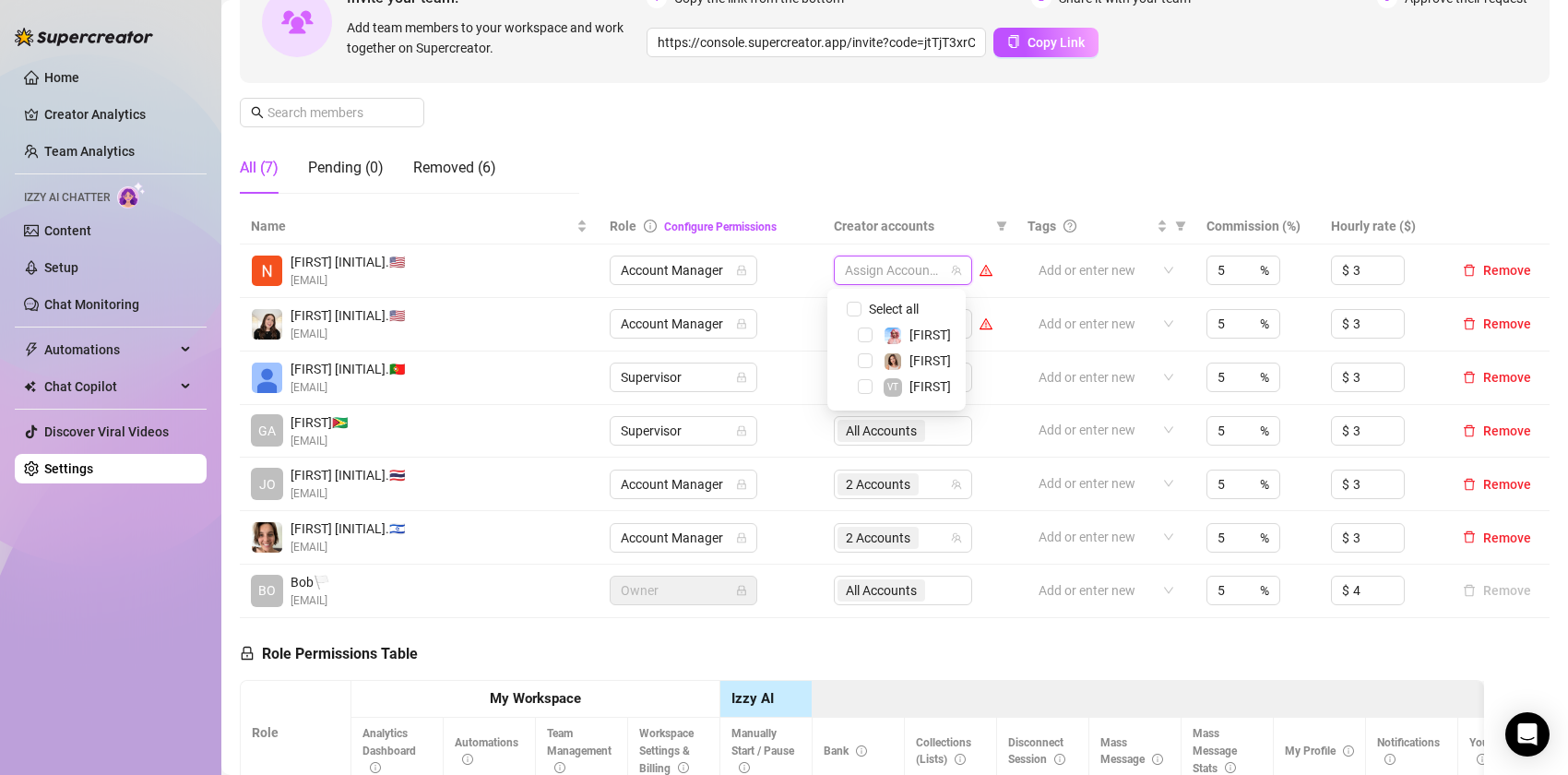 click on "Manage Team Members Manage your team members, their commission and hourly rate, and their permissions. Invite your team! Add team members to your workspace and work together on Supercreator. 1 Copy the link from the bottom 2 Share it with your team 3 Approve their request https://console.supercreator.app/invite?code=jtTjT3xrCvWRWrTmHG7LFV5PDHv1&workspace=Supercreator%20Demo Copy Link All (7) Pending (0) Removed (6)" at bounding box center [895, 54] 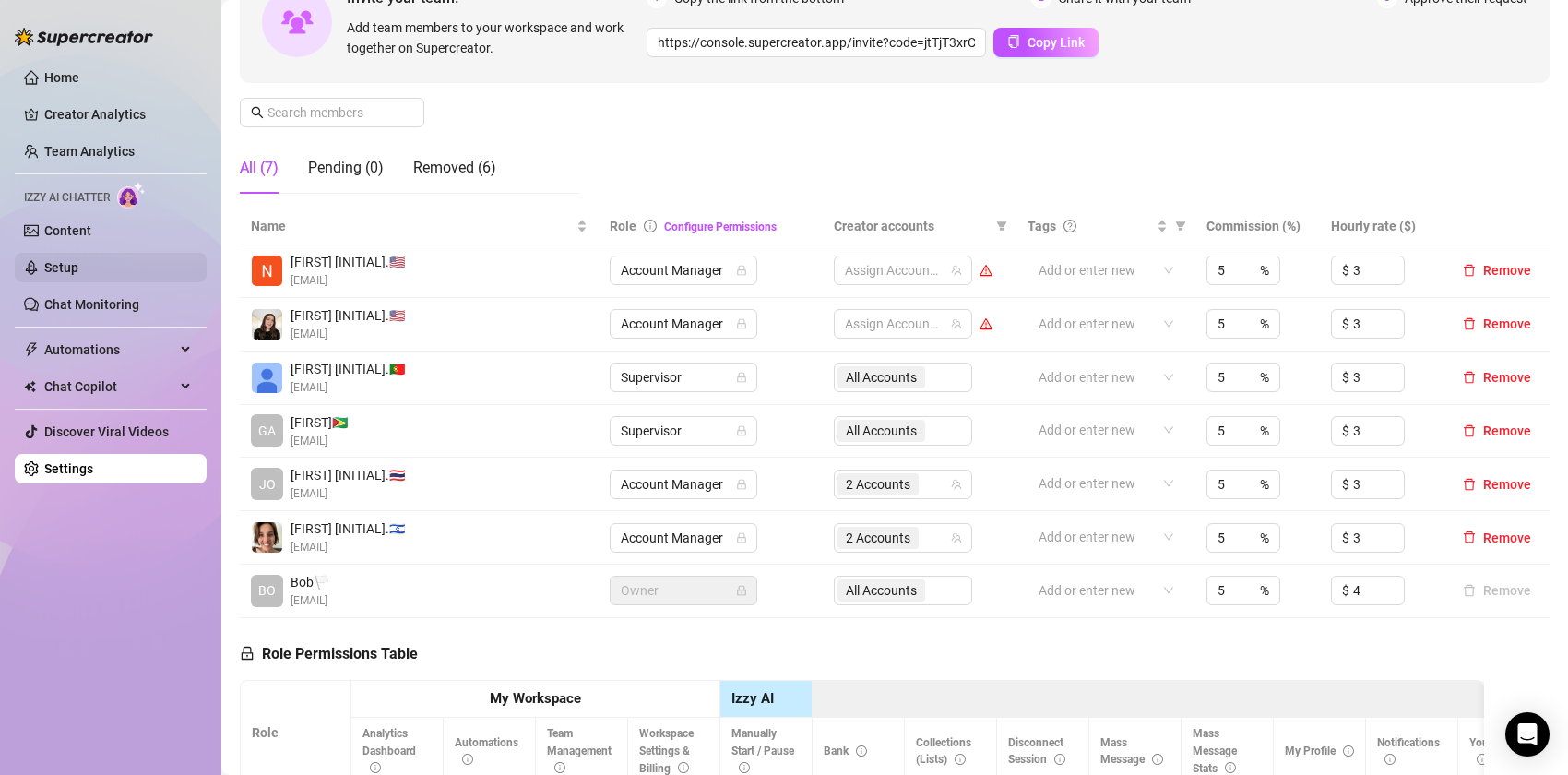 click on "Setup" at bounding box center [61, 268] 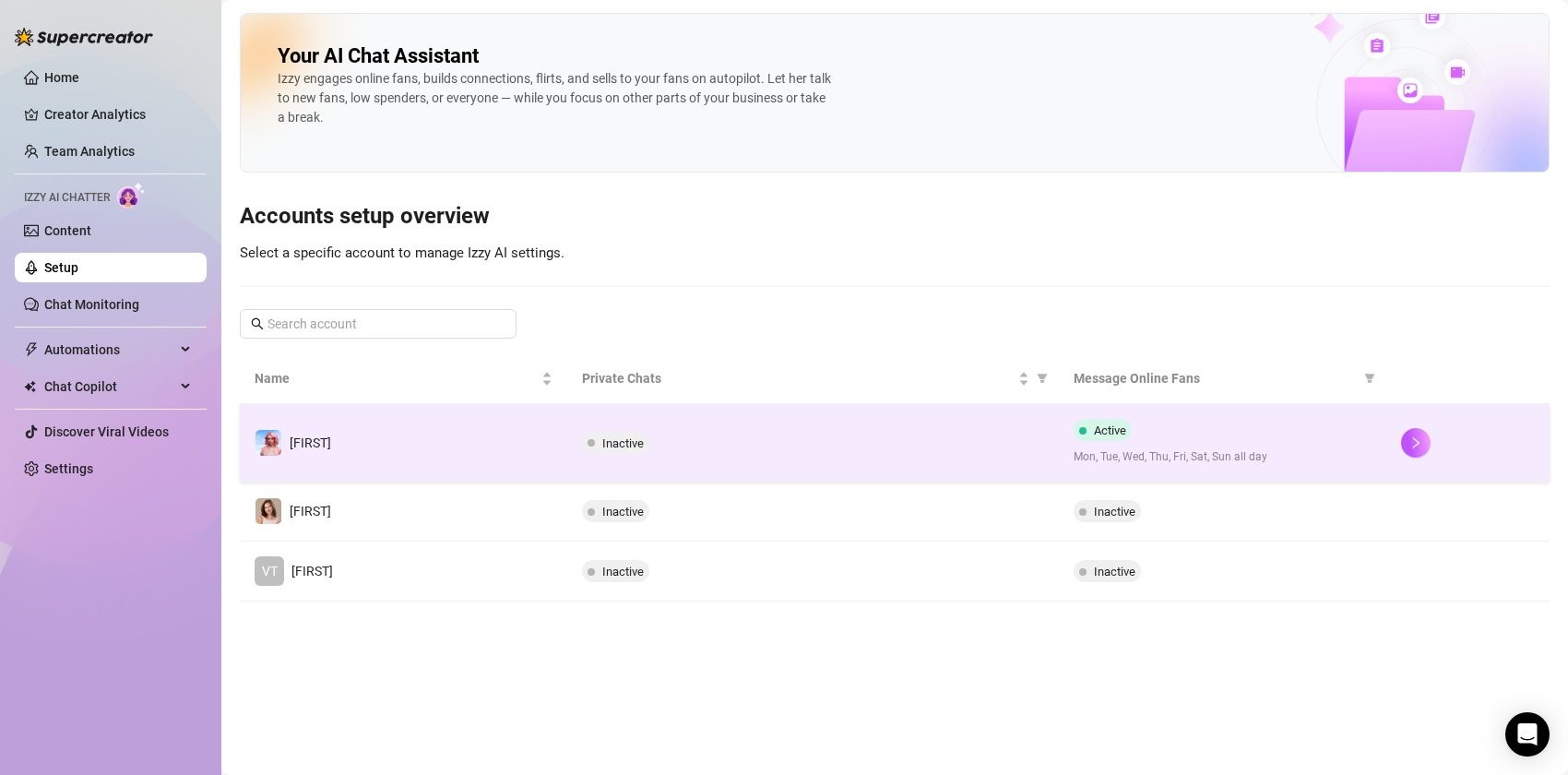 click on "Inactive" at bounding box center [813, 443] 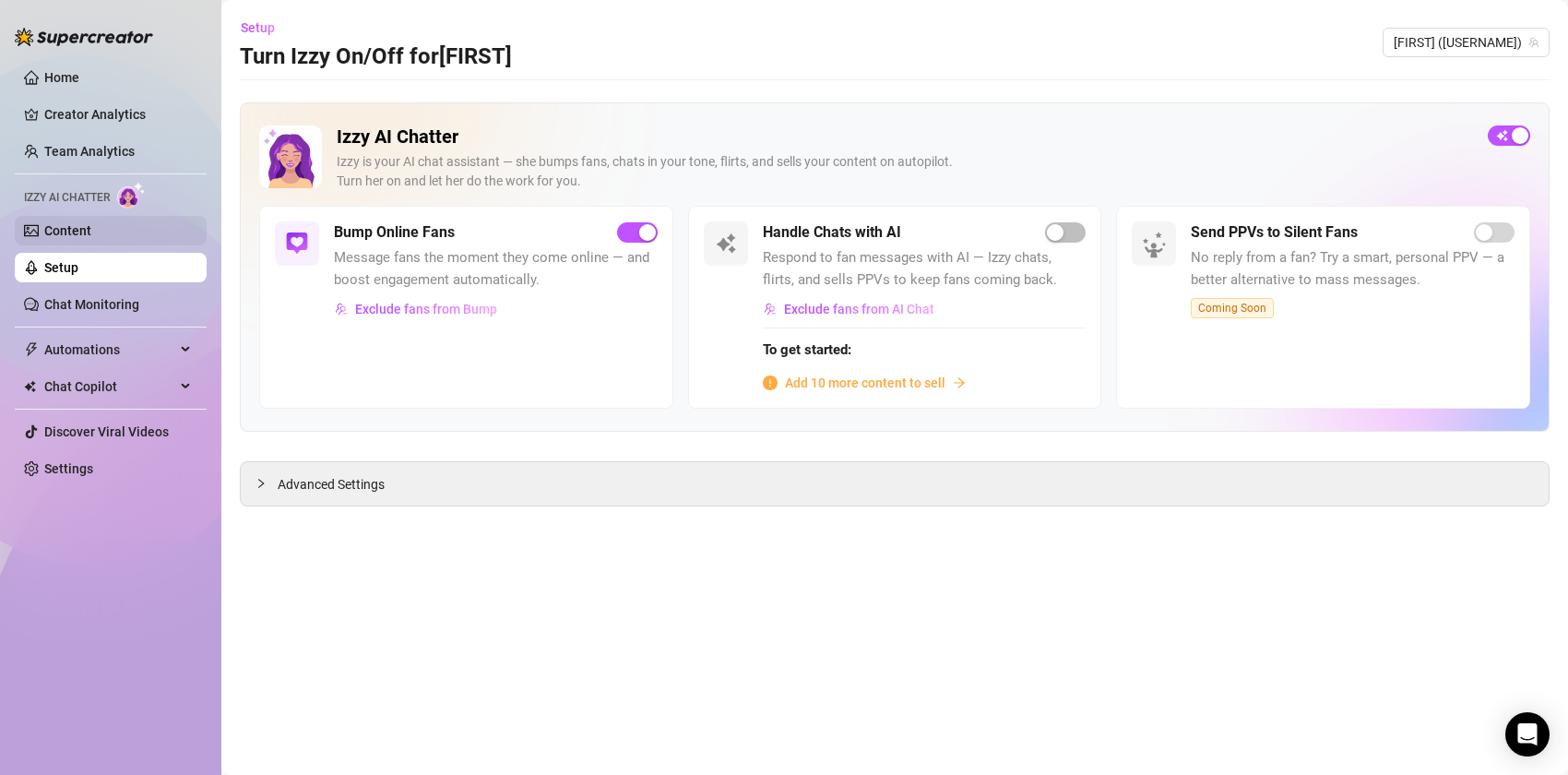 click on "Content" at bounding box center (67, 231) 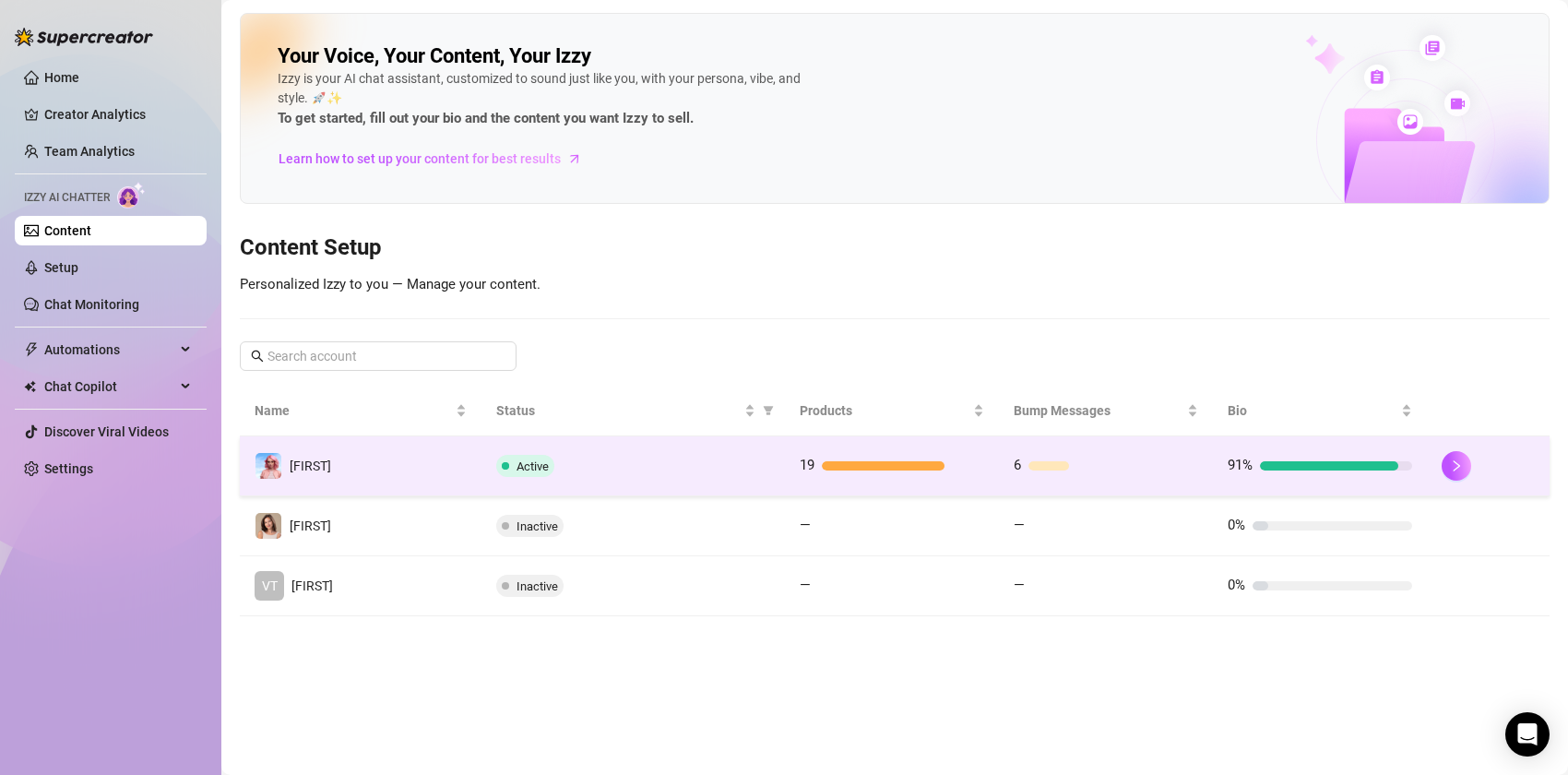 click on "Active" at bounding box center [633, 466] 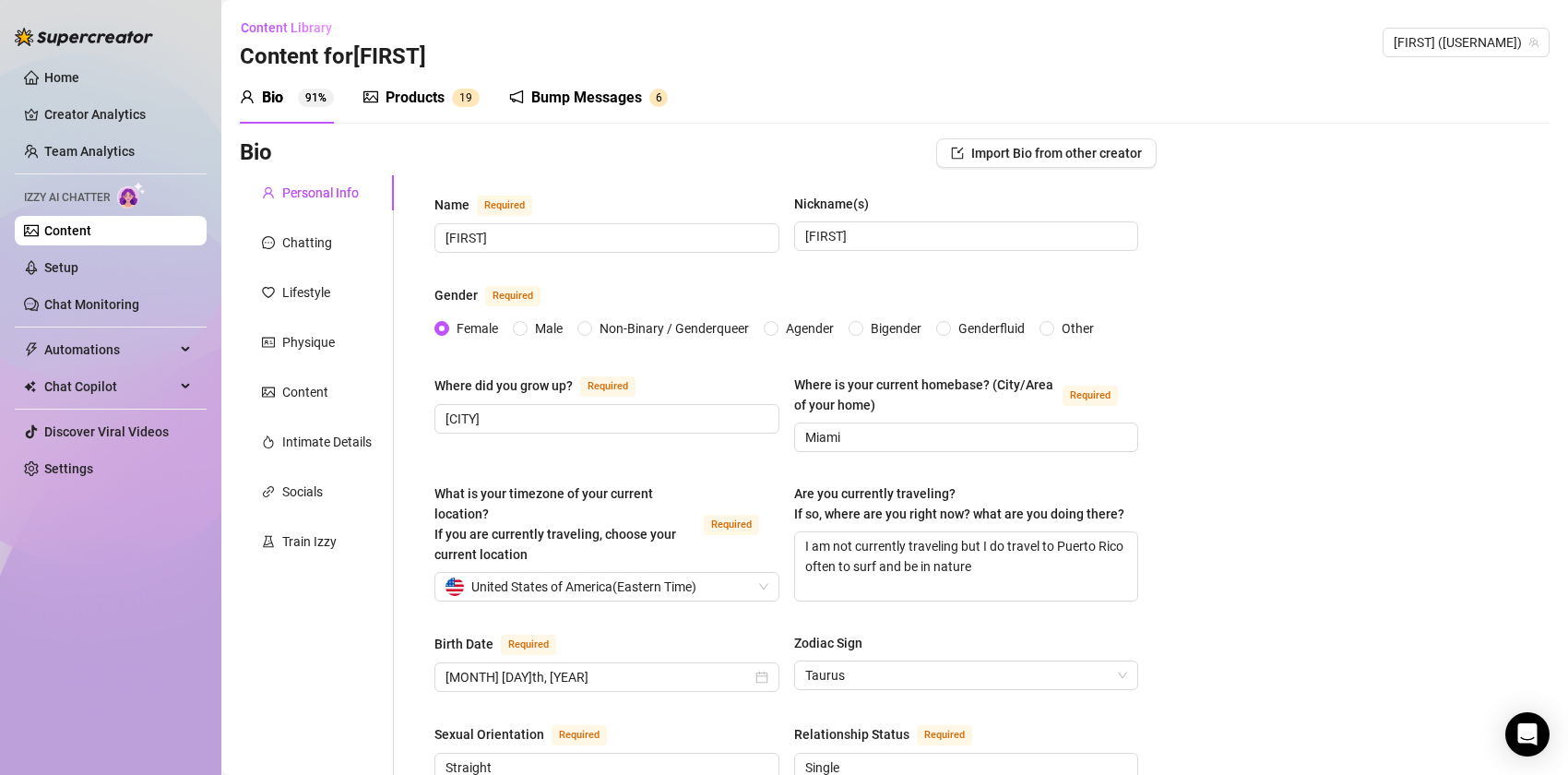 click on "Products" at bounding box center [415, 98] 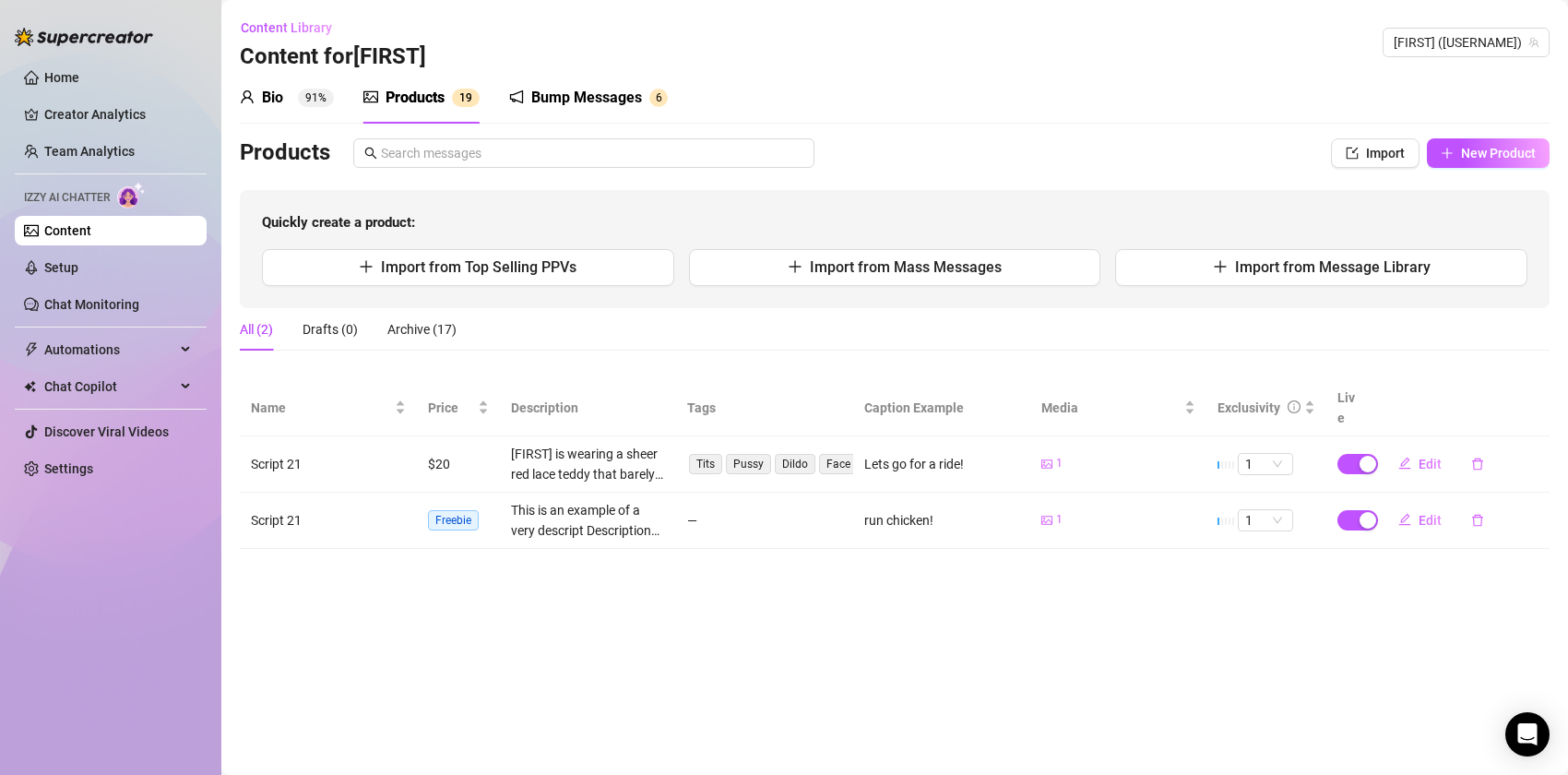 click on "Products" at bounding box center (747, 153) 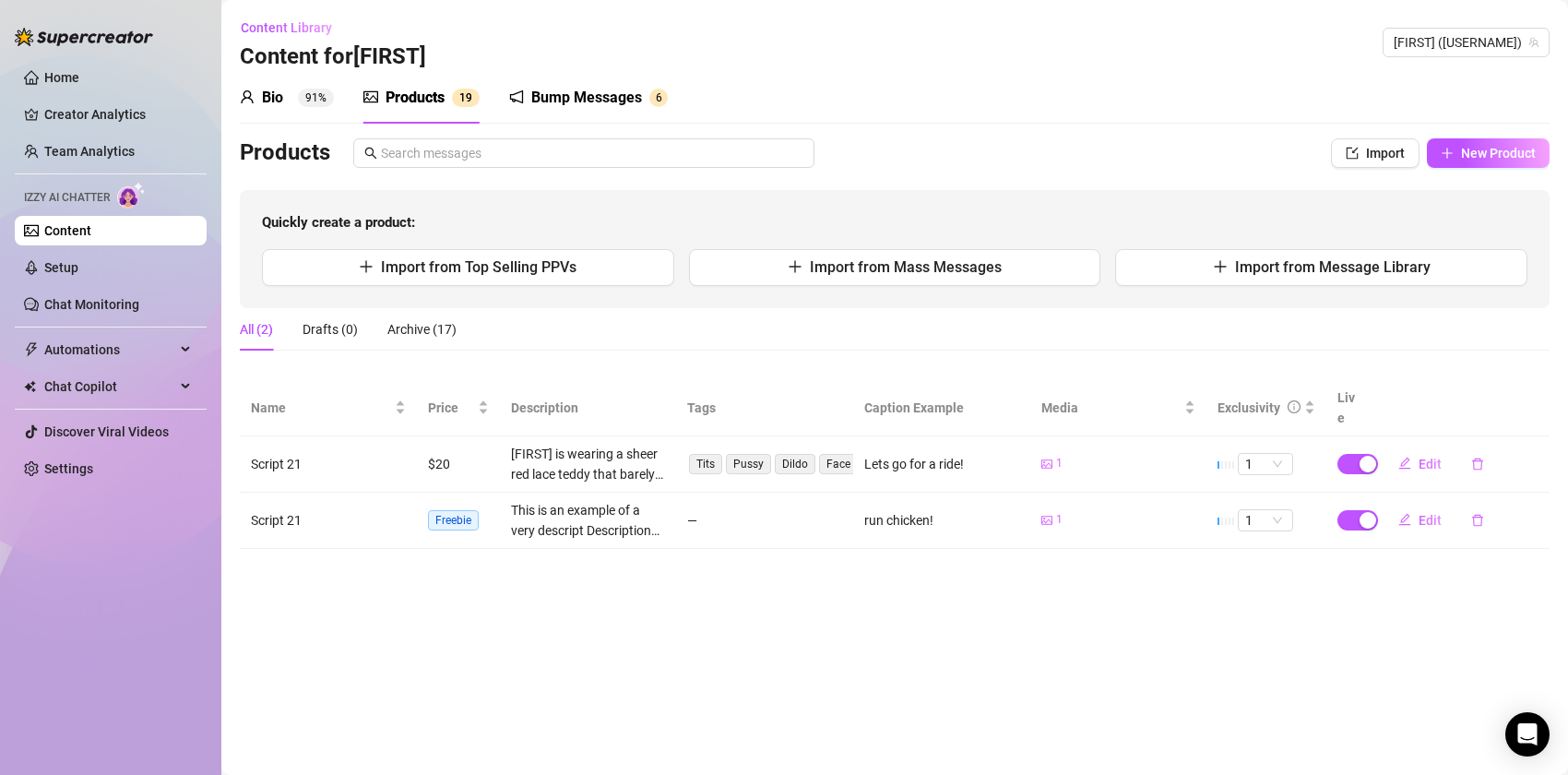 click on "Setup" at bounding box center (61, 268) 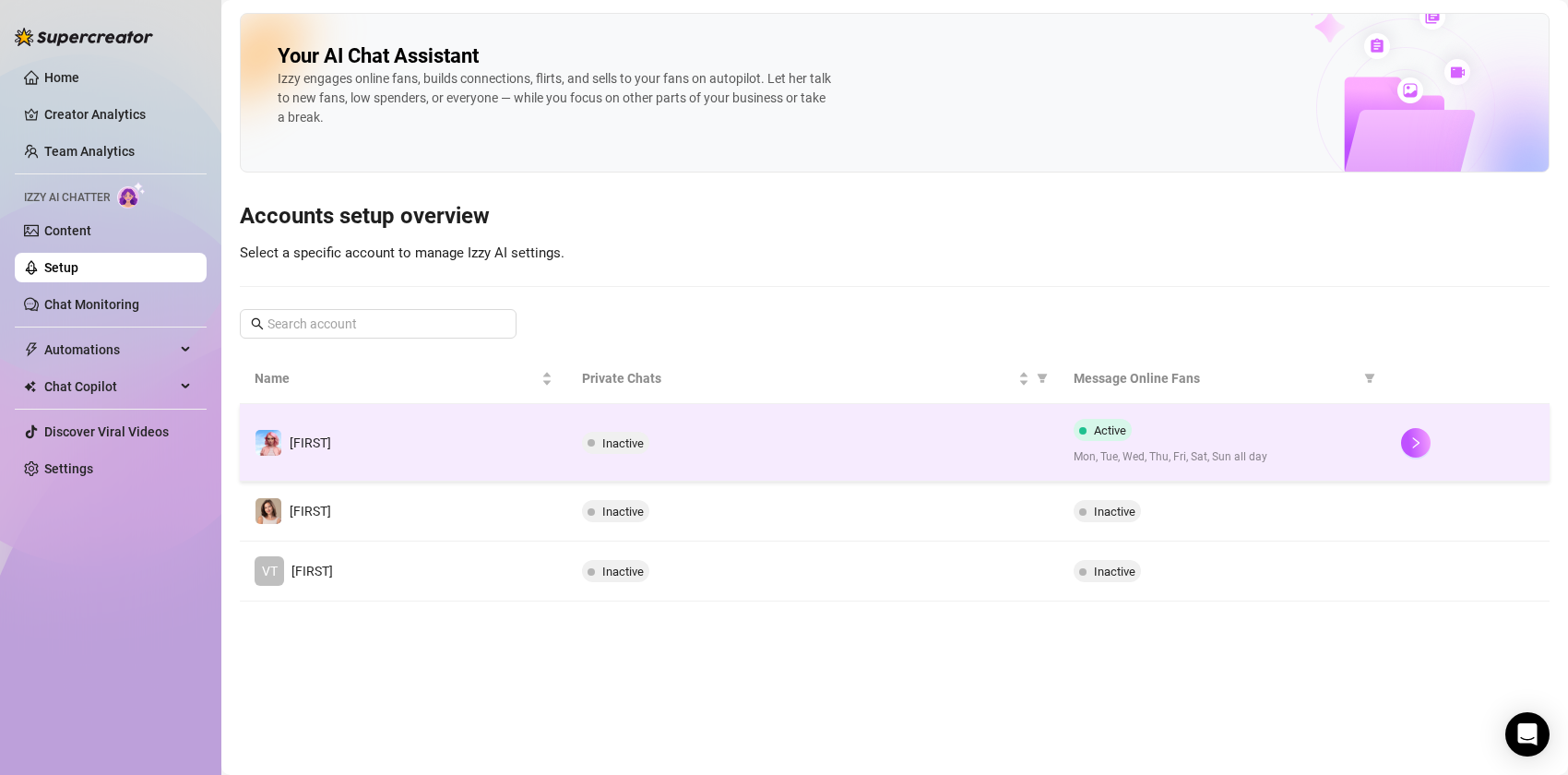 click on "[FIRST]" at bounding box center (403, 443) 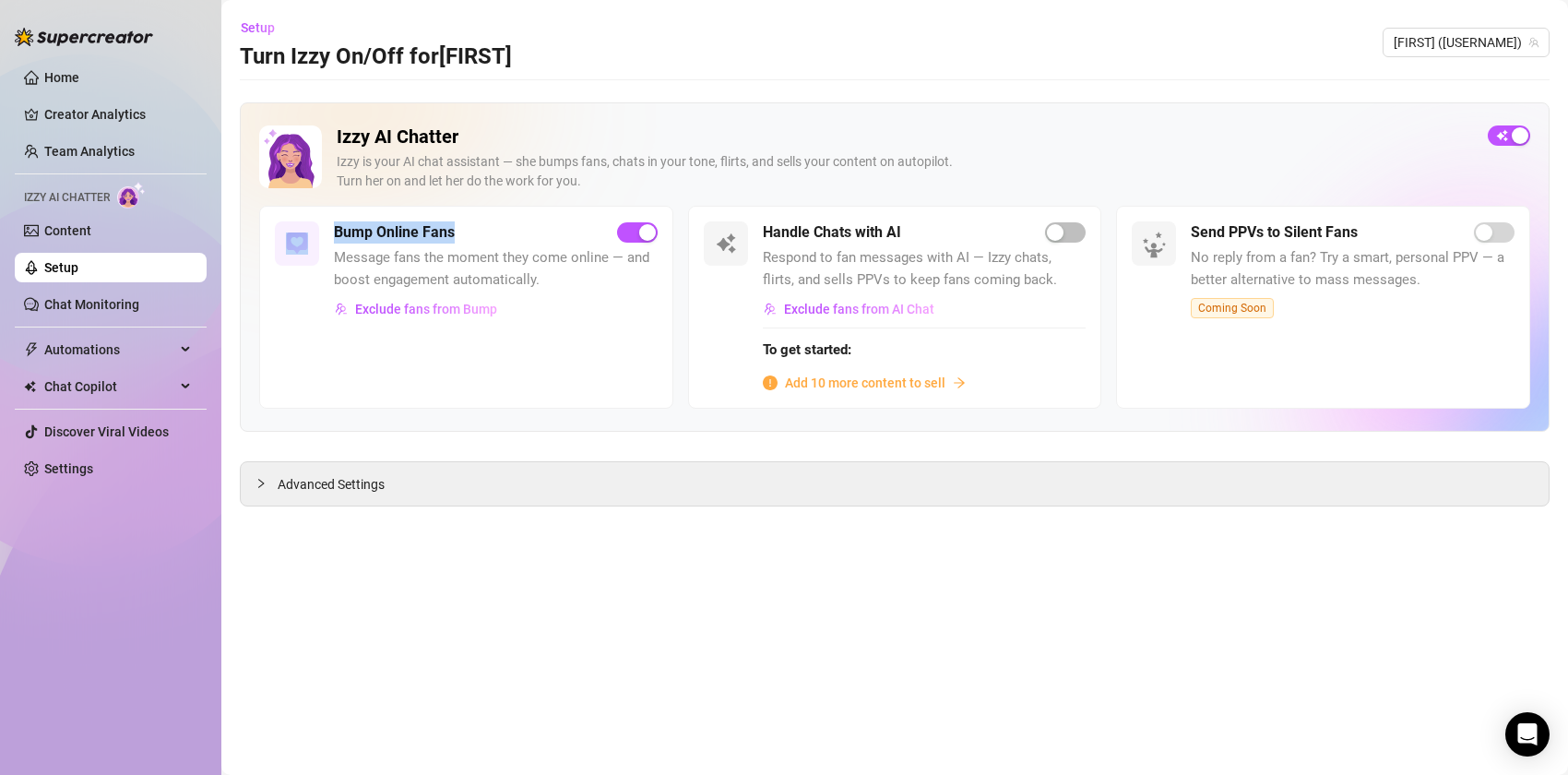 drag, startPoint x: 463, startPoint y: 239, endPoint x: 325, endPoint y: 236, distance: 138.03 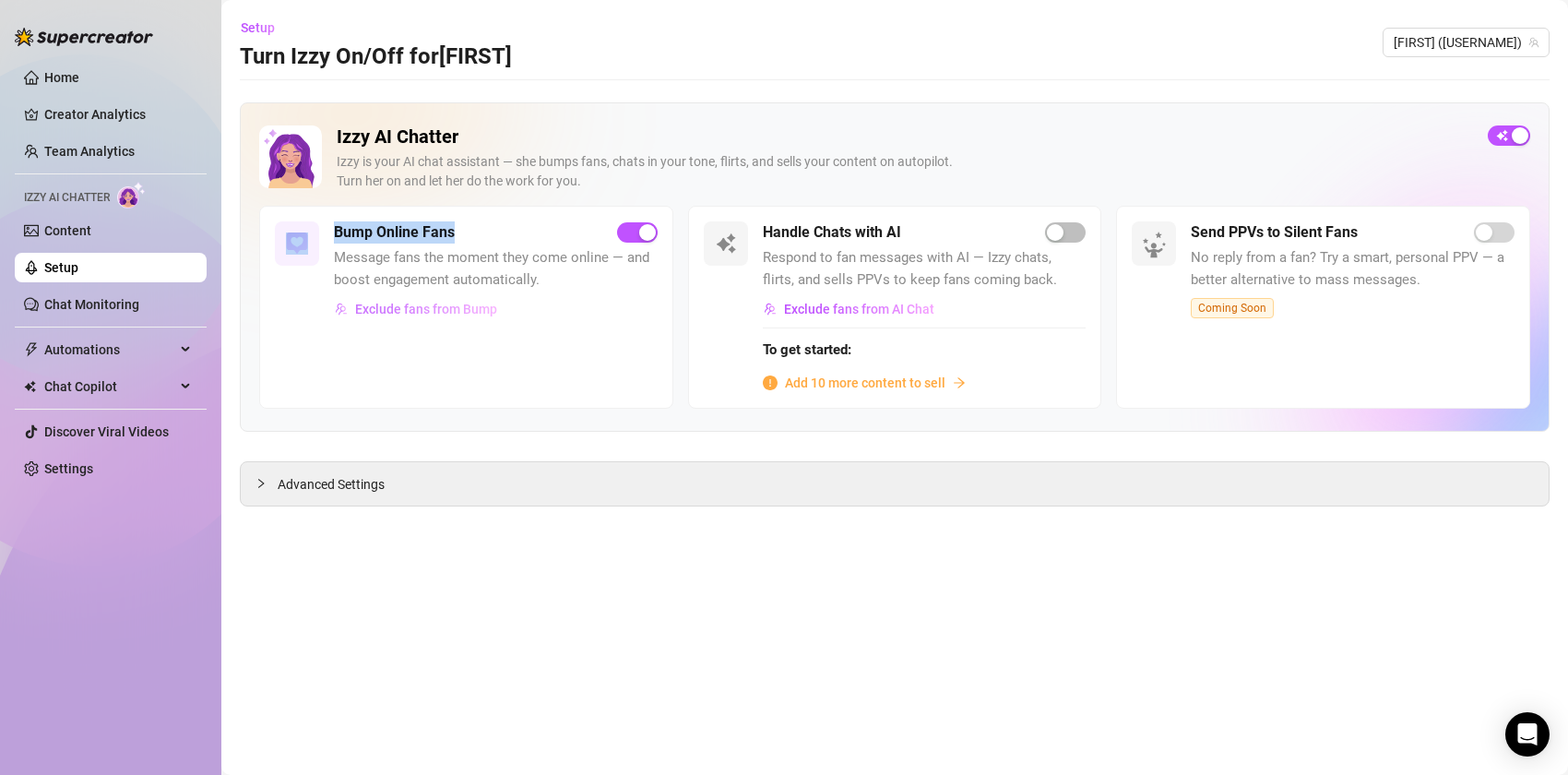 click on "Exclude fans from Bump" at bounding box center [426, 309] 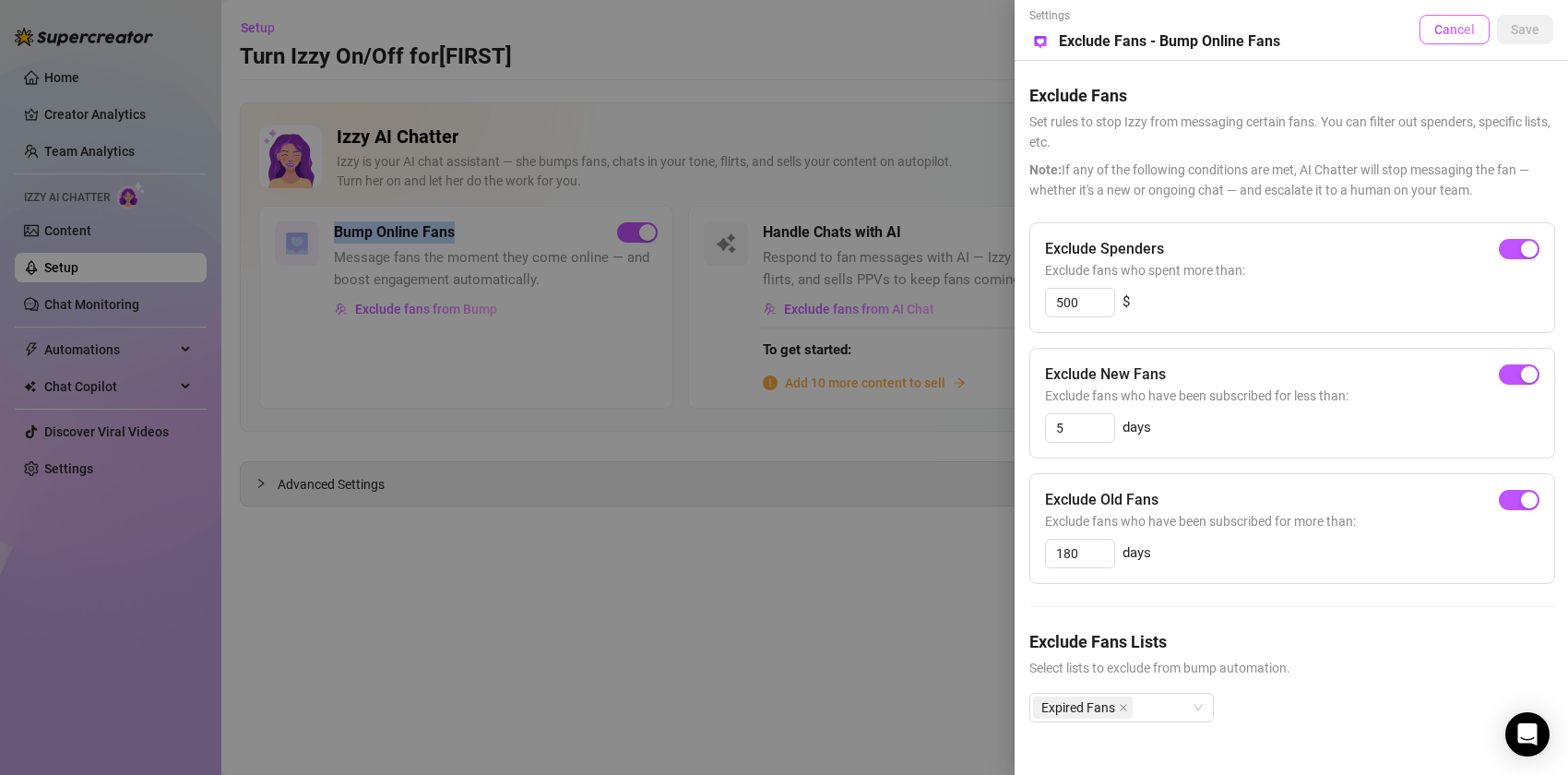 click on "Cancel" at bounding box center (1455, 30) 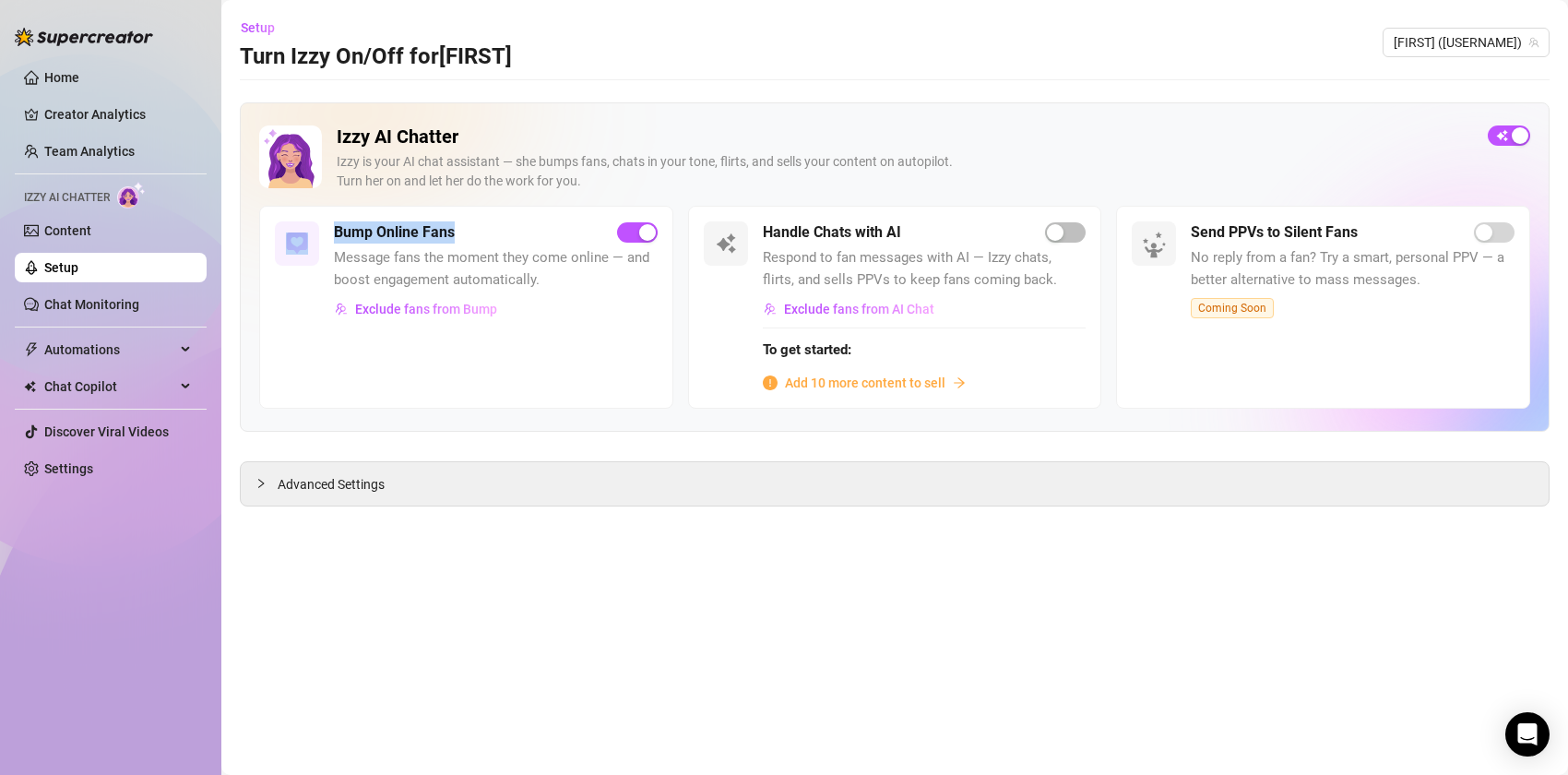 click on "Bump Online Fans" at bounding box center [495, 232] 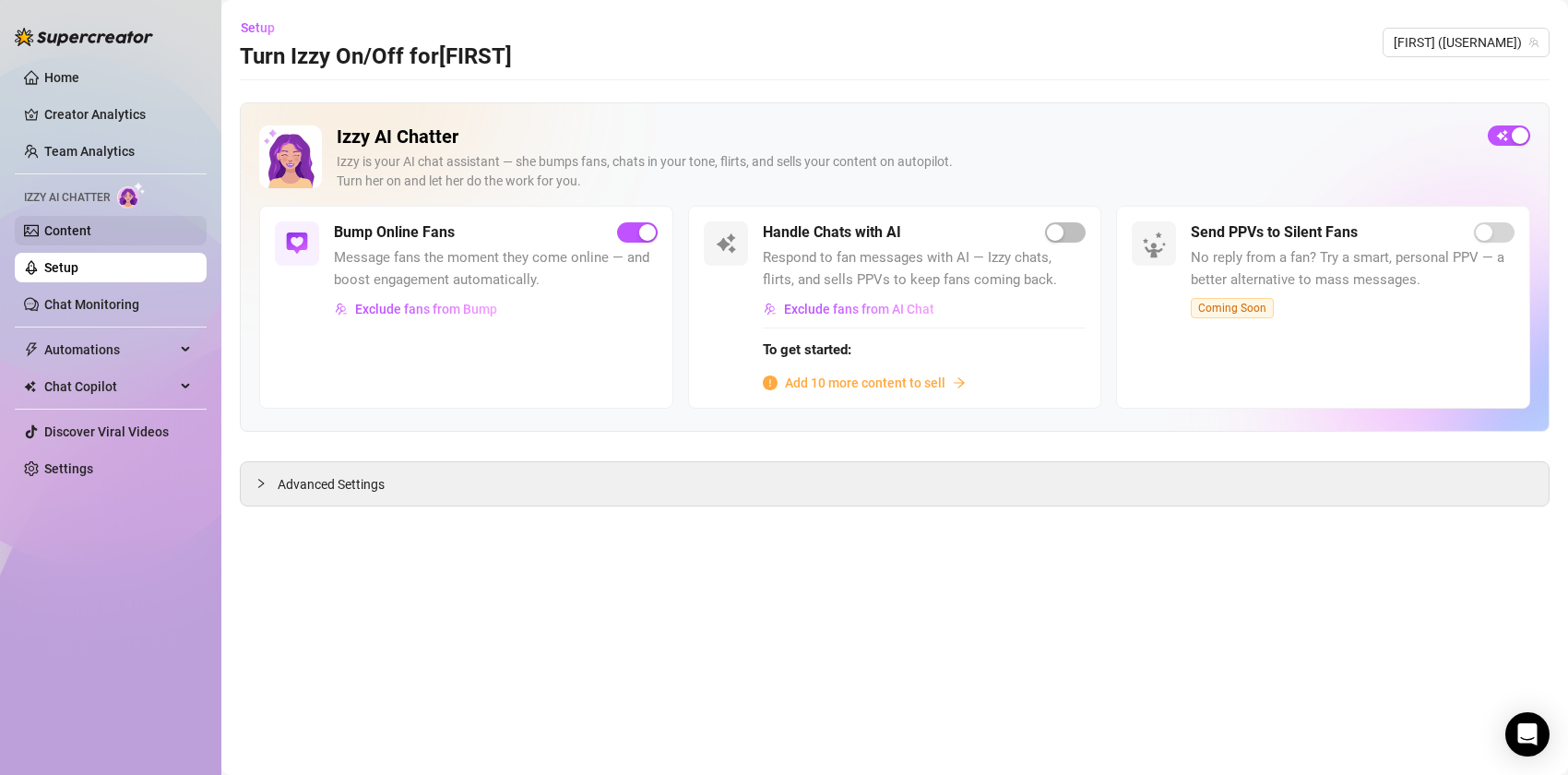 click on "Content" at bounding box center [67, 231] 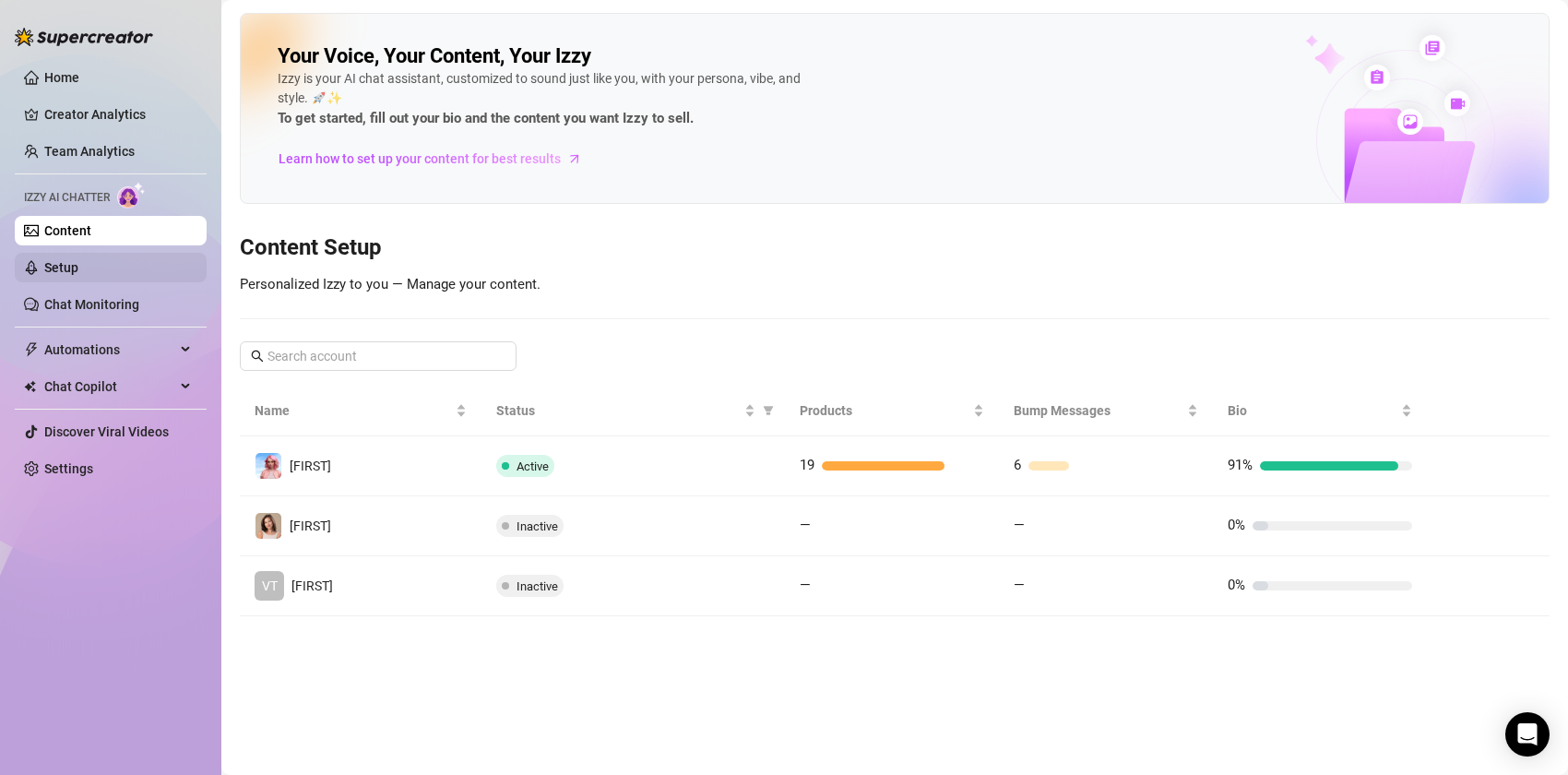 click on "Setup" at bounding box center [61, 268] 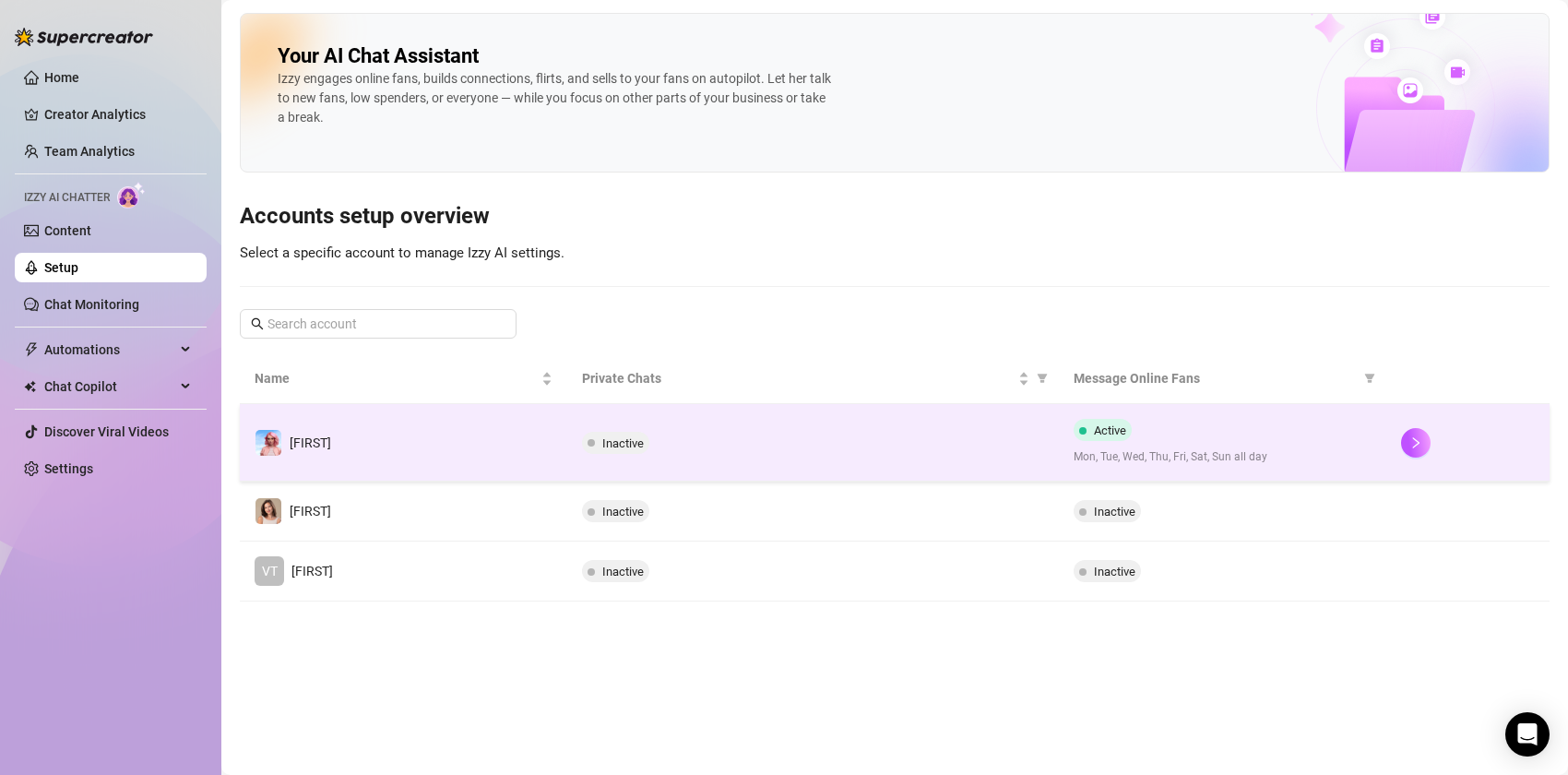 click on "Inactive" at bounding box center [813, 443] 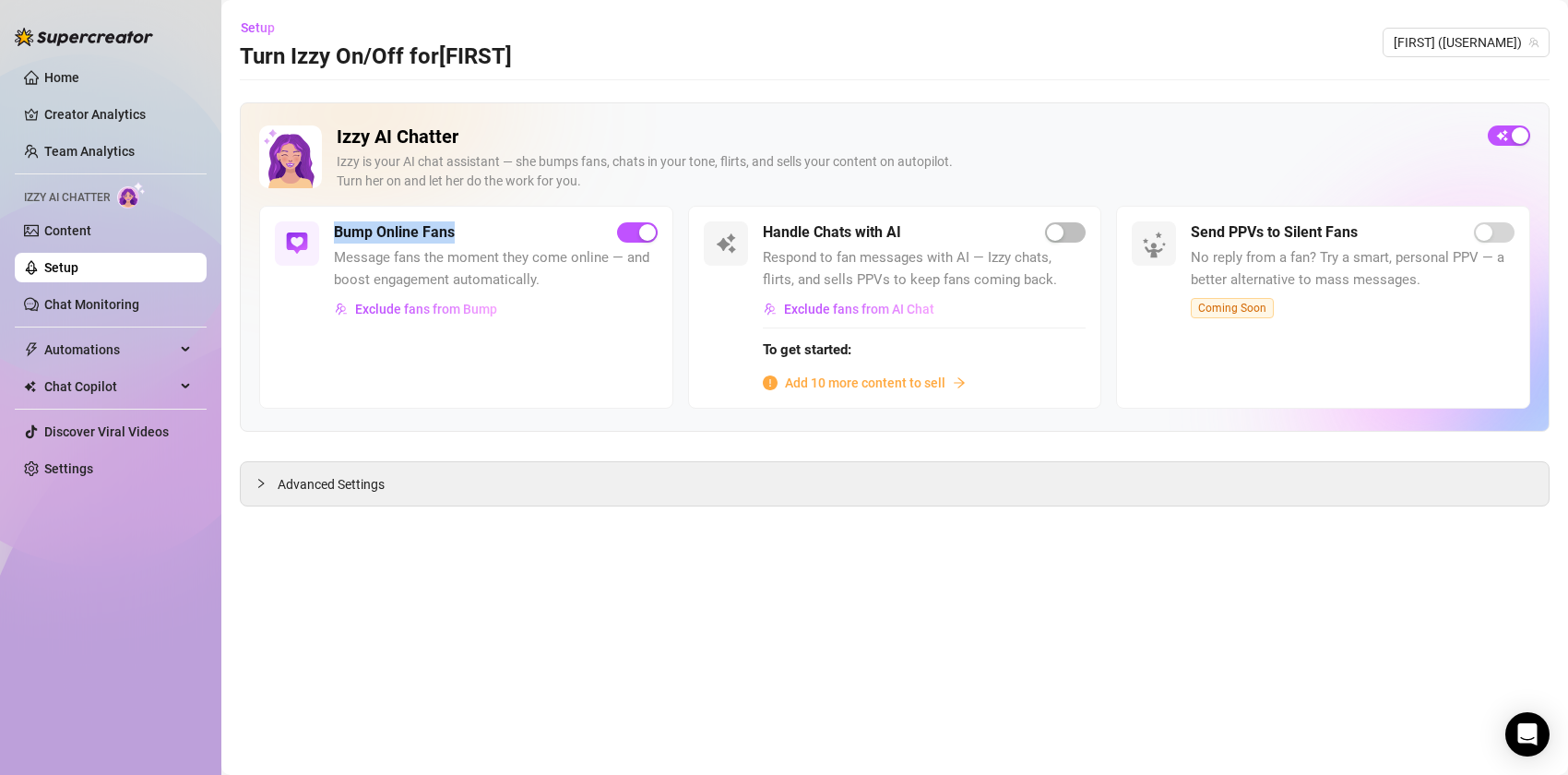 drag, startPoint x: 453, startPoint y: 239, endPoint x: 327, endPoint y: 240, distance: 126.00397 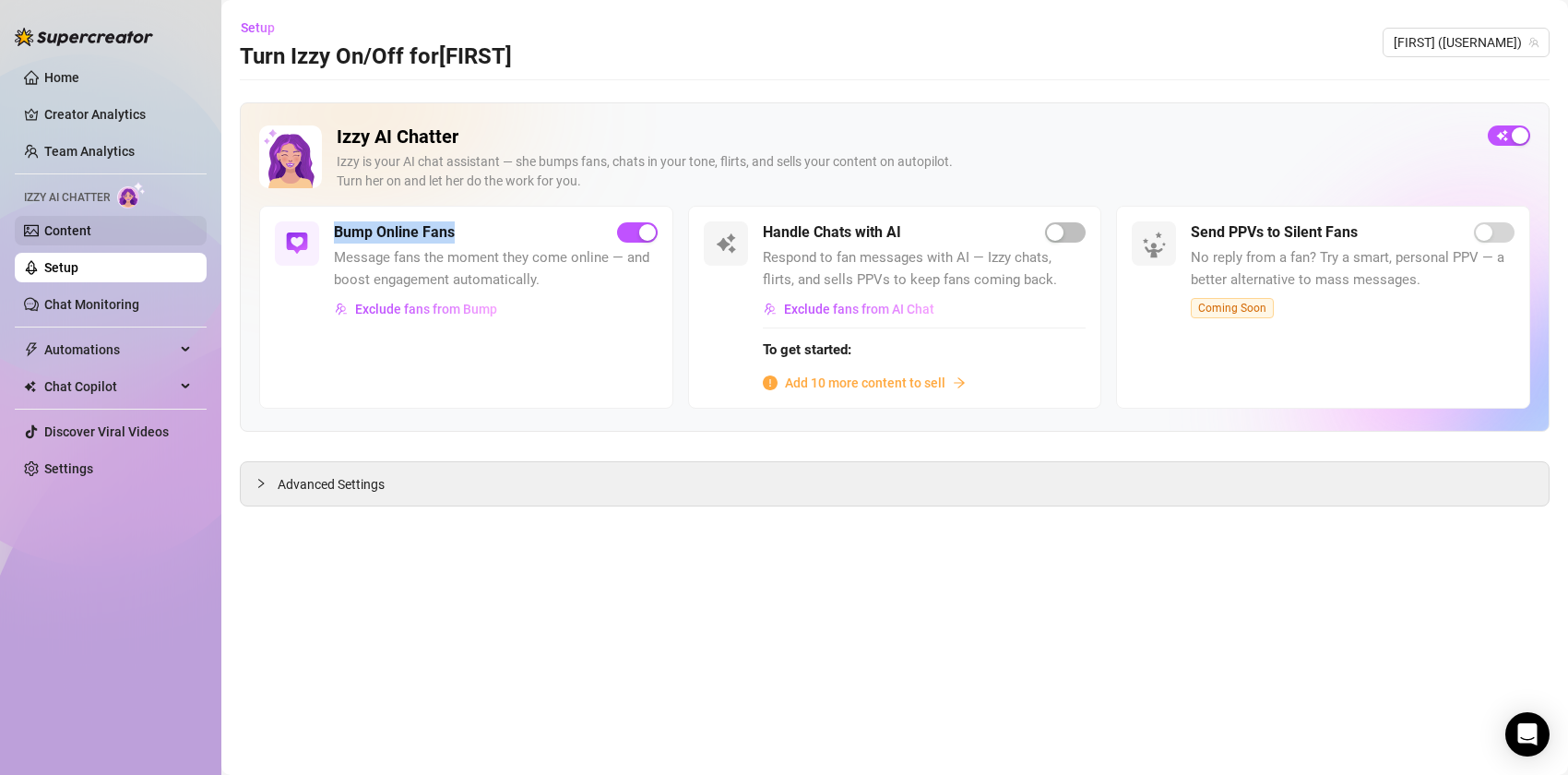 click on "Content" at bounding box center [67, 231] 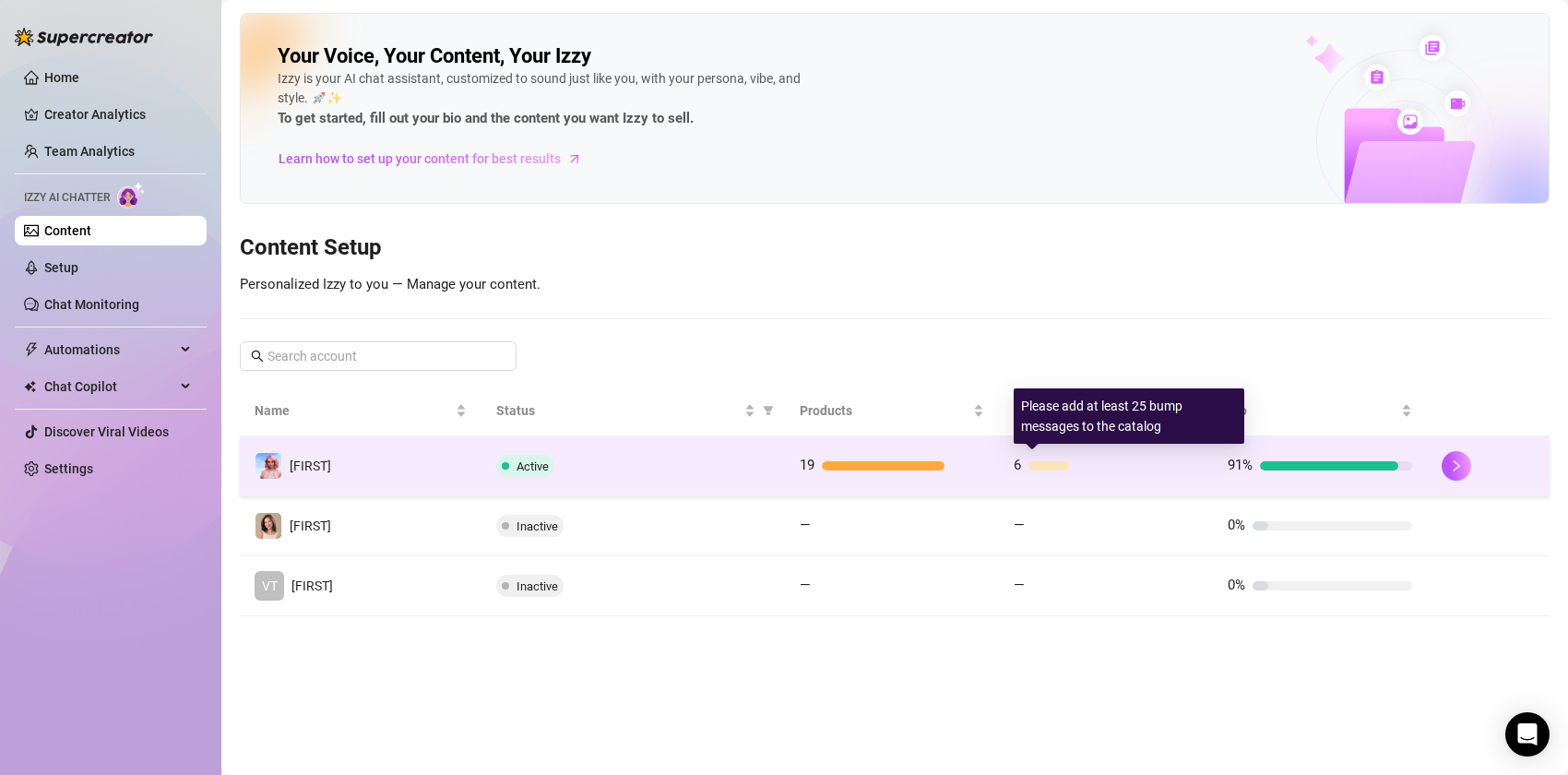 click at bounding box center (1113, 466) 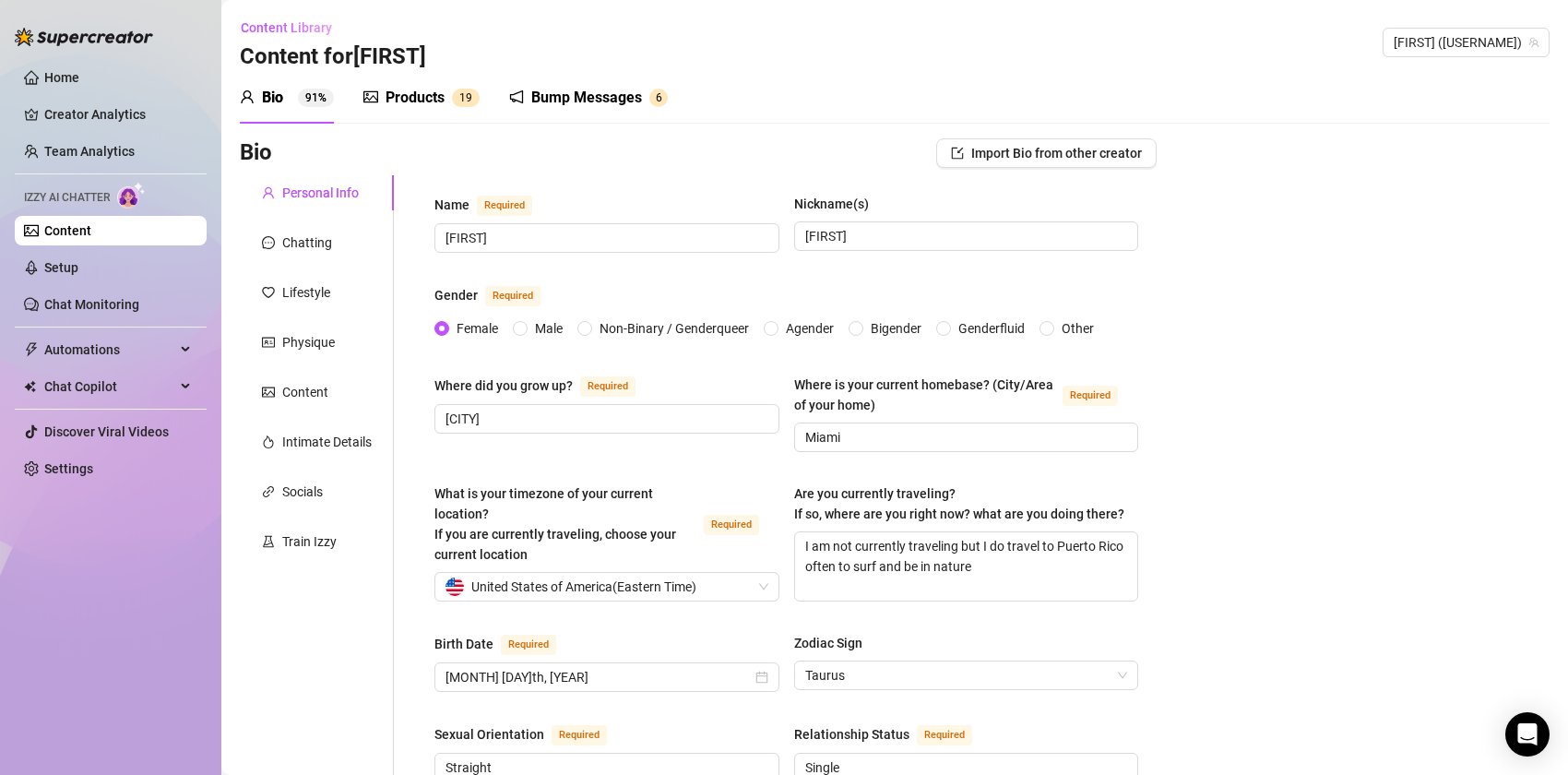 click on "Bump Messages" at bounding box center (587, 98) 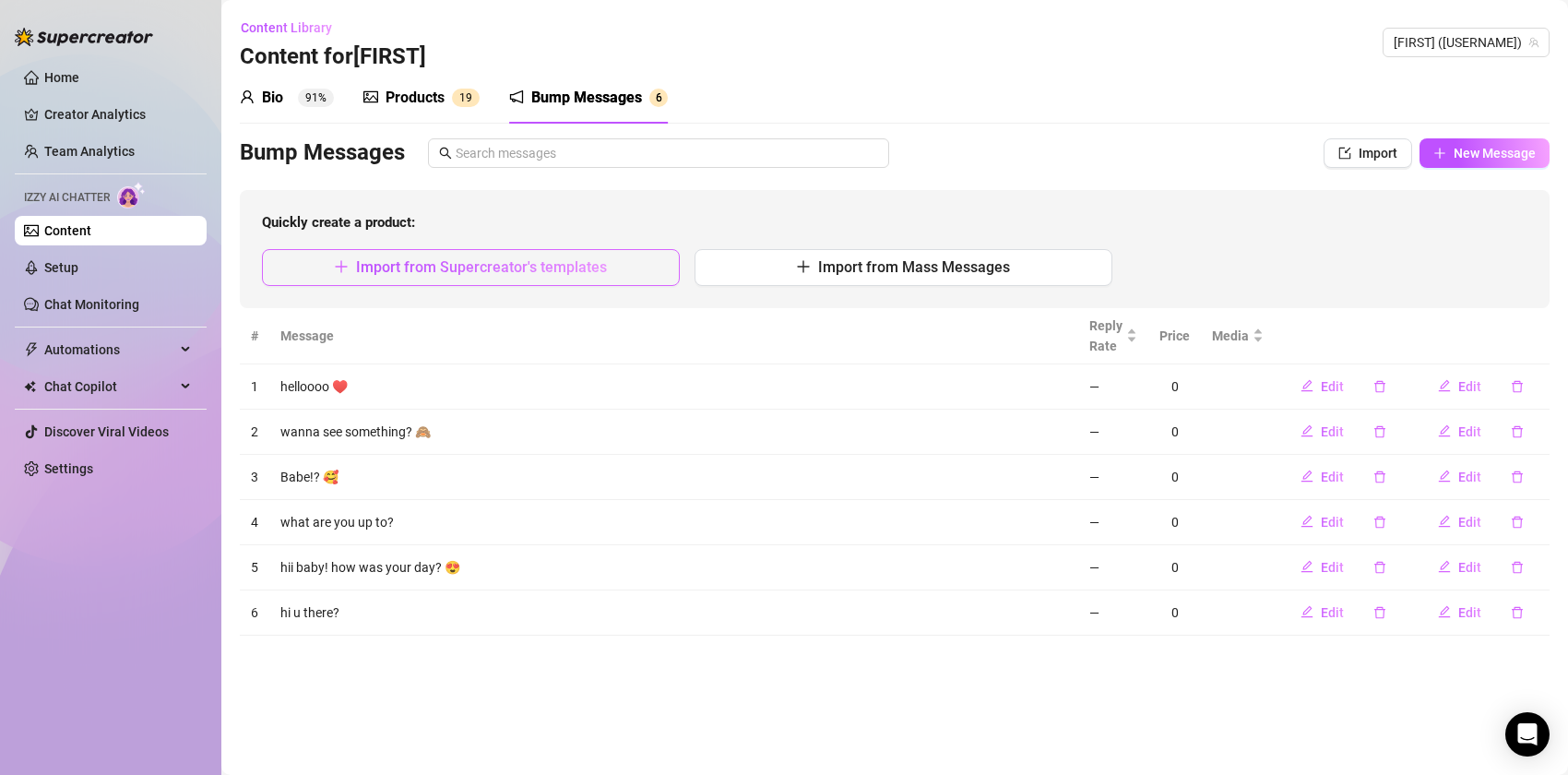 click on "Import from Supercreator's templates" at bounding box center [481, 267] 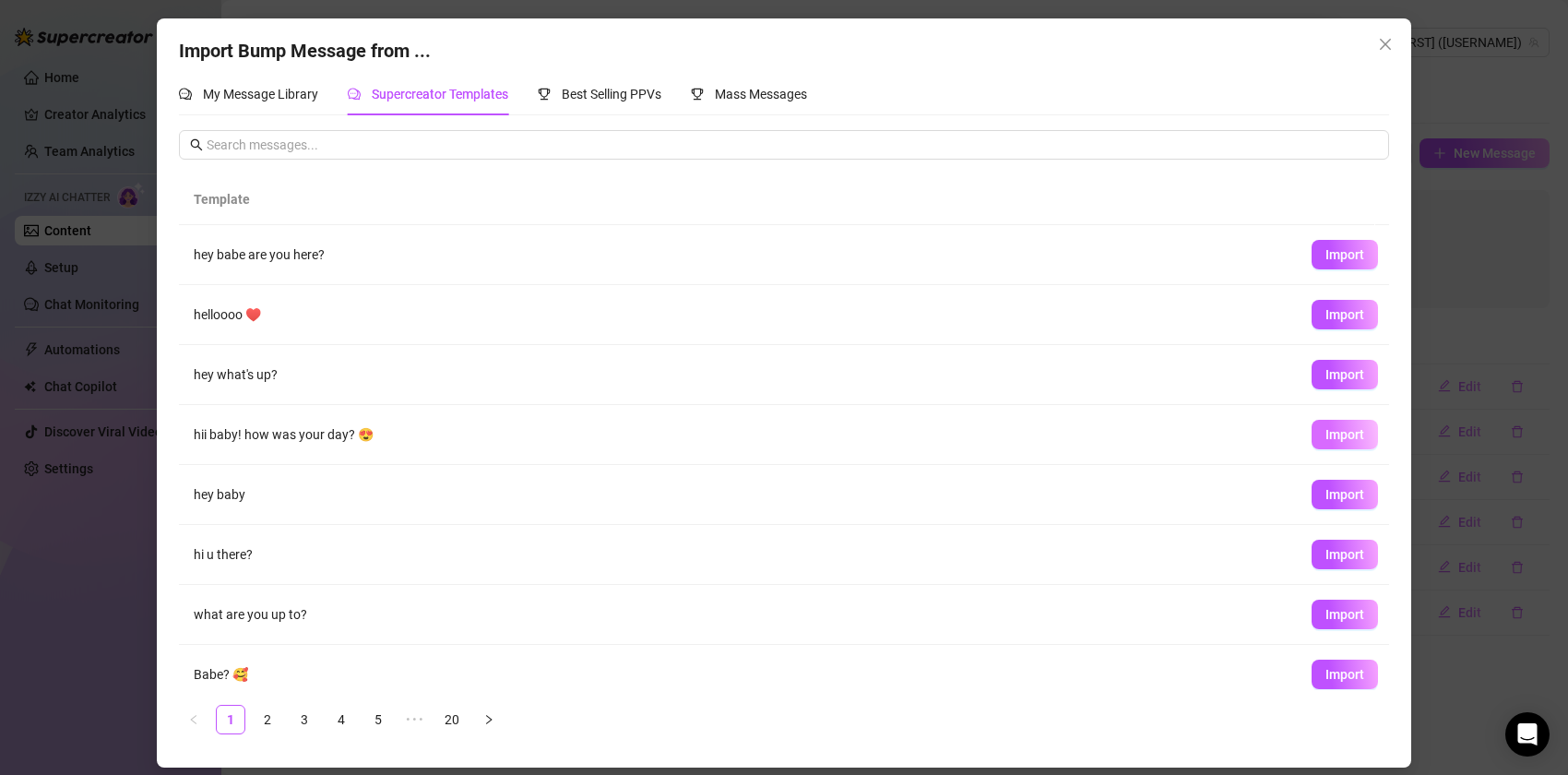 click on "Import" at bounding box center [1345, 435] 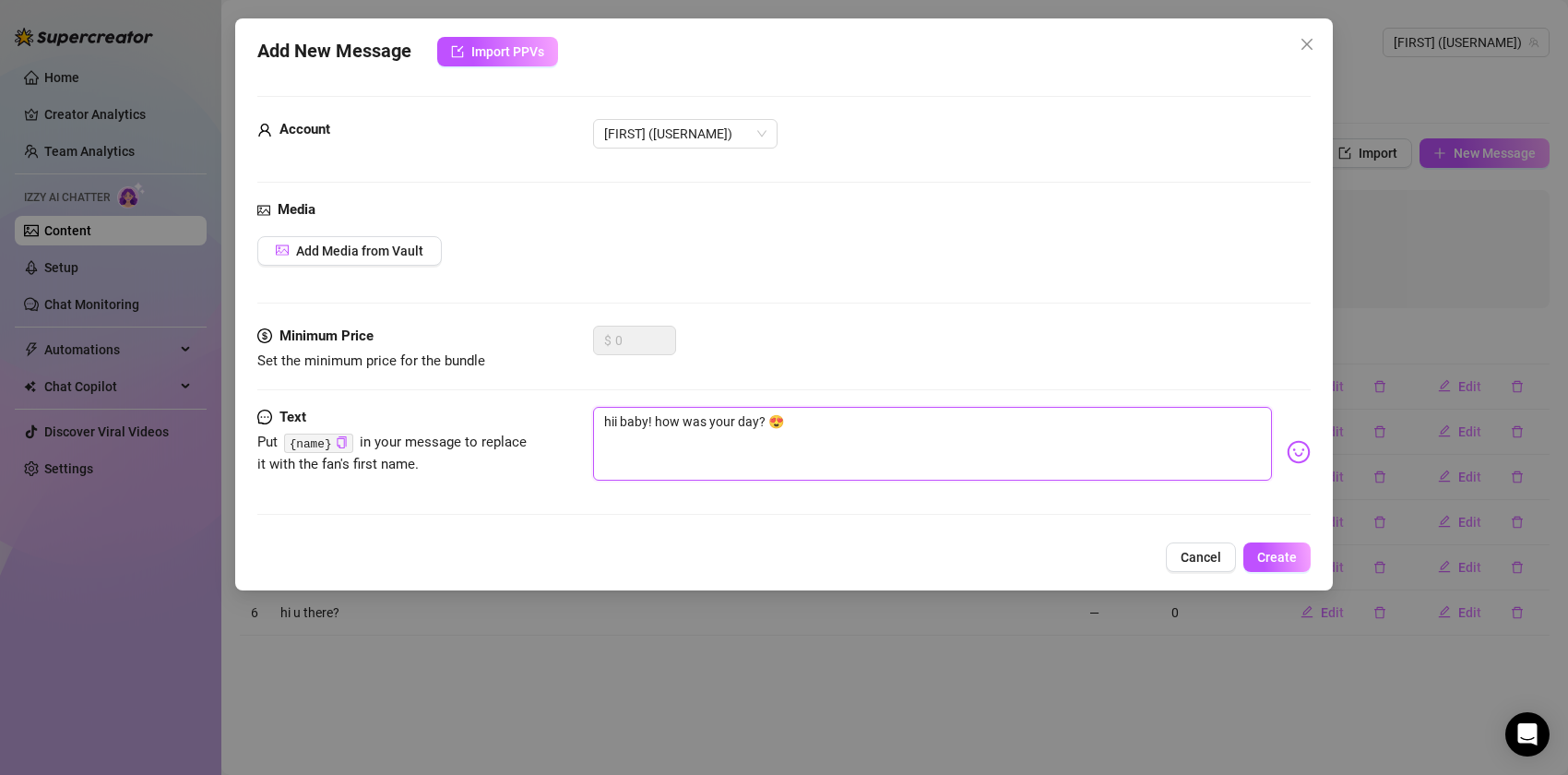 drag, startPoint x: 841, startPoint y: 435, endPoint x: 588, endPoint y: 418, distance: 253.5705 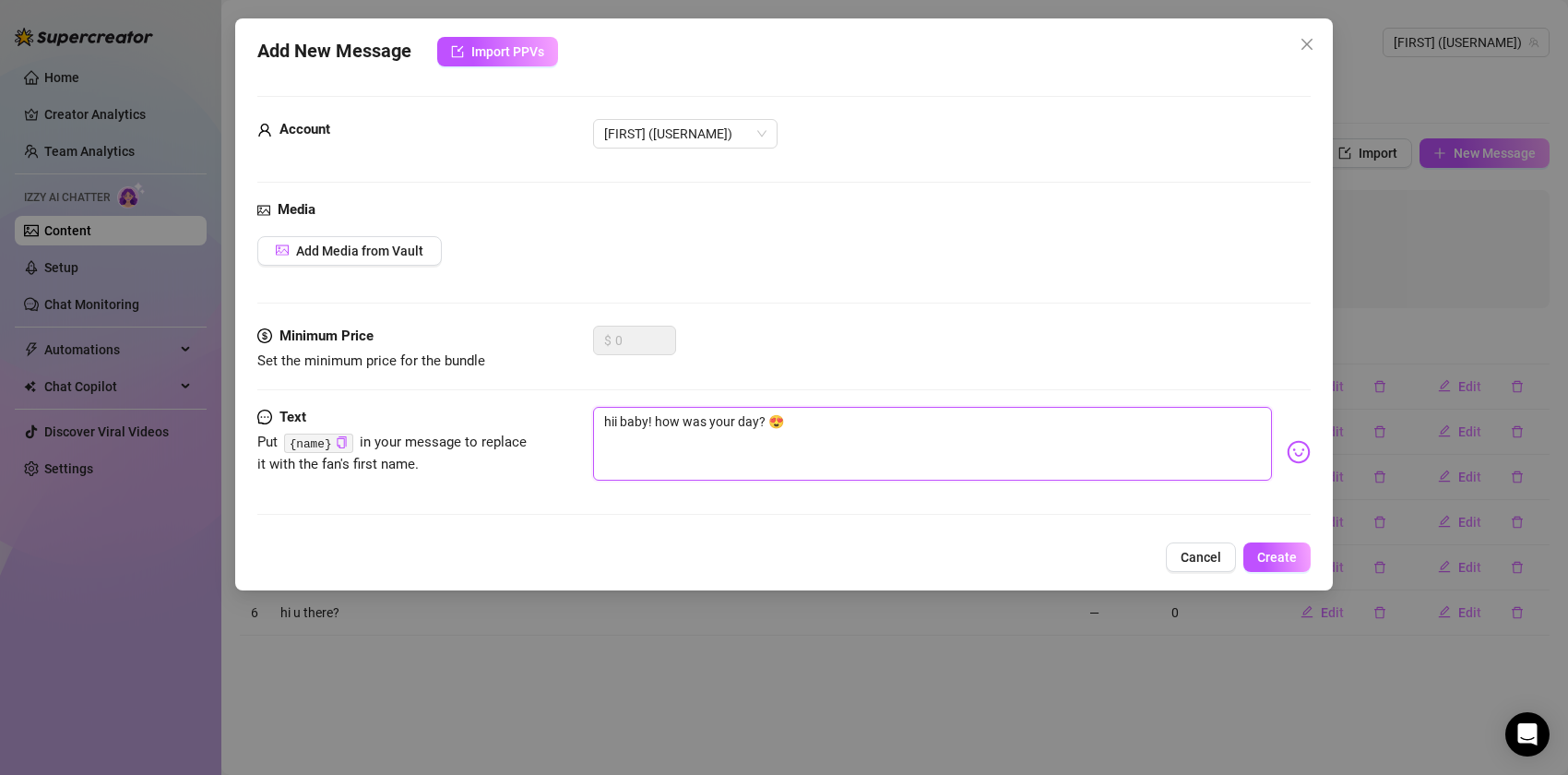 click on "Text Put {name} in your message to replace it with the fan's first name. hii baby! how was your day? 😍" at bounding box center [784, 452] 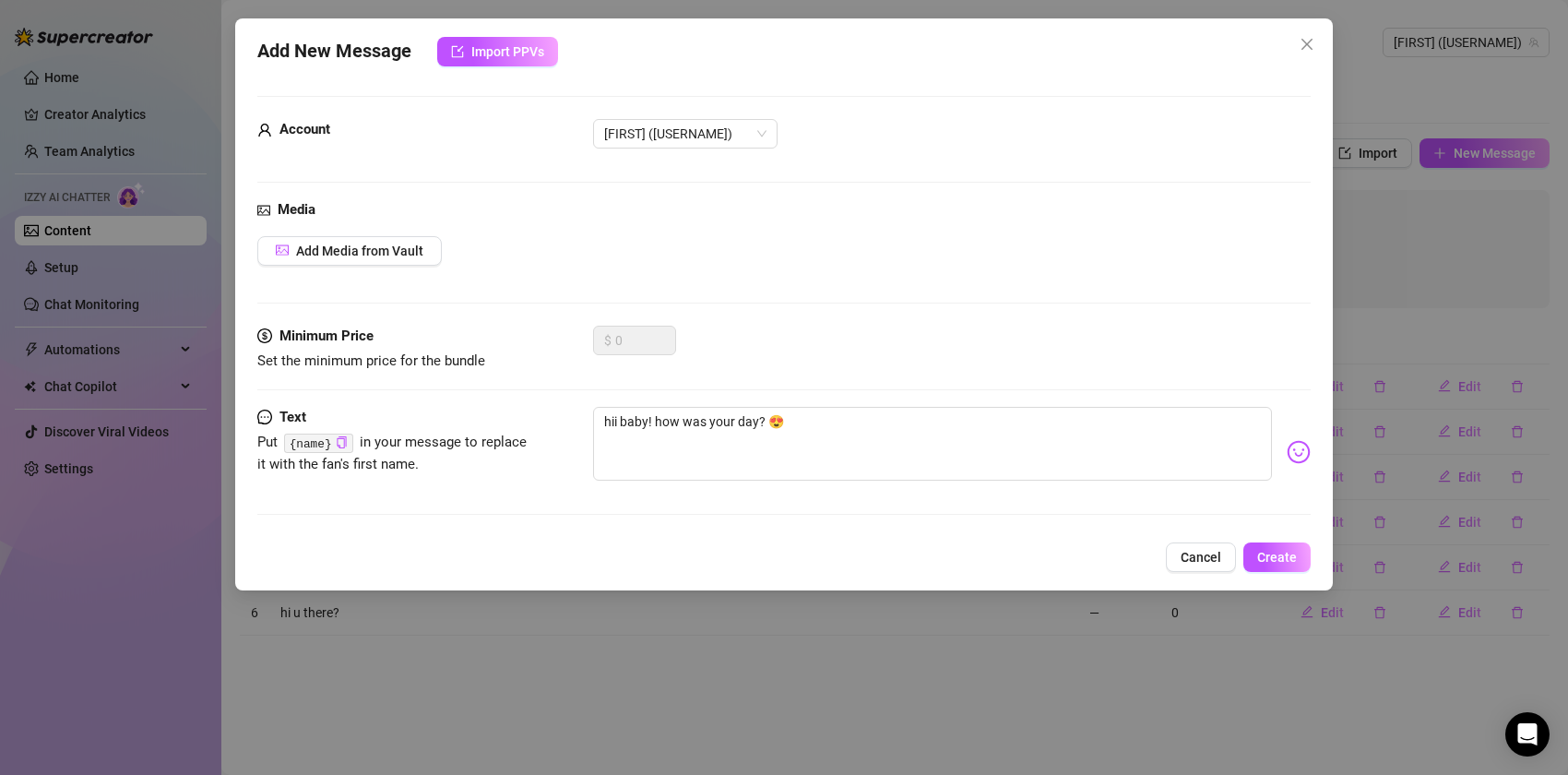 click on "Media Add Media from Vault" at bounding box center (784, 262) 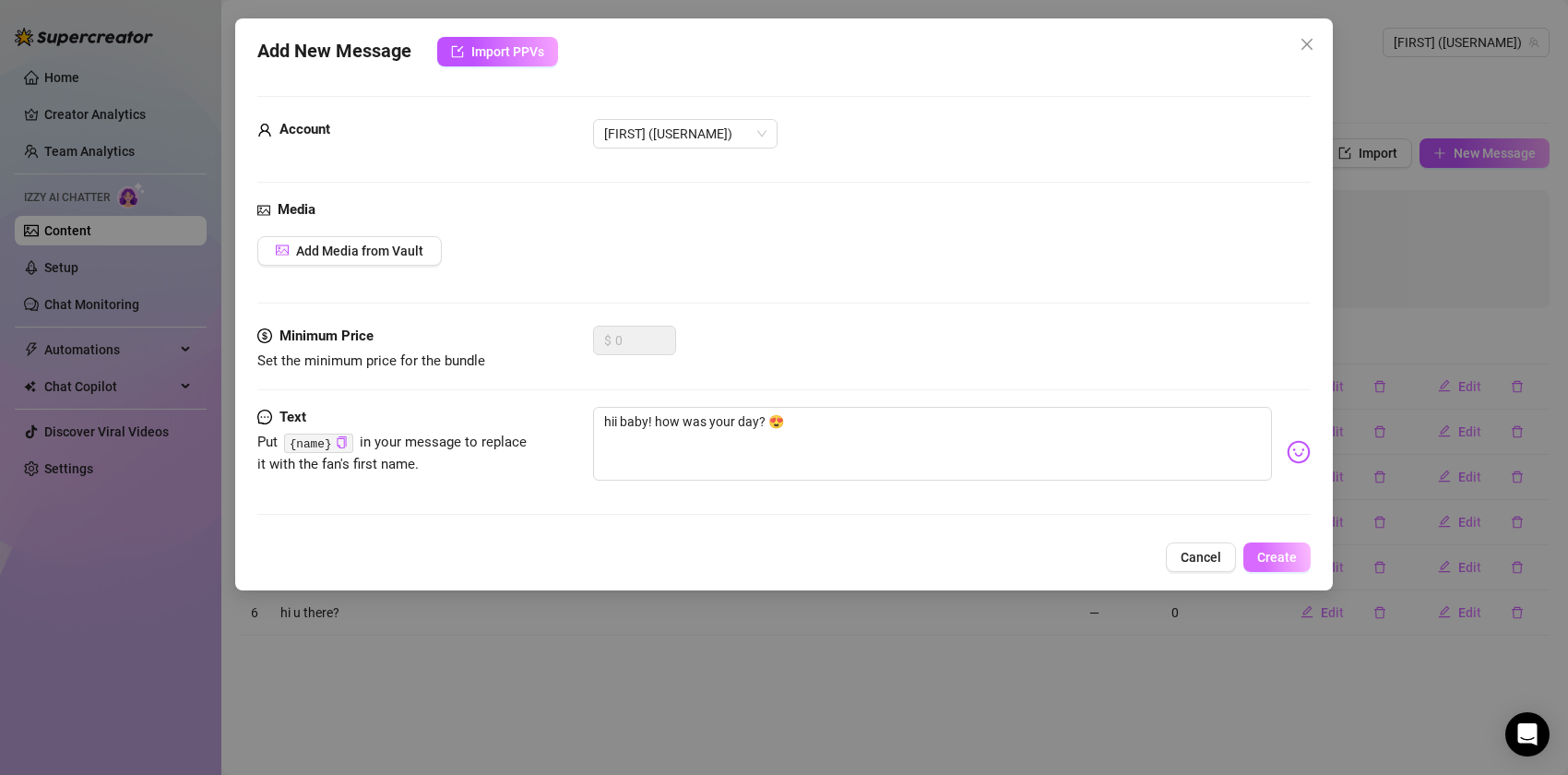 click on "Create" at bounding box center [1277, 557] 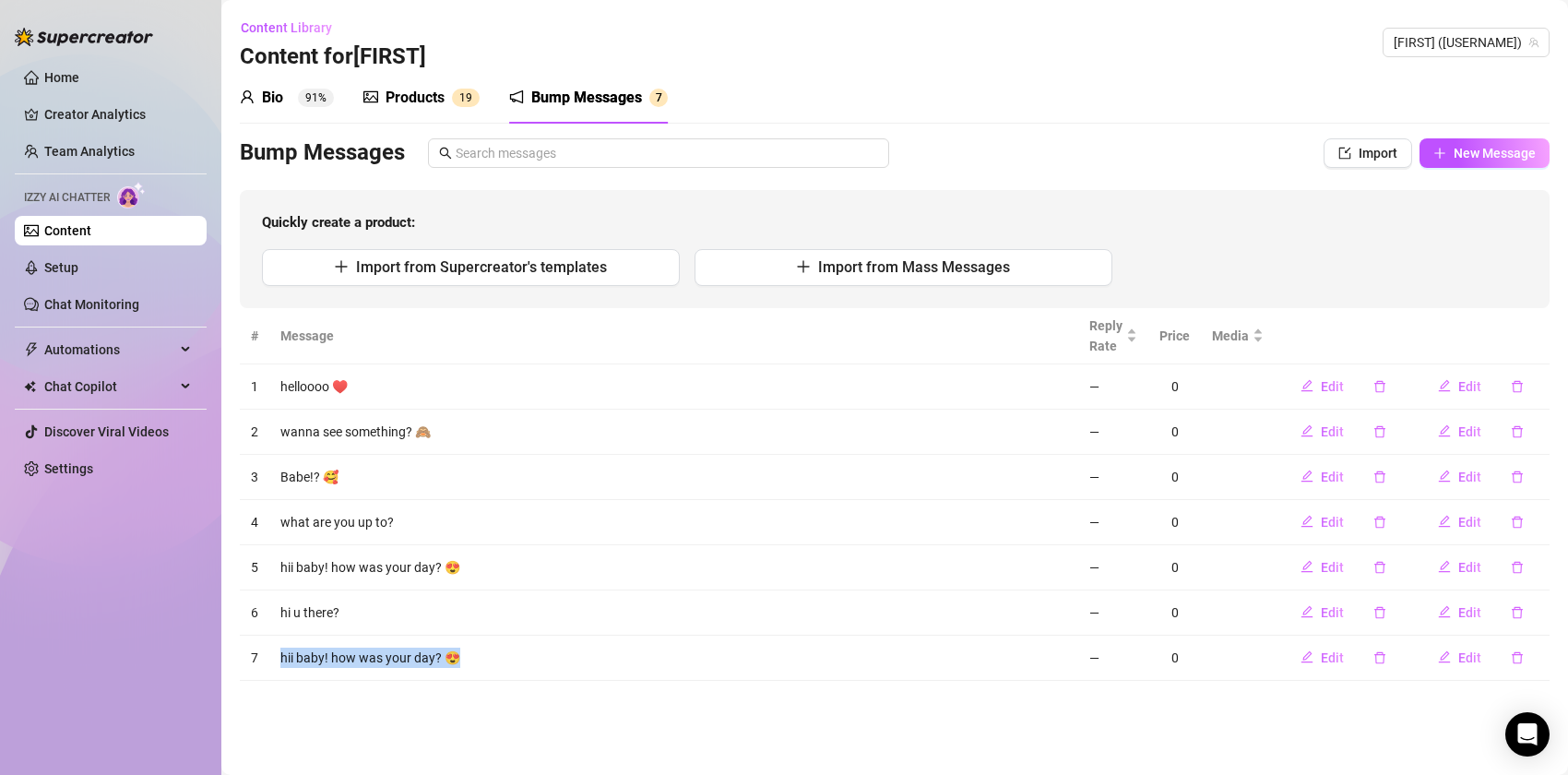 drag, startPoint x: 487, startPoint y: 651, endPoint x: 278, endPoint y: 660, distance: 209.19369 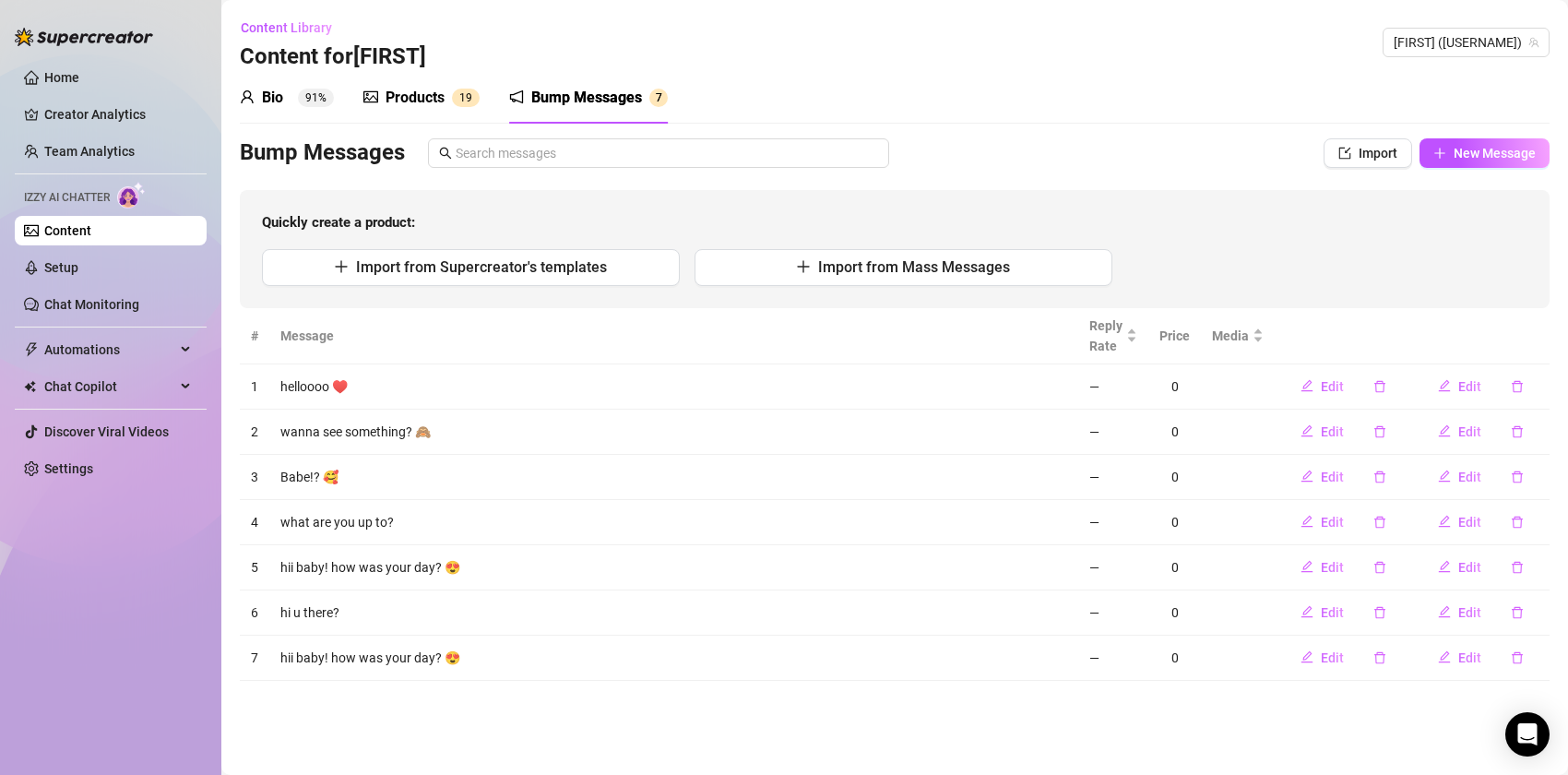 click on "Content Library Content for [FIRST] [FIRST] ([USERNAME]) Bio 91% Products 1 9 Bump Messages 7 Bio Import Bio from other creator Personal Info Chatting Lifestyle Physique Content Intimate Details Socials Train Izzy Name Required [FIRST] Nickname(s) [FIRST] Gender Required Female Male Non-Binary / Genderqueer Agender Bigender Genderfluid Other Where did you grow up? Required [CITY] Where is your current homebase? (City/Area of your home) Required [CITY] What is your timezone of your current location? If you are currently traveling, choose your current location Required [COUNTRY] ( [TIMEZONE] ) Are you currently traveling? If so, where are you right now? what are you doing there? I am not currently traveling but I do travel to Puerto Rico often to surf and be in nature Birth Date Required [MONTH] [DAY]th, [YEAR] Zodiac Sign Taurus Sexual Orientation Required Straight Relationship Status Required Single Do you have any siblings? How many? 4 brothers (yeah that's a lot lol) no Do you have any pets? idk" at bounding box center (895, 388) 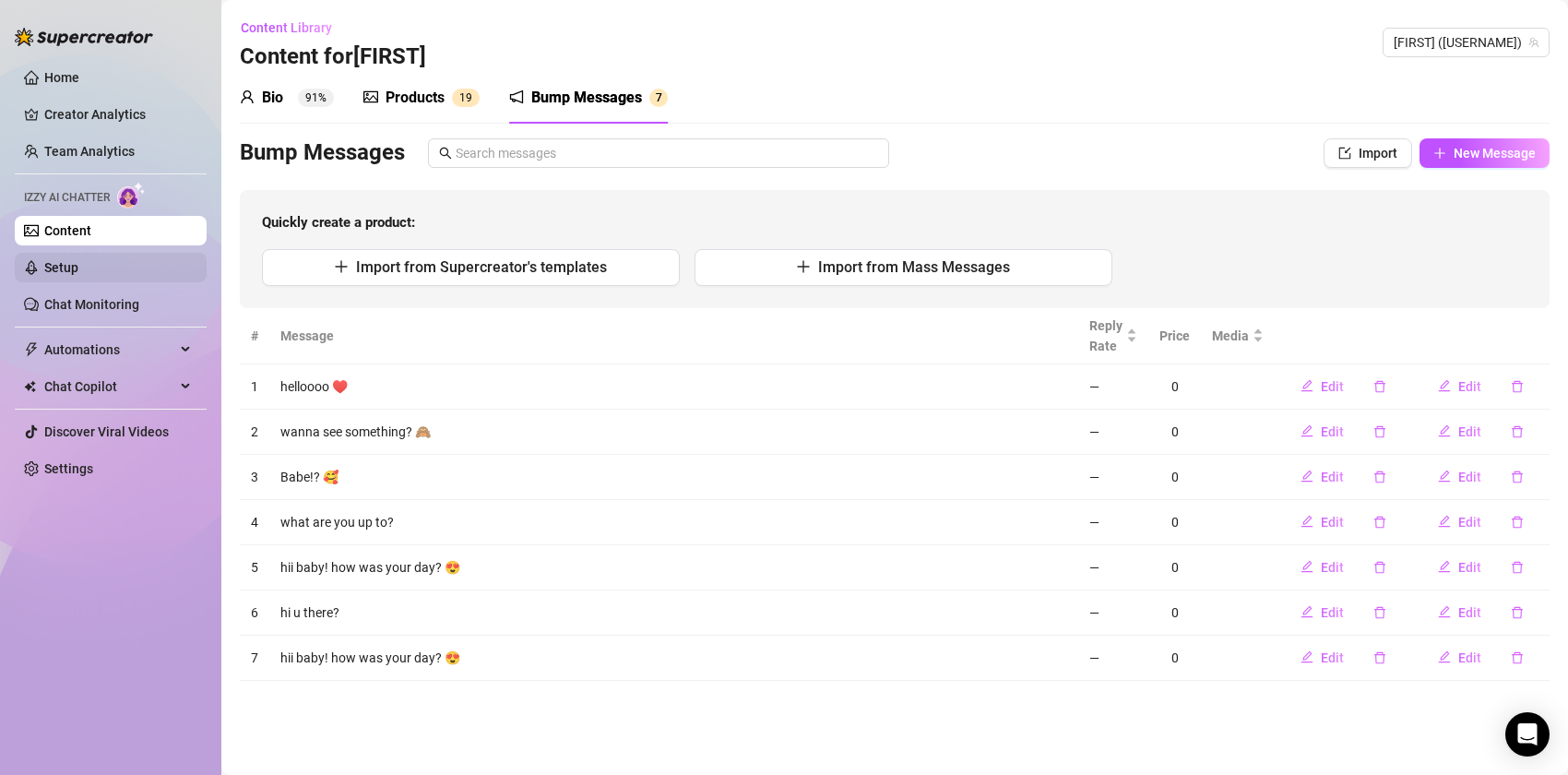 click on "Setup" at bounding box center (61, 268) 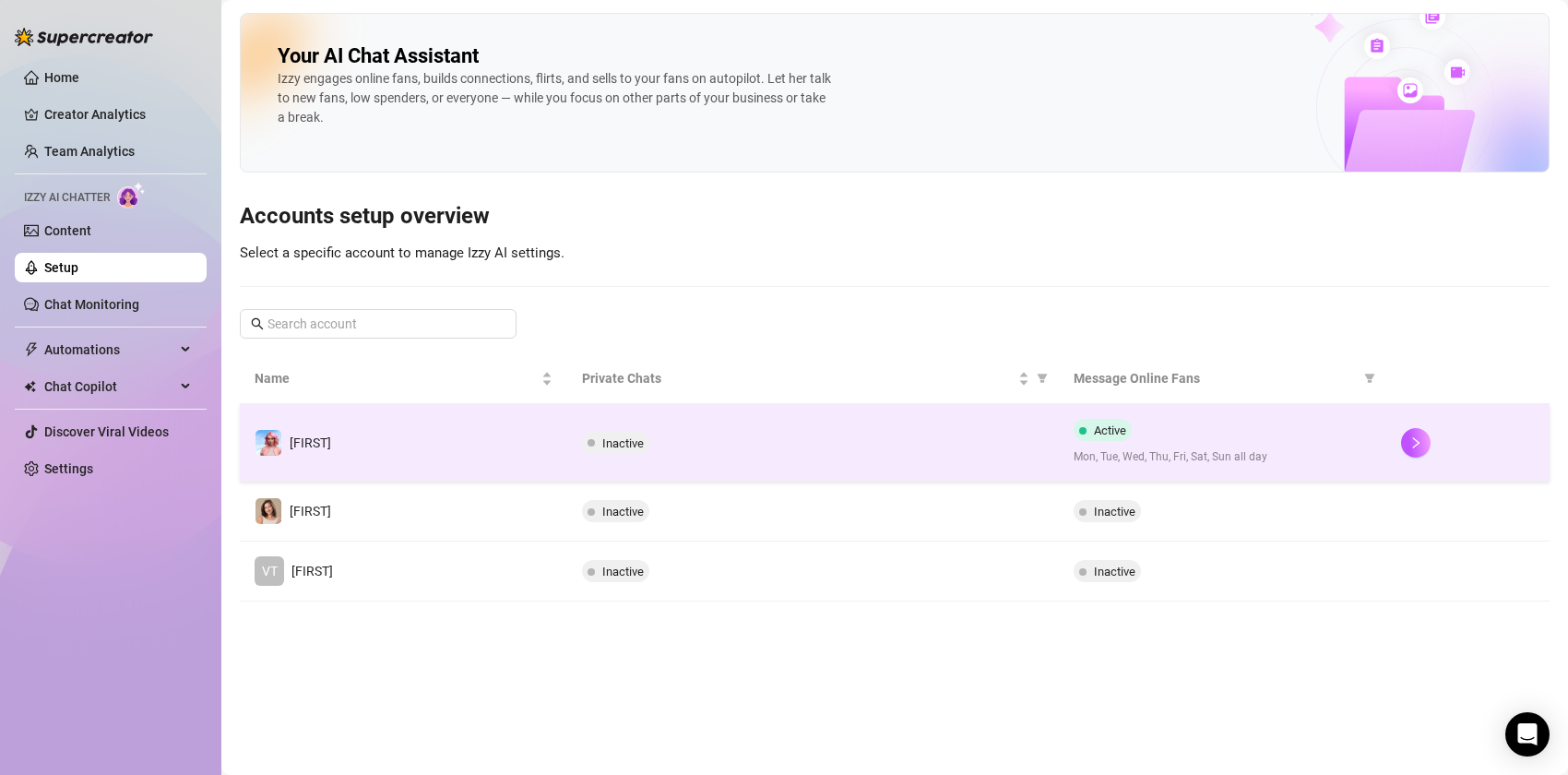 click on "Inactive" at bounding box center [813, 443] 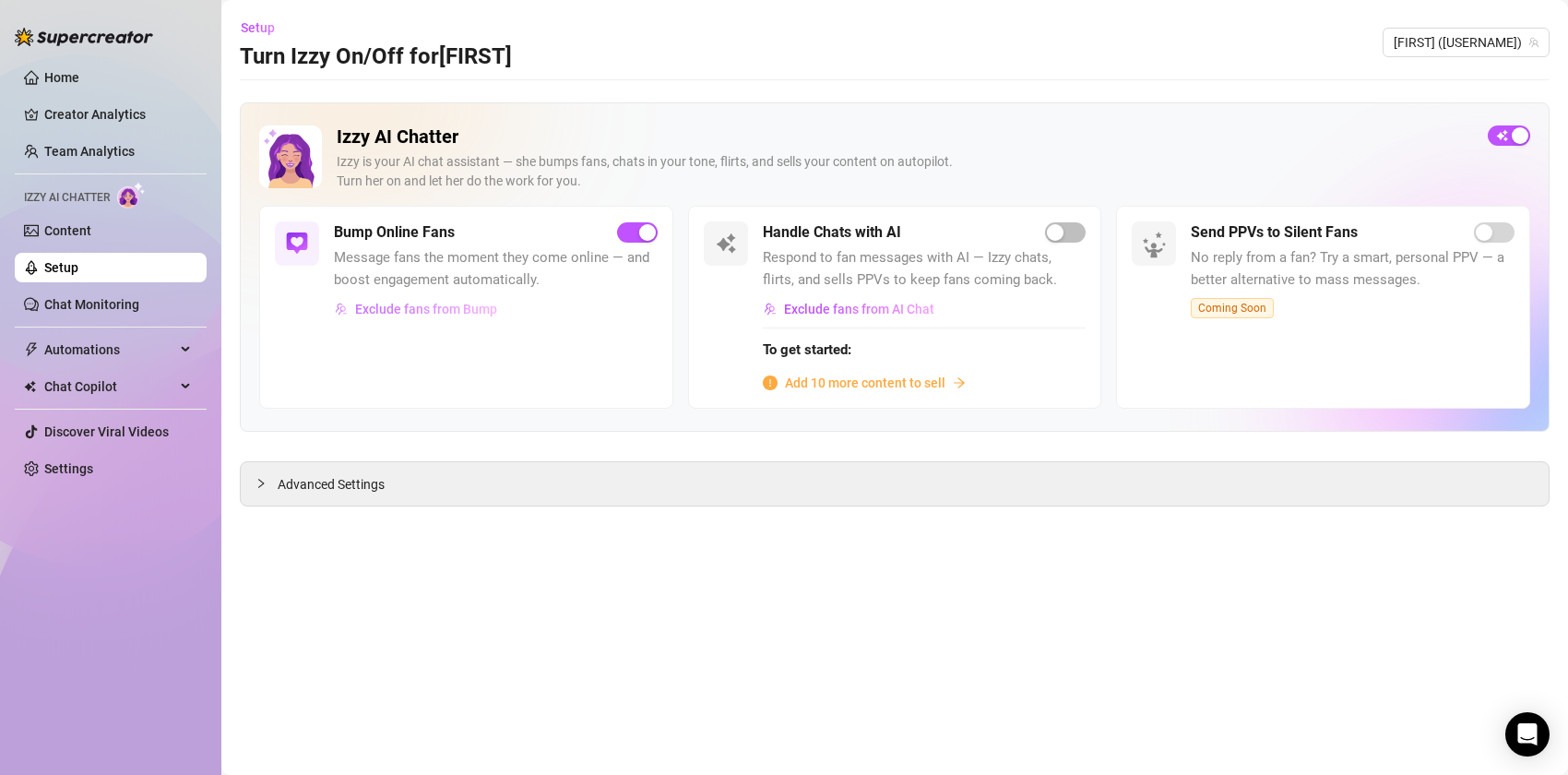 click on "Exclude fans from Bump" at bounding box center (426, 309) 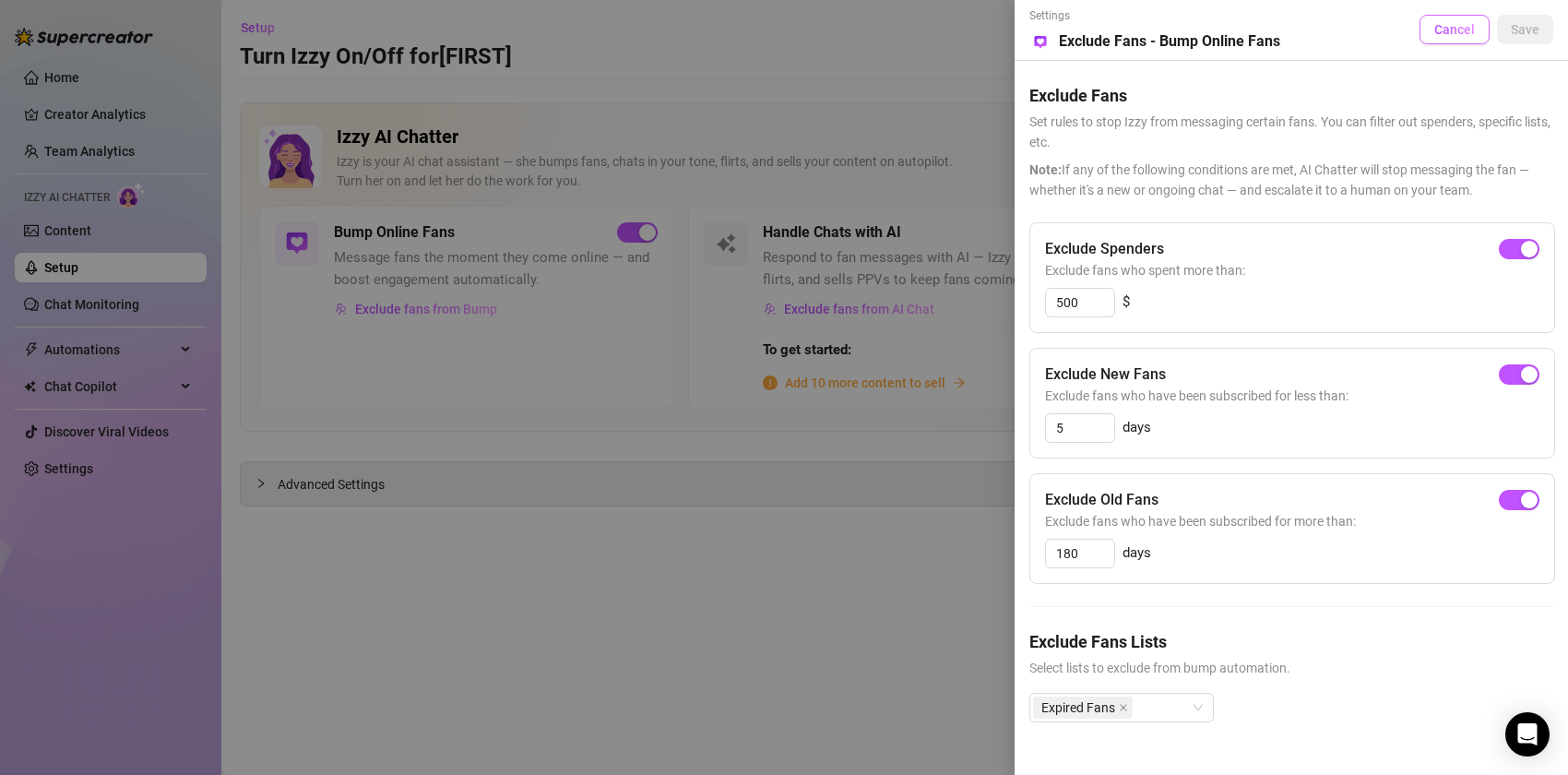 click on "Cancel" at bounding box center (1455, 30) 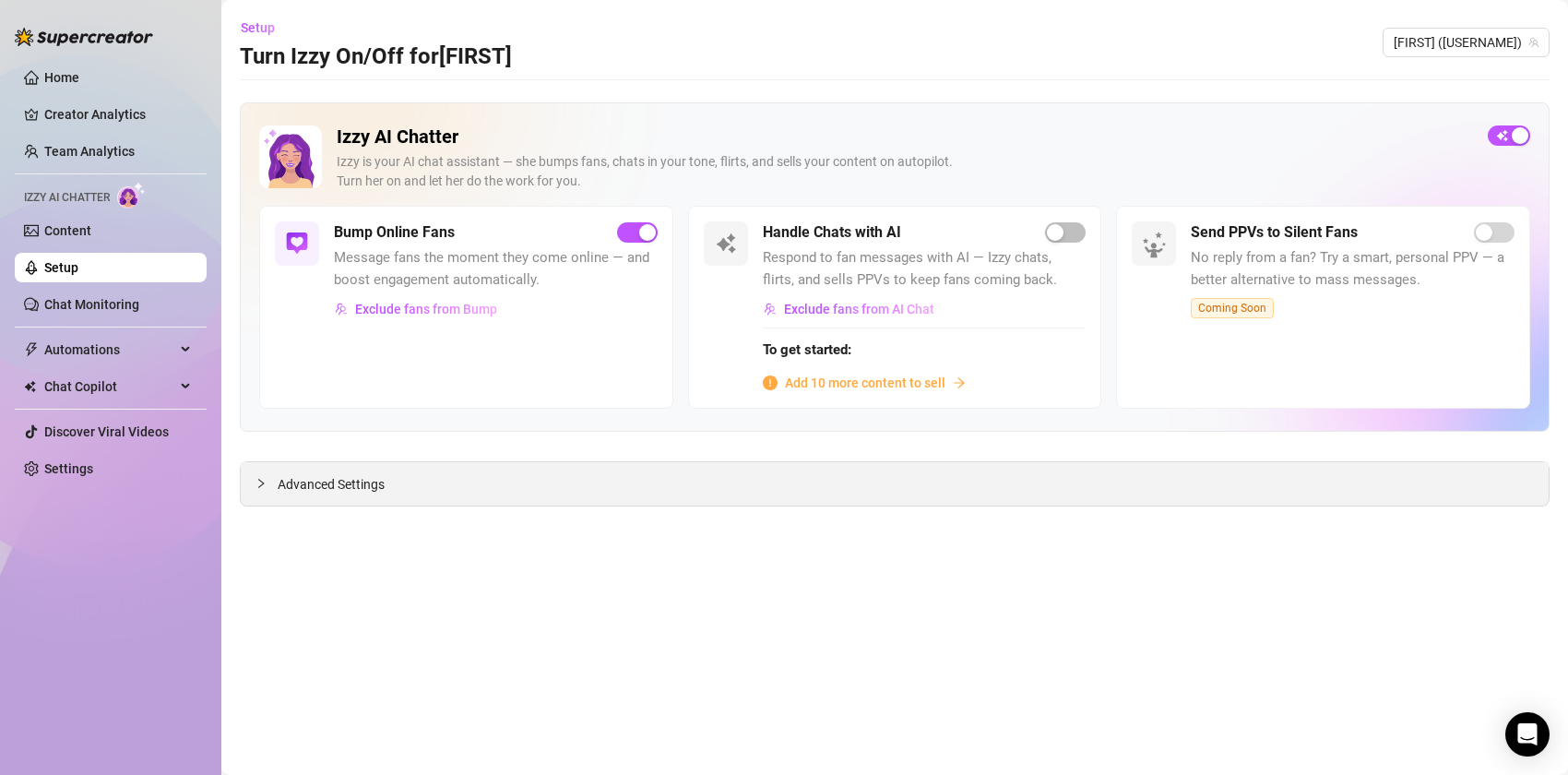 click on "Advanced Settings" at bounding box center (331, 484) 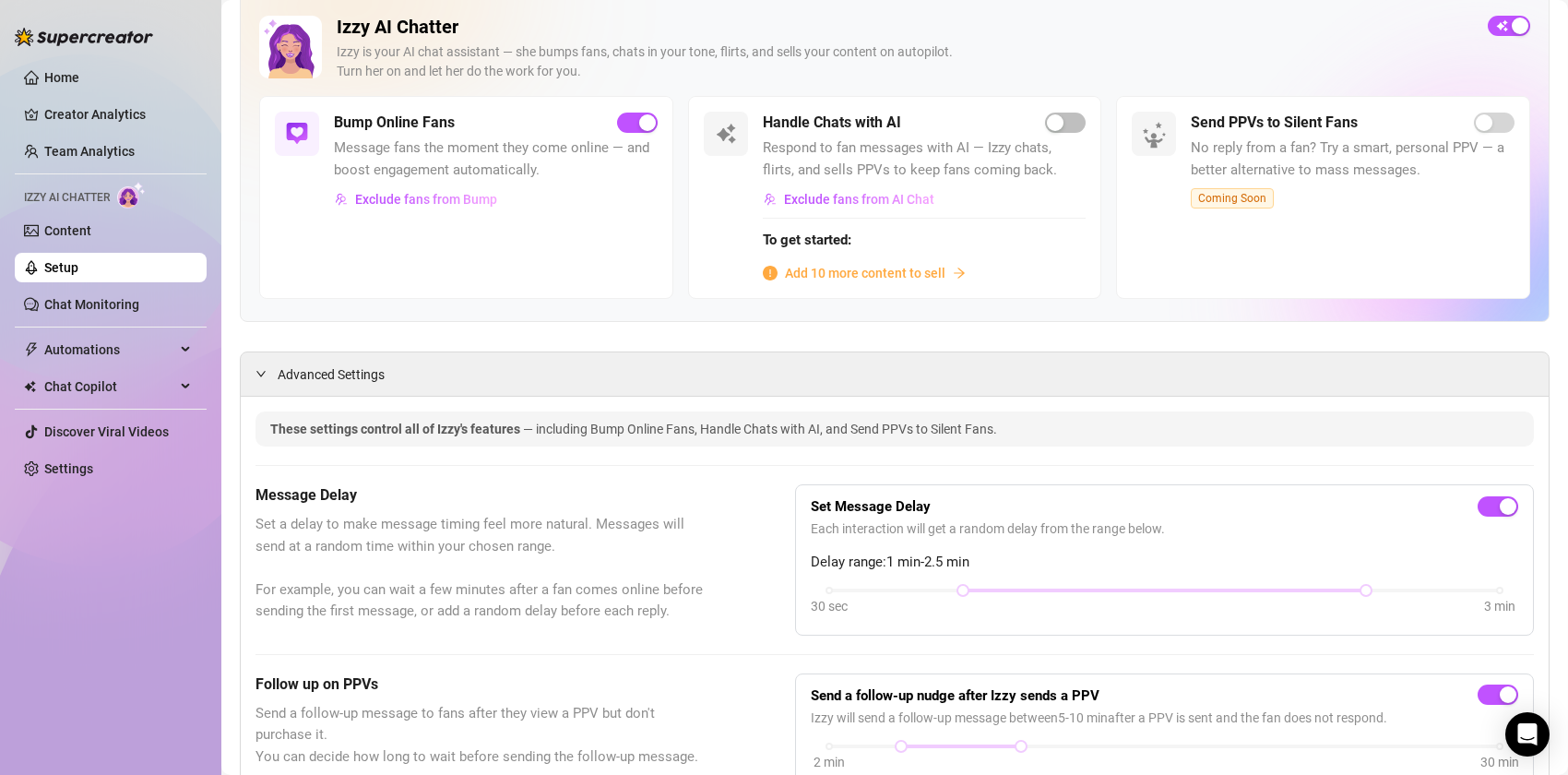 scroll, scrollTop: 427, scrollLeft: 0, axis: vertical 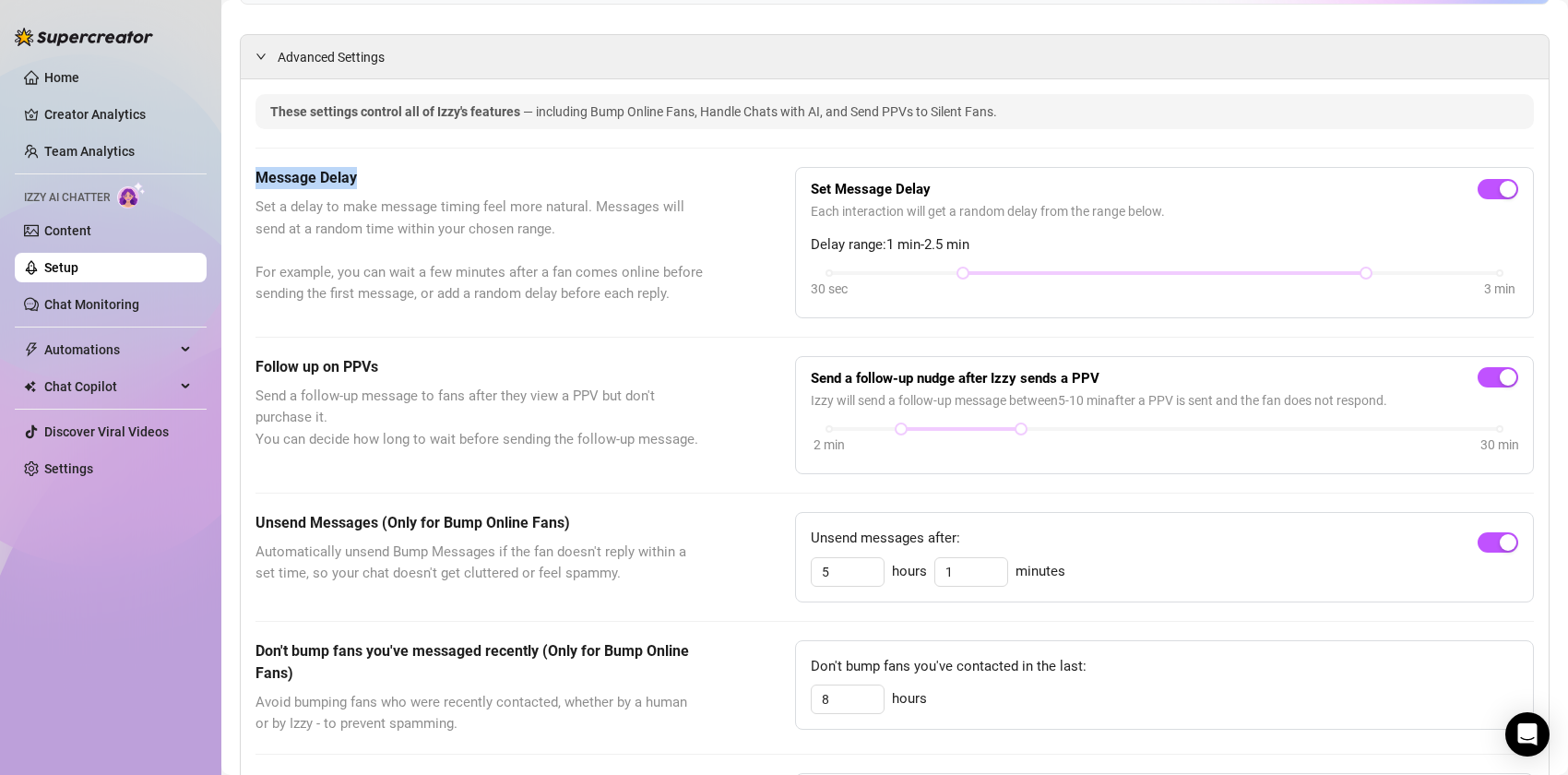 drag, startPoint x: 378, startPoint y: 183, endPoint x: 247, endPoint y: 174, distance: 131.3088 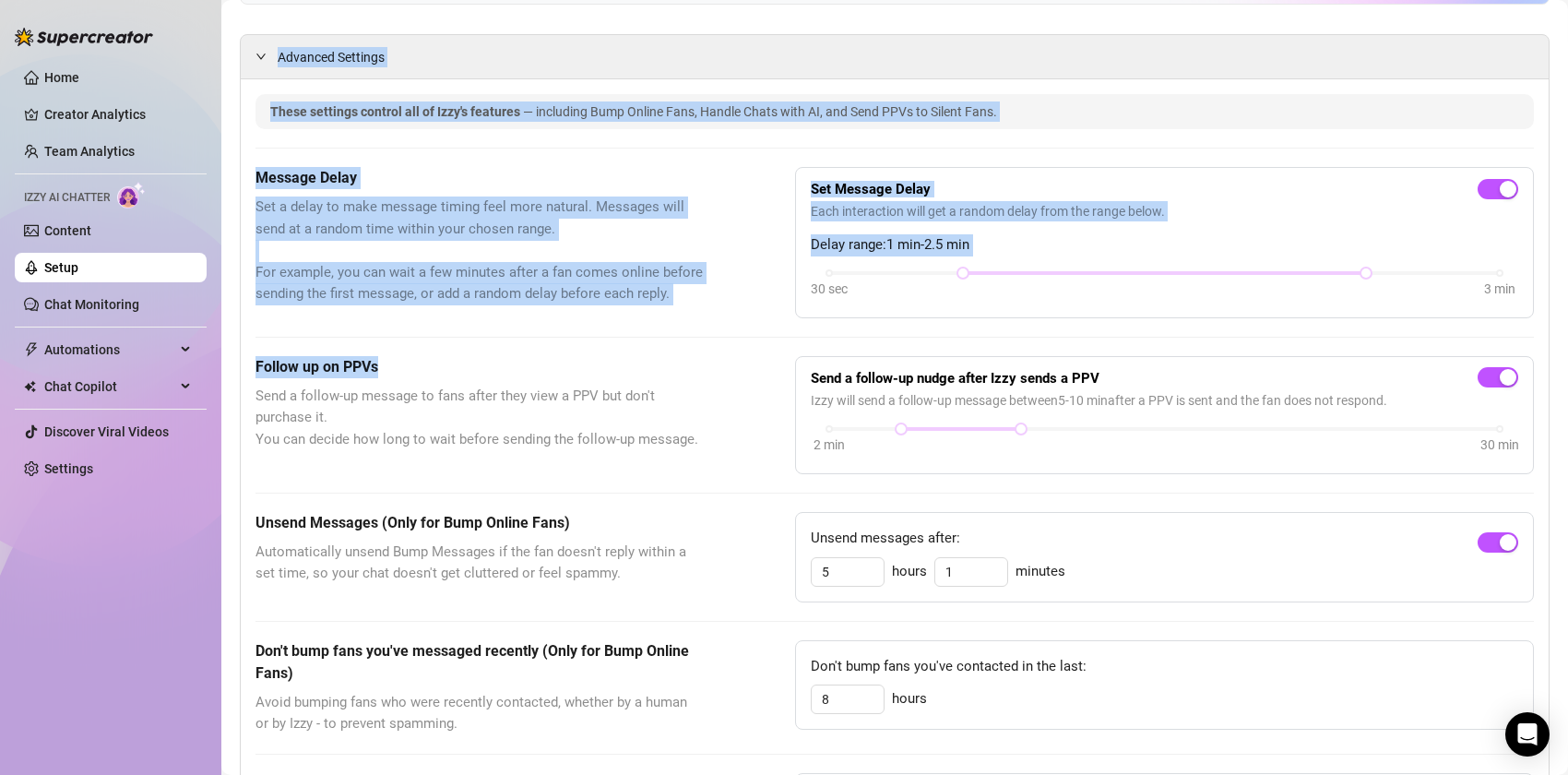 drag, startPoint x: 400, startPoint y: 381, endPoint x: 308, endPoint y: 384, distance: 92.0489 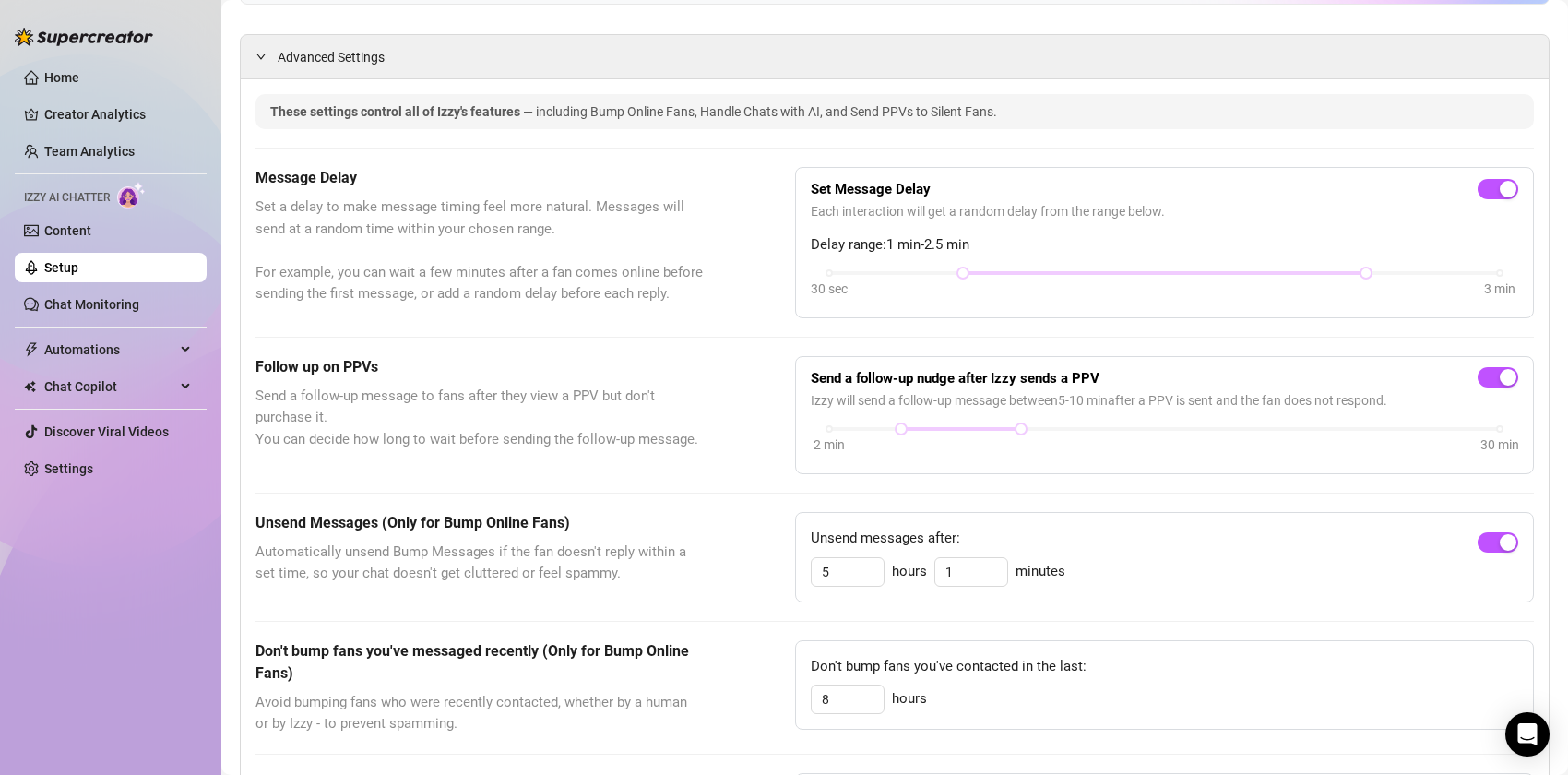 click on "Send a follow-up message to fans after they view a PPV but don't purchase it. You can decide how long to wait before sending the follow-up message." at bounding box center [479, 418] 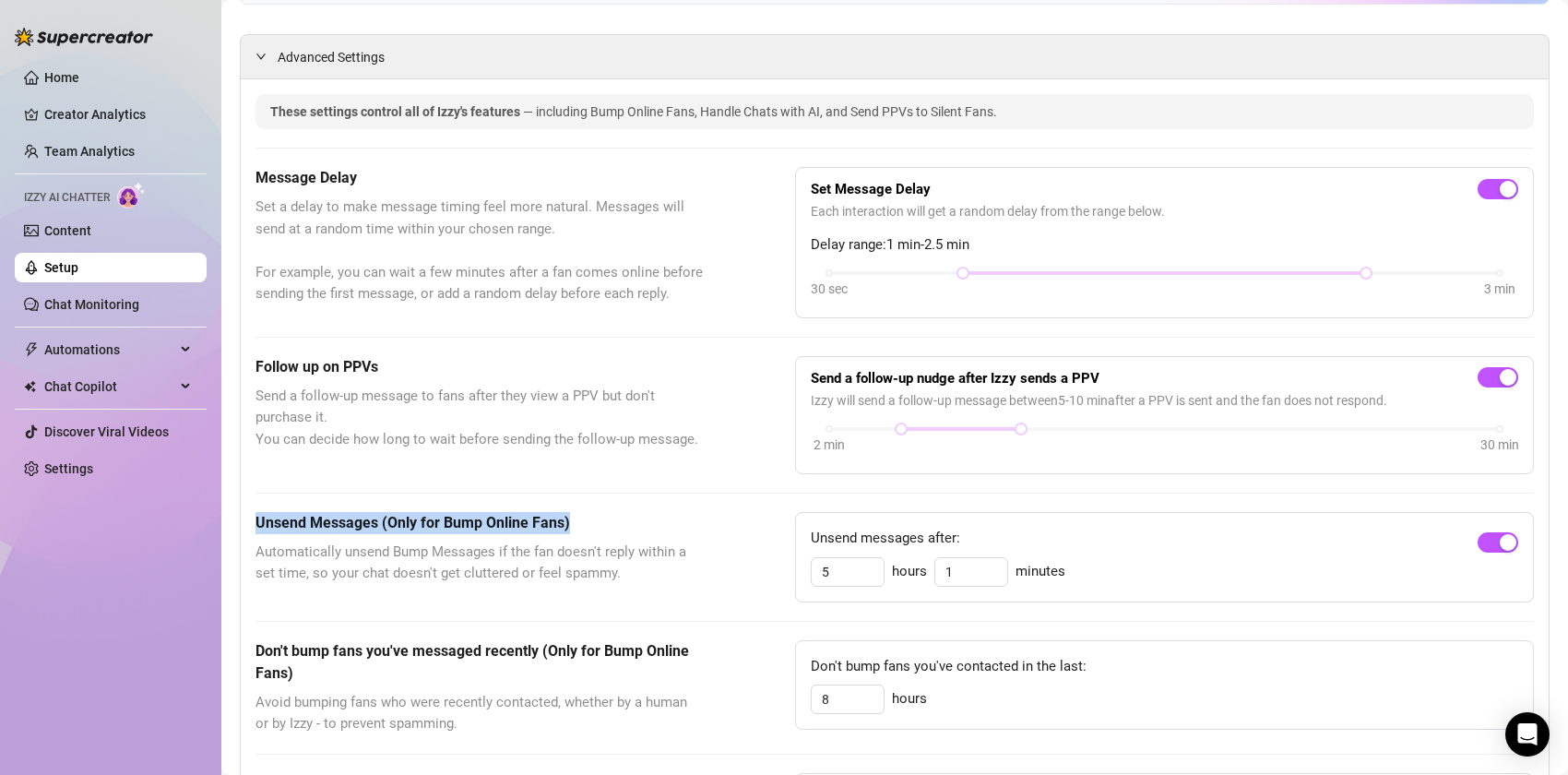 drag, startPoint x: 596, startPoint y: 541, endPoint x: 288, endPoint y: 507, distance: 309.8709 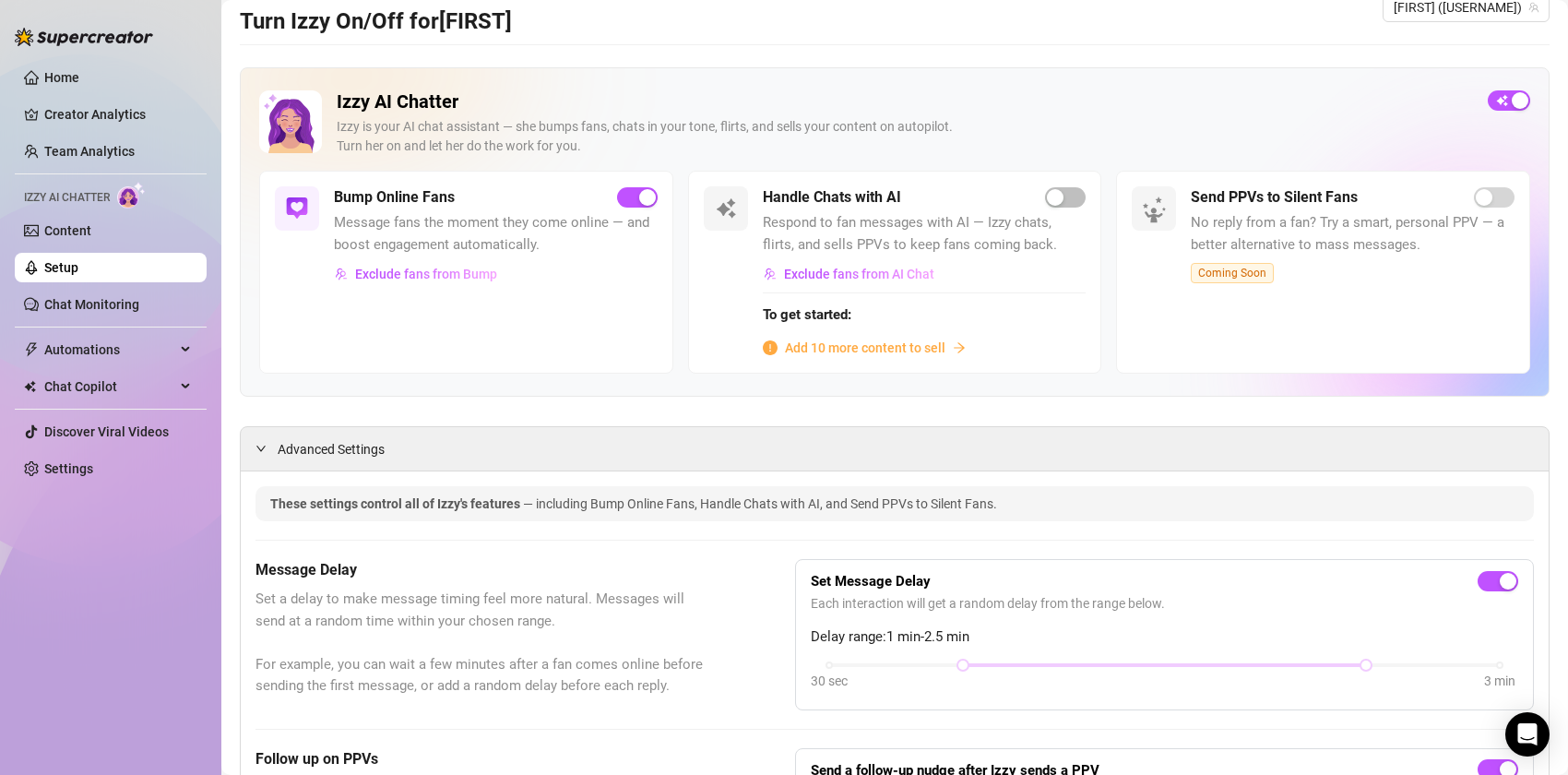 scroll, scrollTop: 0, scrollLeft: 0, axis: both 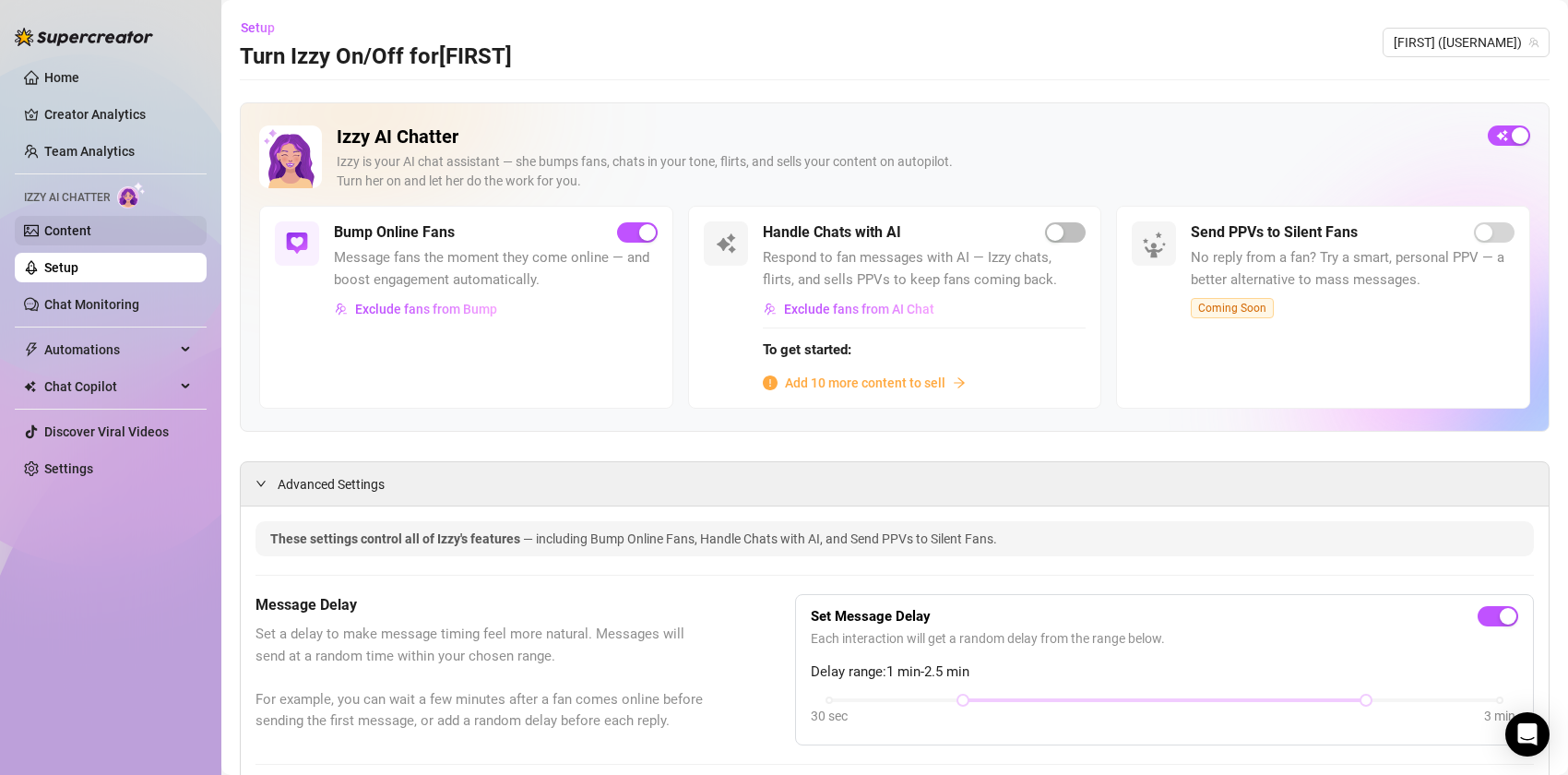 click on "Content" at bounding box center [67, 231] 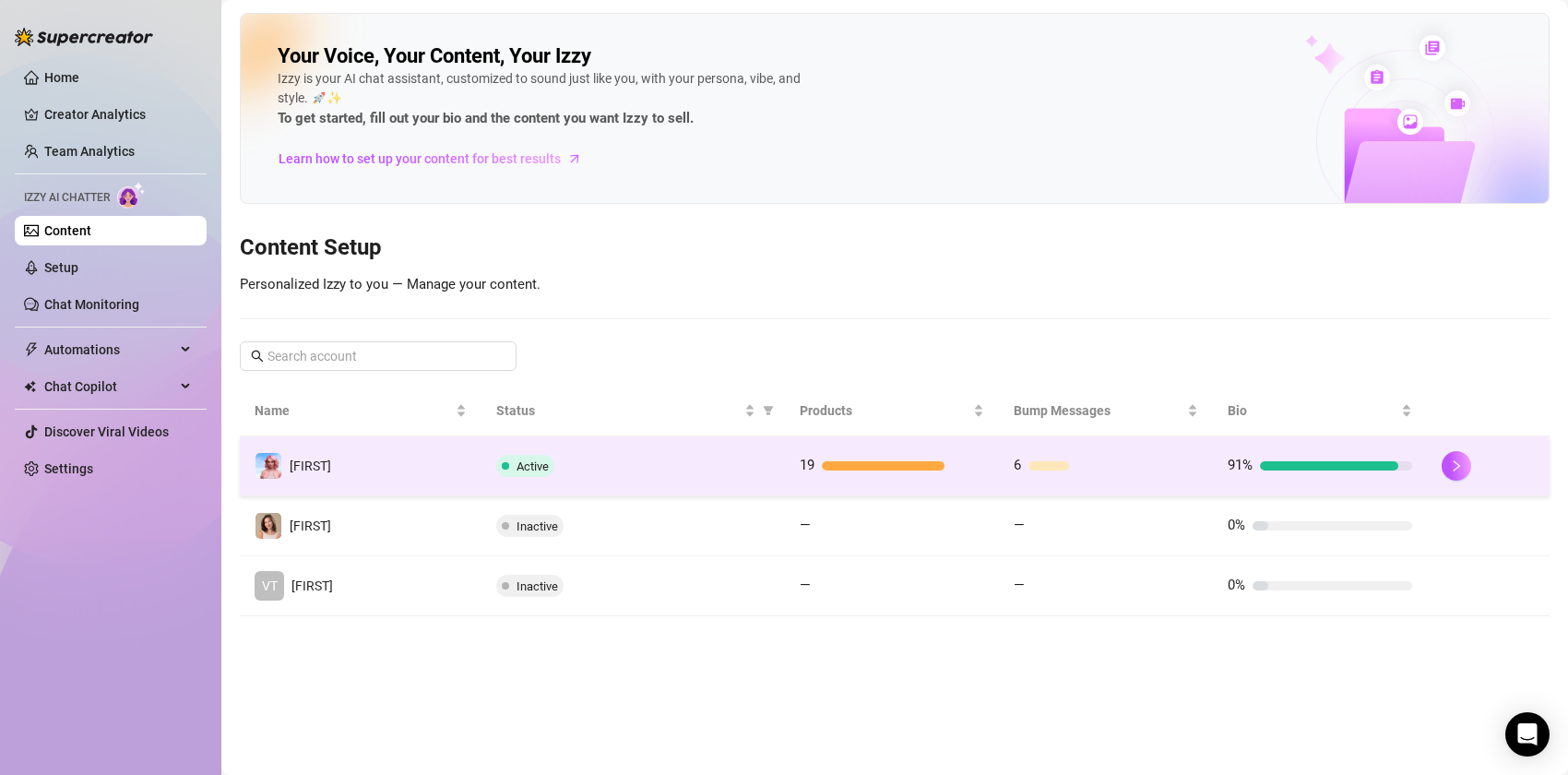 click on "Active" at bounding box center (633, 466) 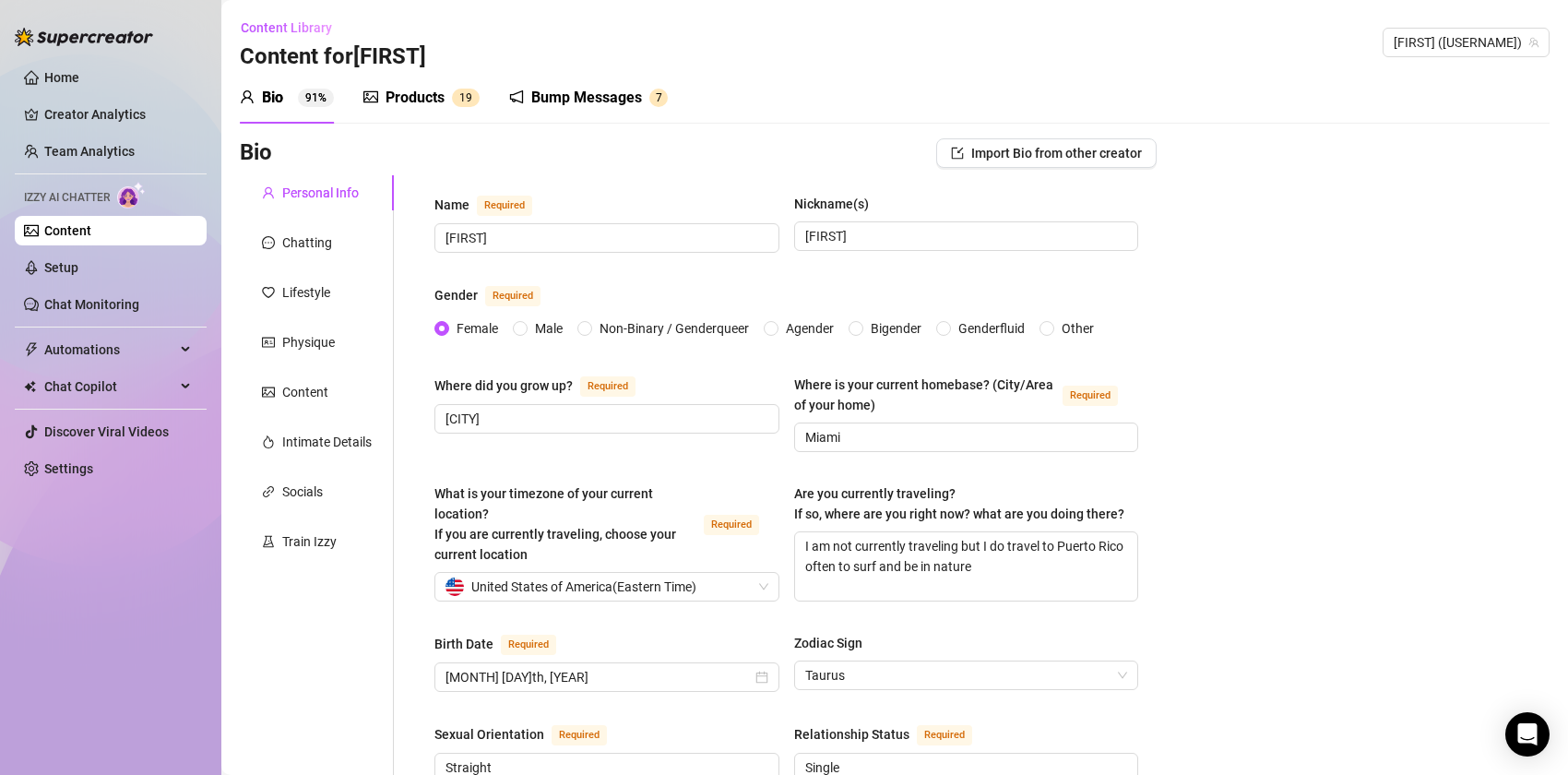 click on "Products" at bounding box center [415, 98] 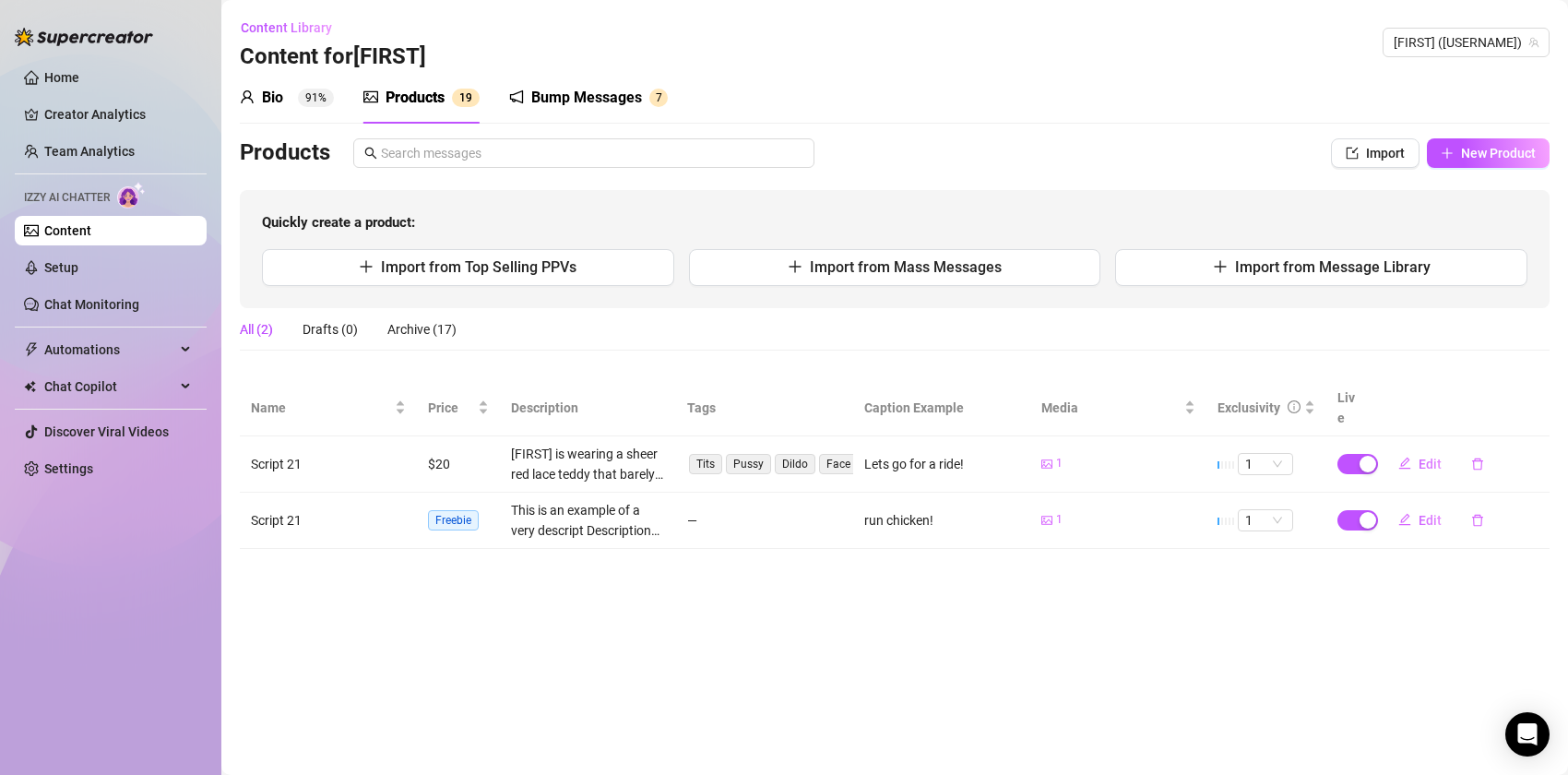 type 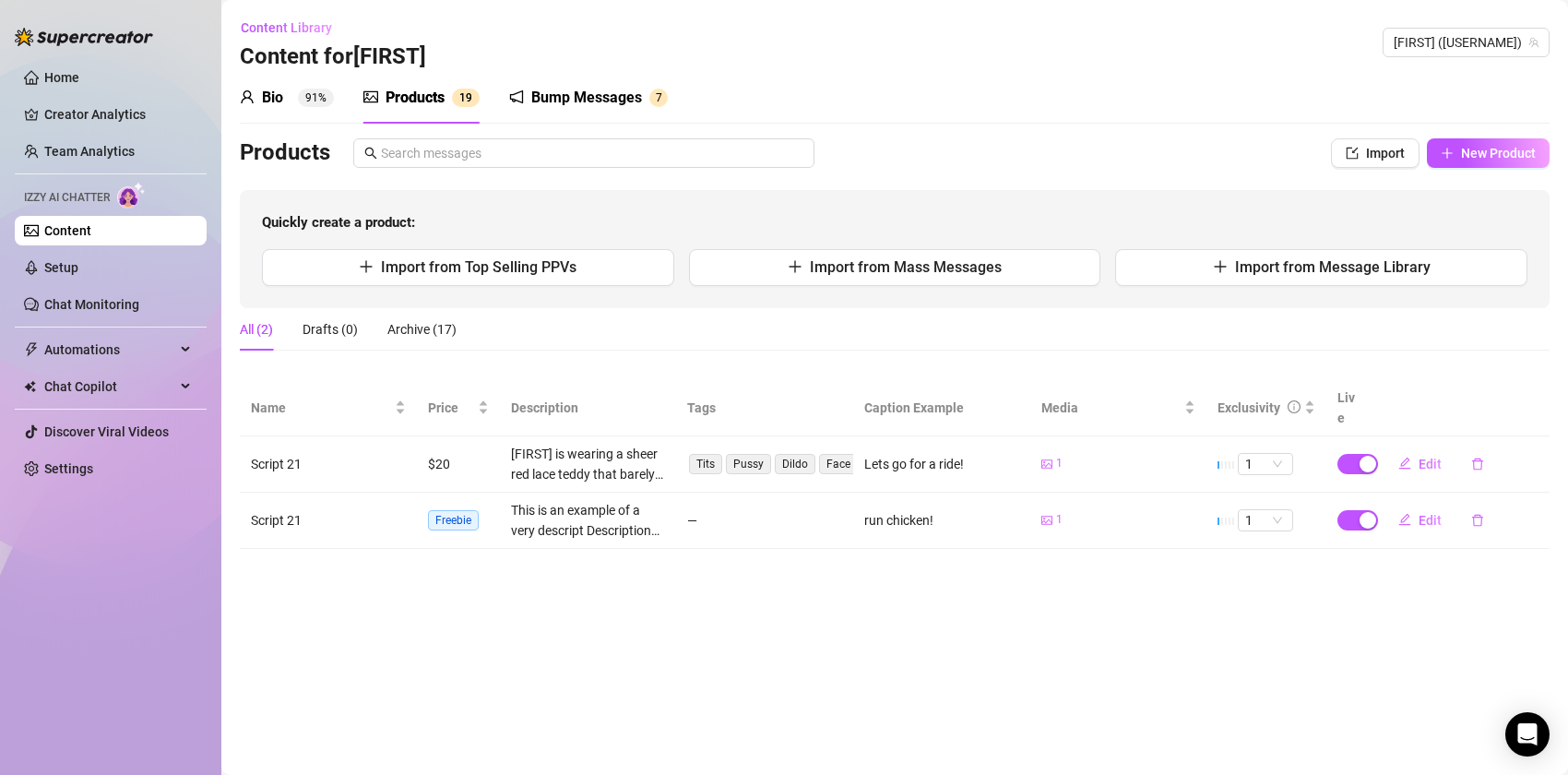 click on "Bump Messages" at bounding box center [587, 98] 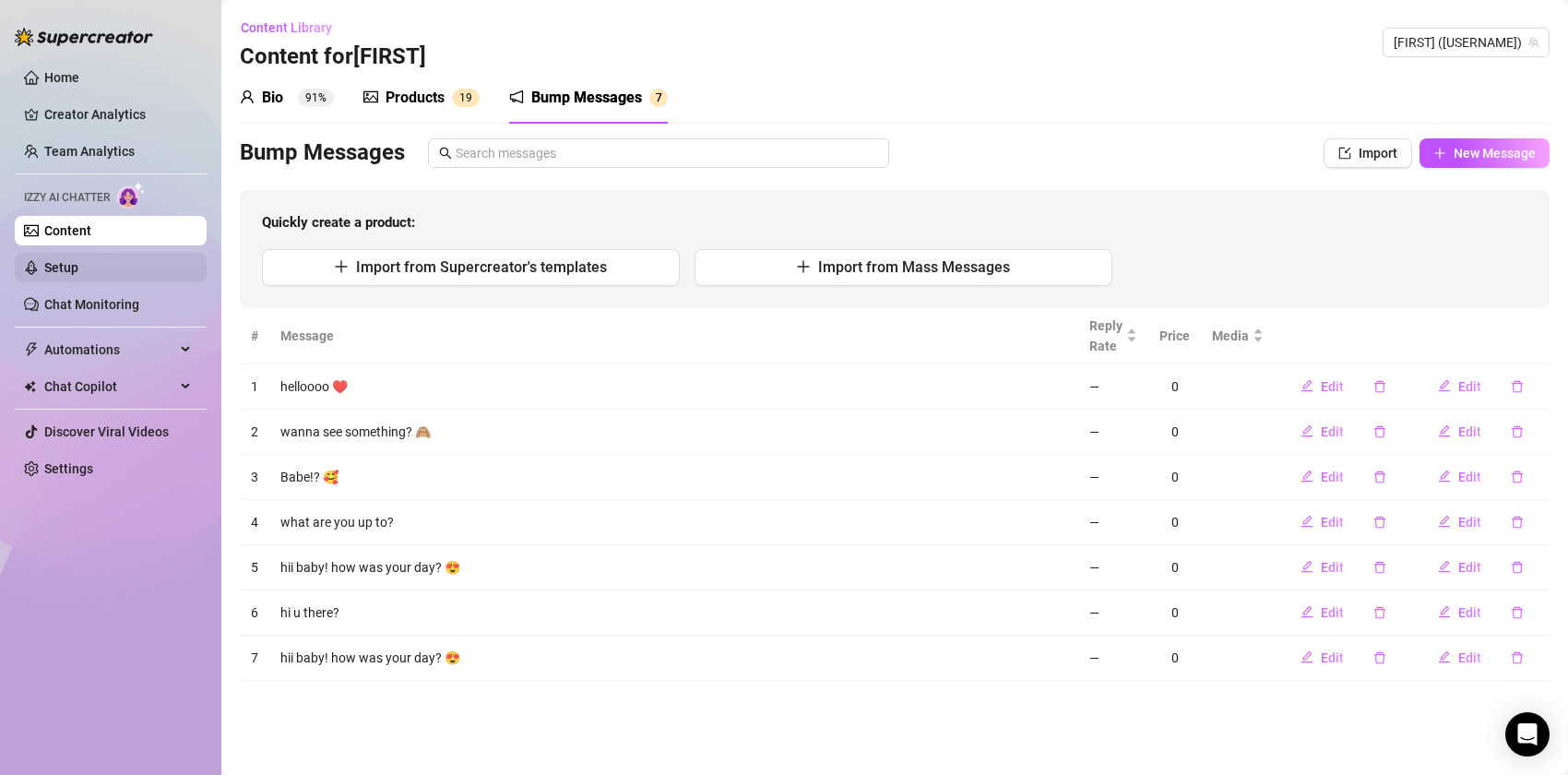 click on "Setup" at bounding box center [61, 268] 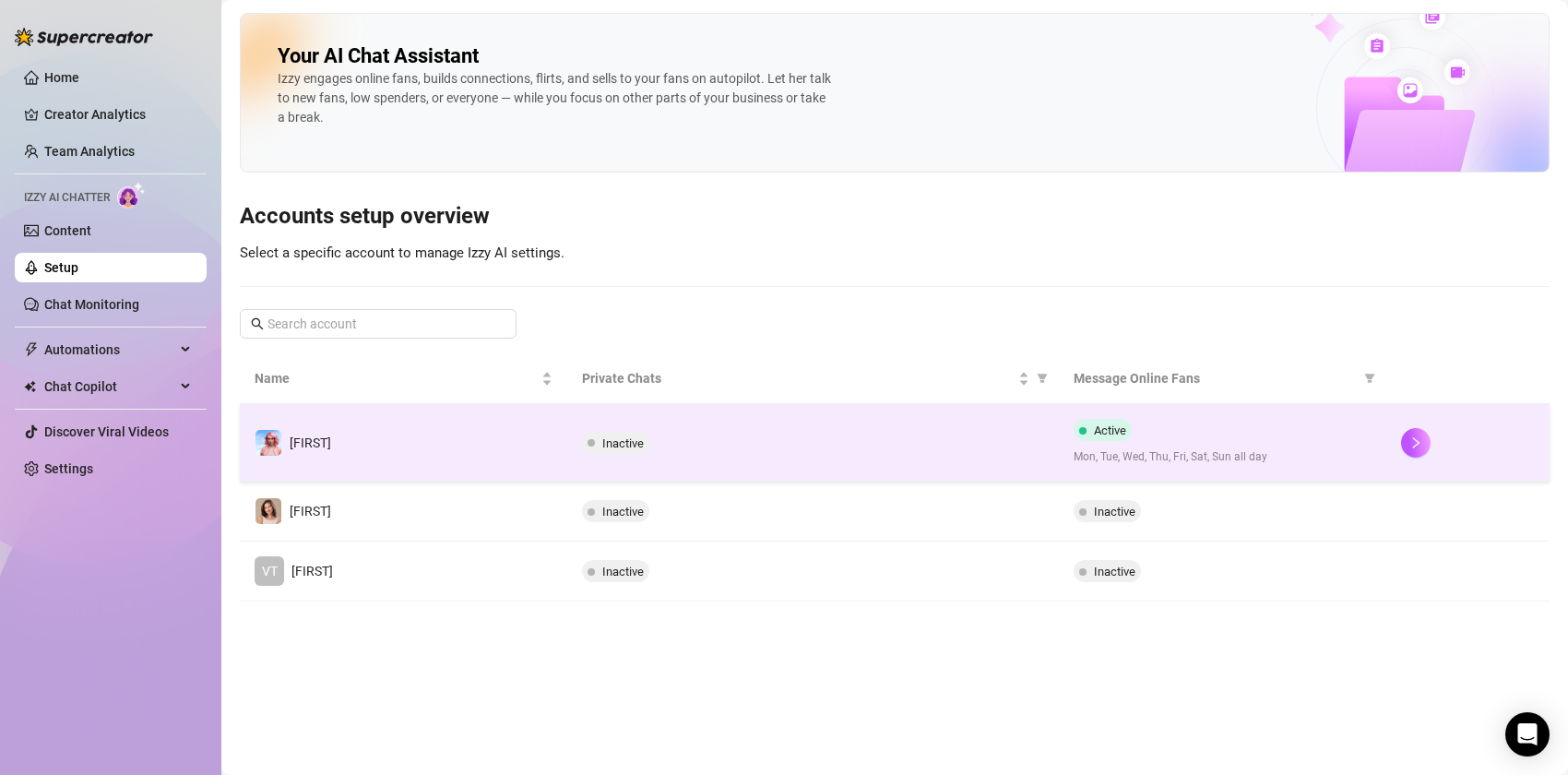 click on "Inactive" at bounding box center (813, 443) 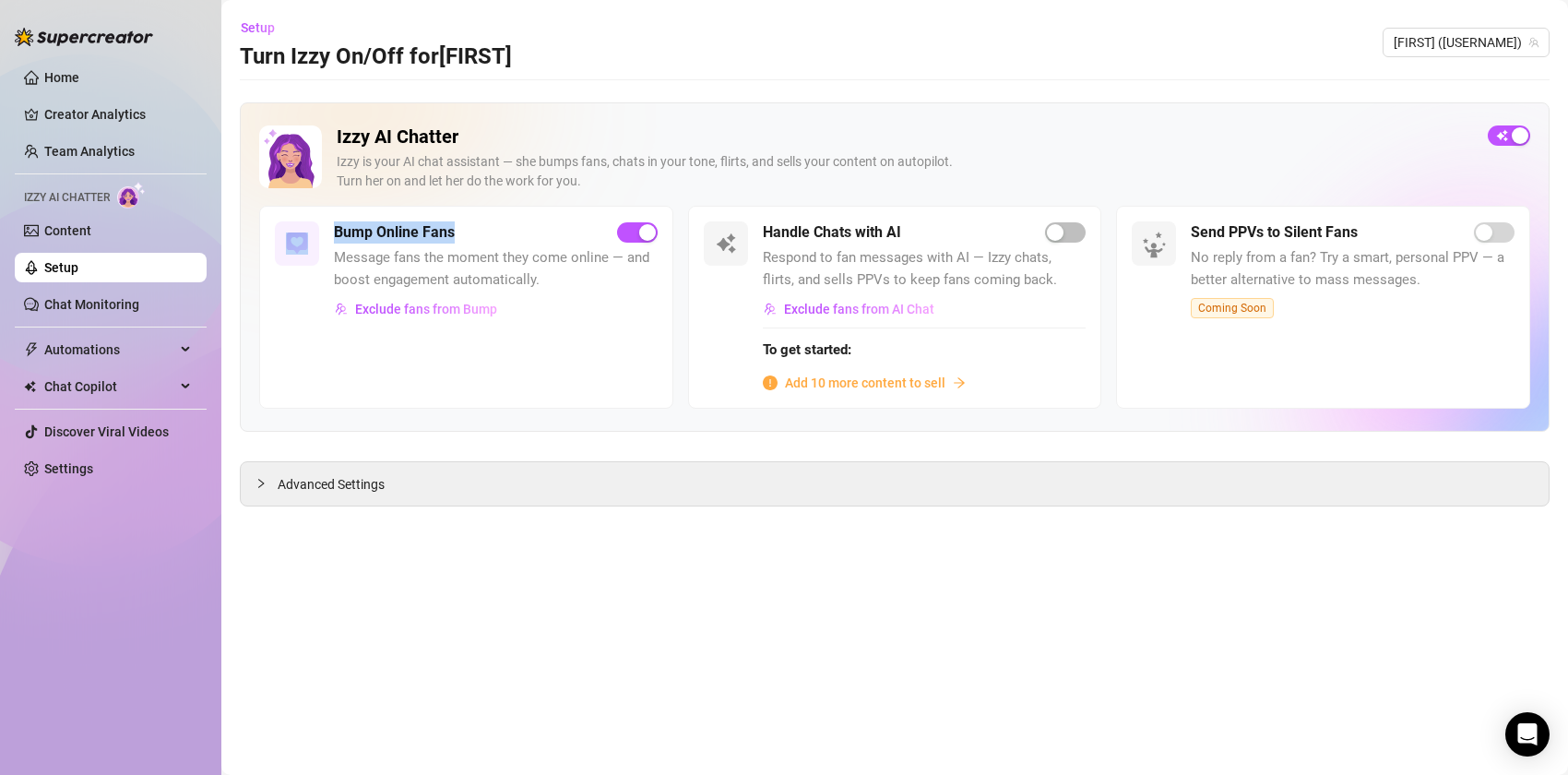 drag, startPoint x: 455, startPoint y: 230, endPoint x: 315, endPoint y: 237, distance: 140.17489 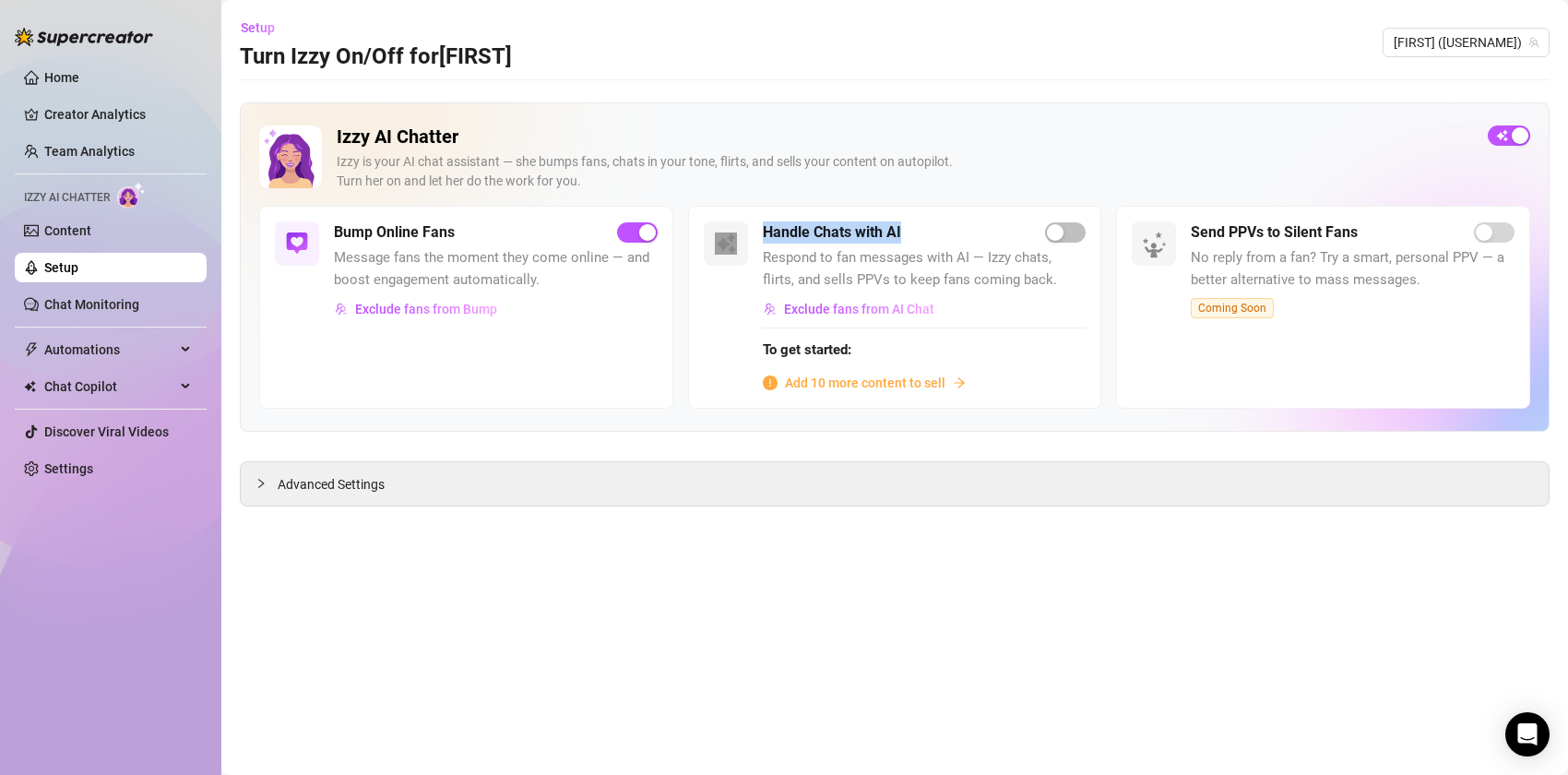 drag, startPoint x: 748, startPoint y: 228, endPoint x: 923, endPoint y: 232, distance: 175.04571 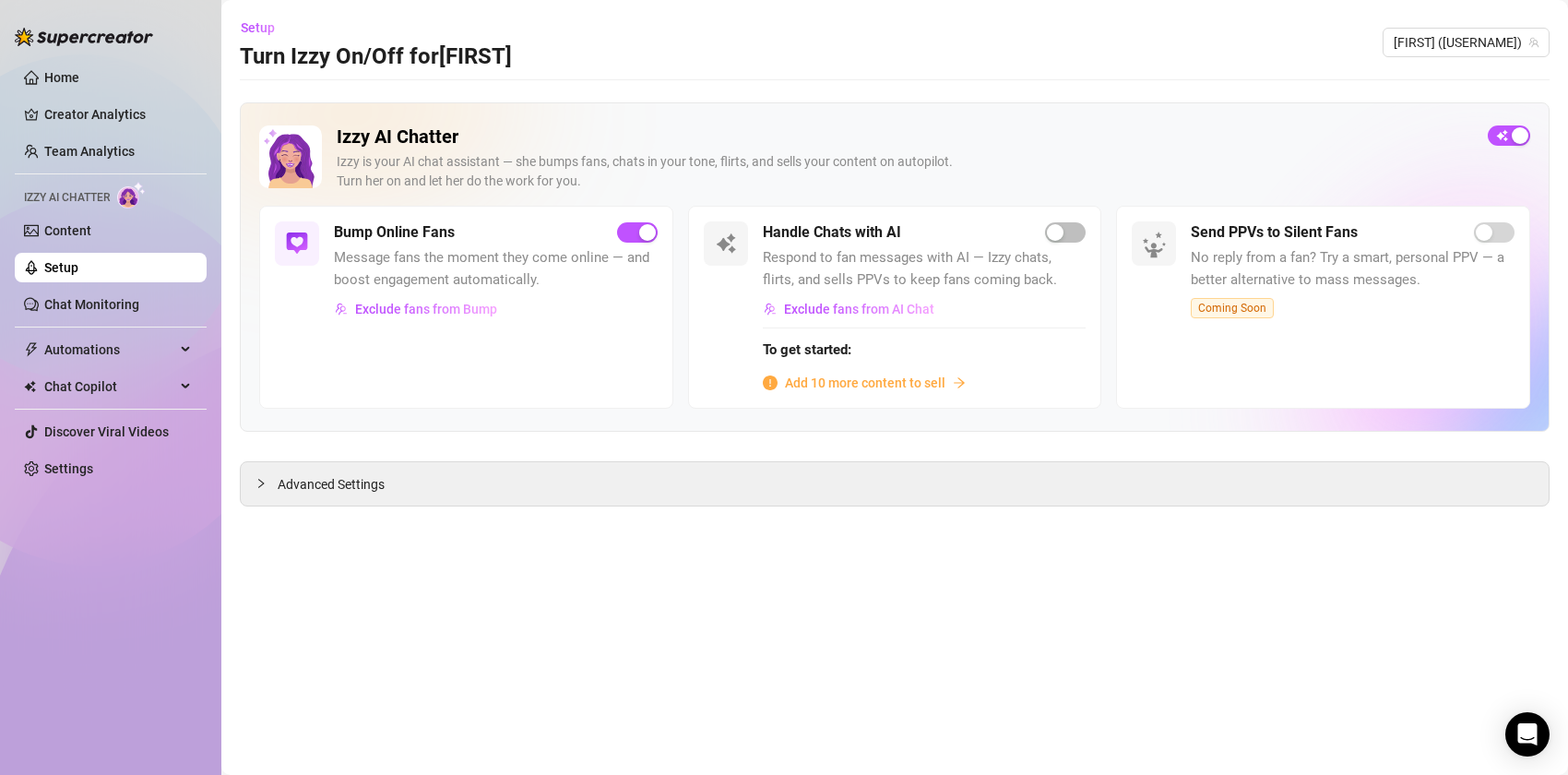 click on "Exclude fans from AI Chat" at bounding box center (924, 309) 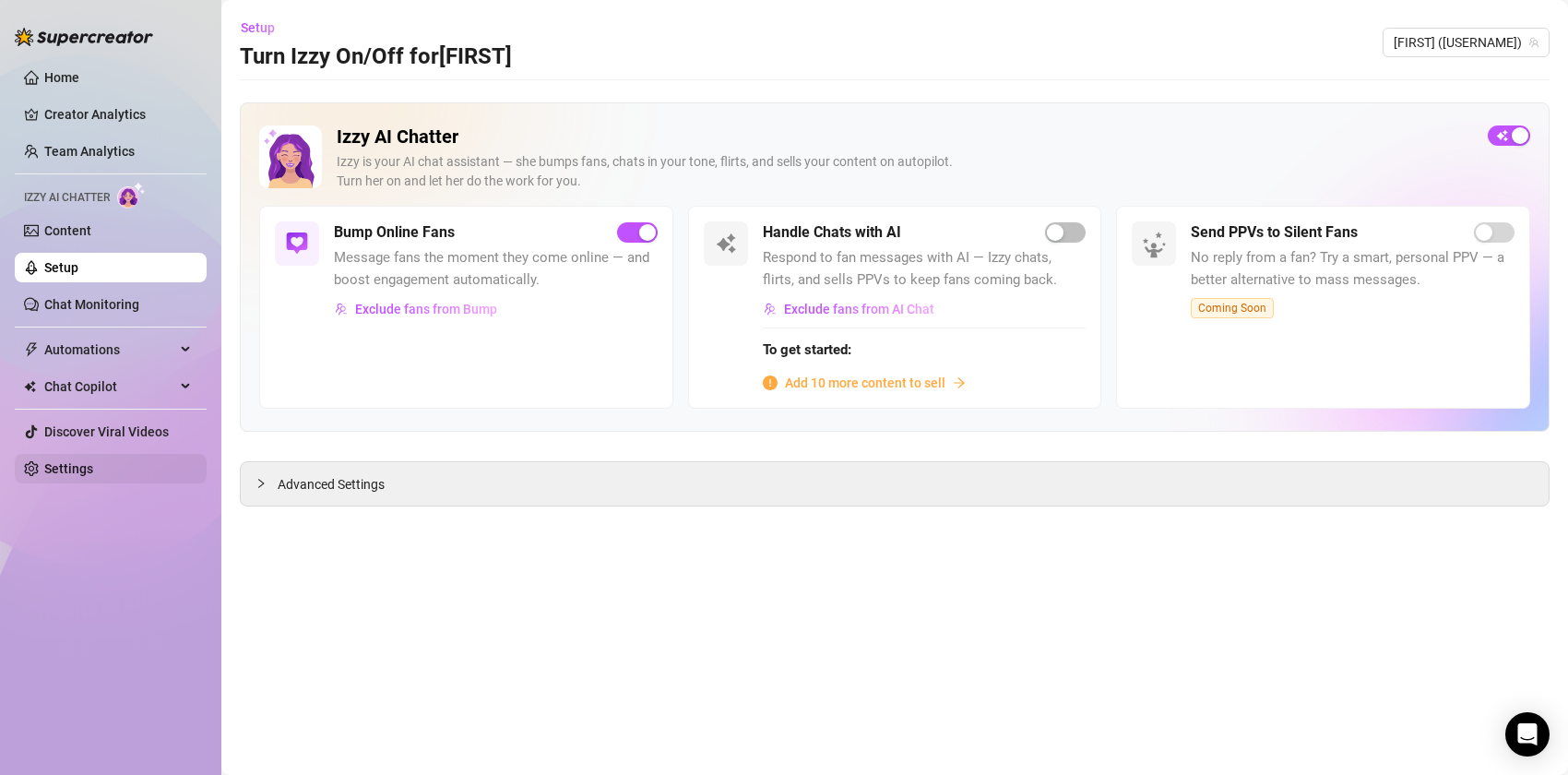 click on "Settings" at bounding box center [68, 469] 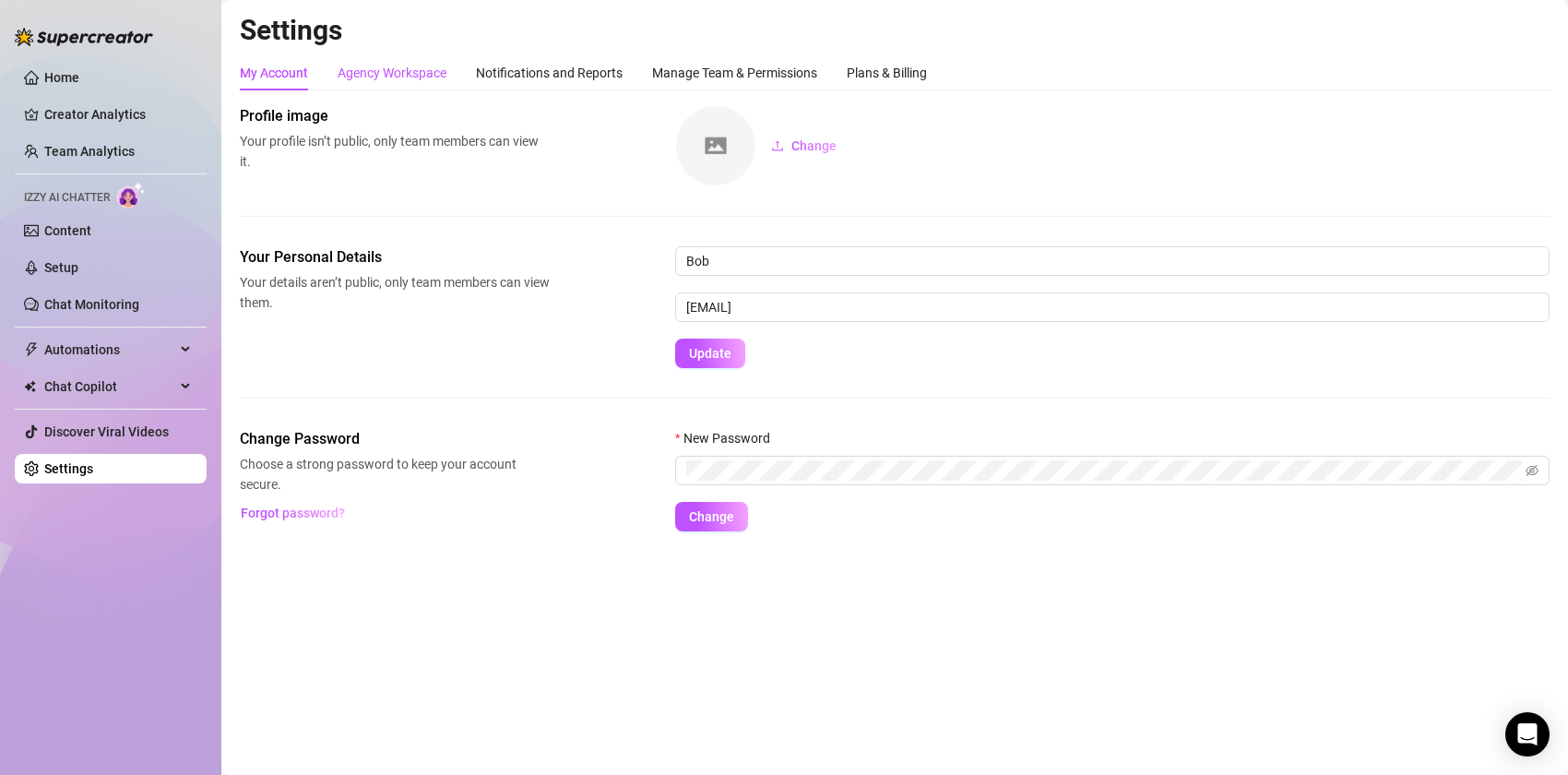 click on "Agency Workspace" at bounding box center (392, 73) 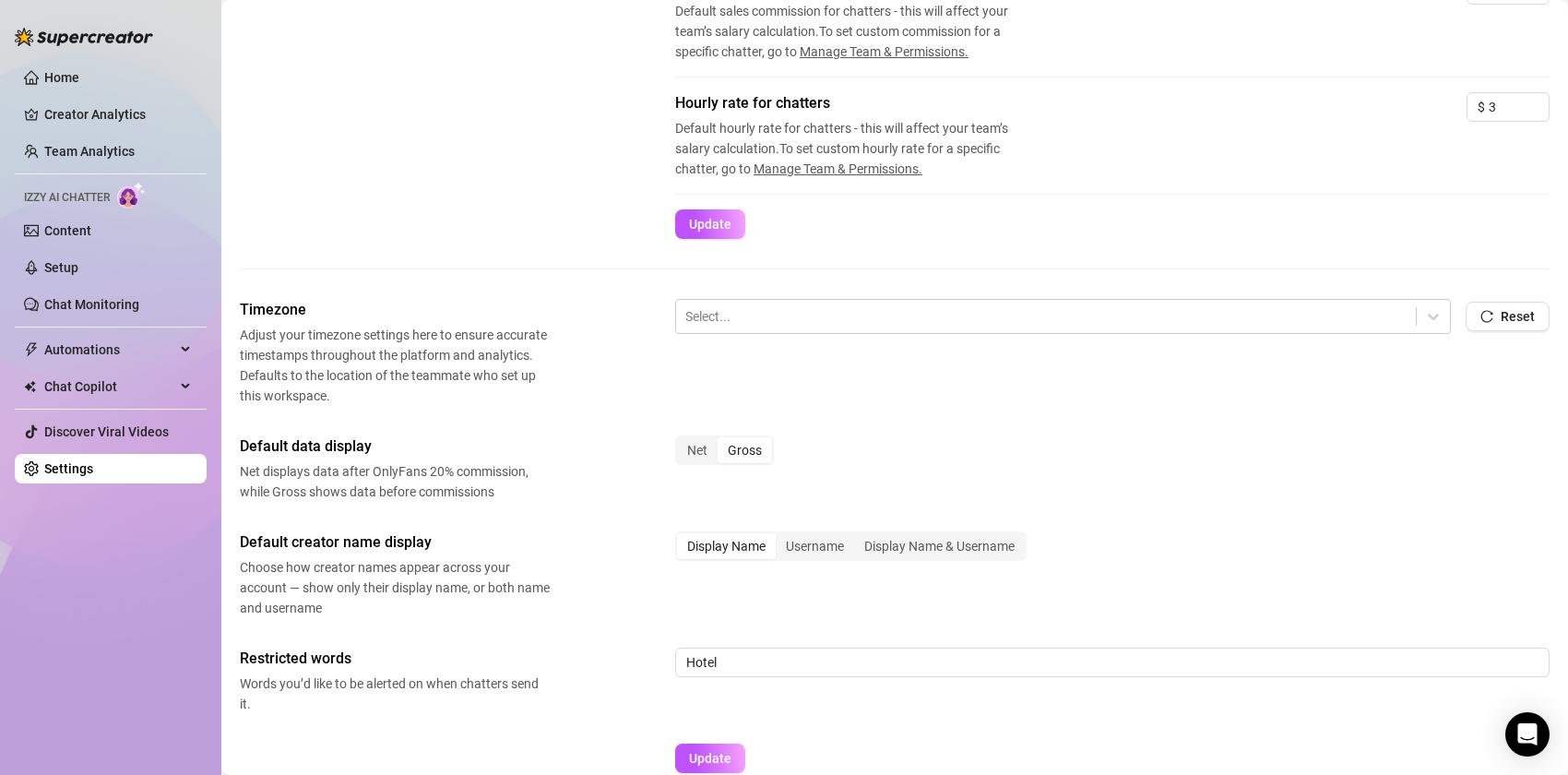 scroll, scrollTop: 553, scrollLeft: 0, axis: vertical 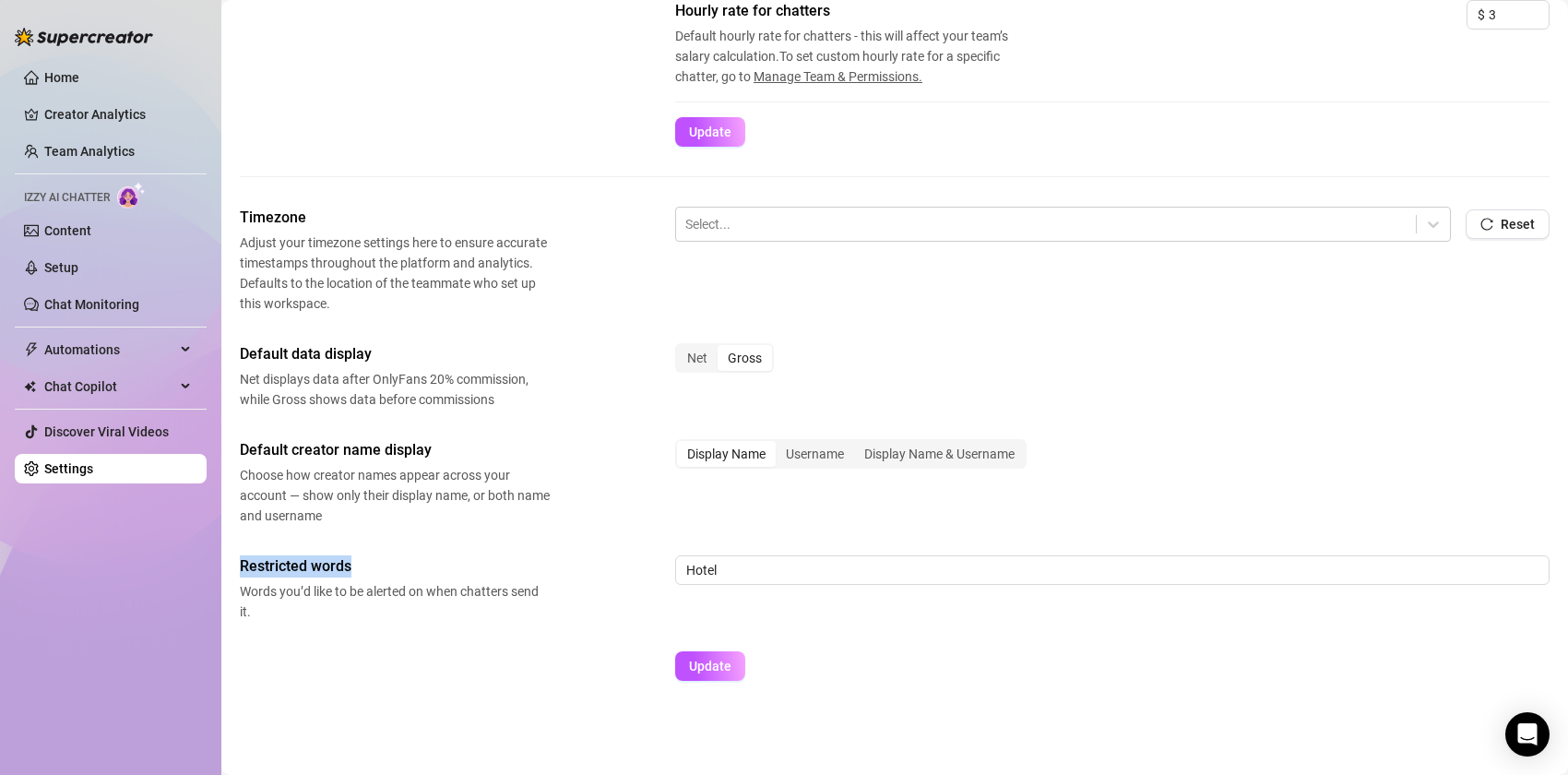 drag, startPoint x: 241, startPoint y: 566, endPoint x: 394, endPoint y: 564, distance: 153.0131 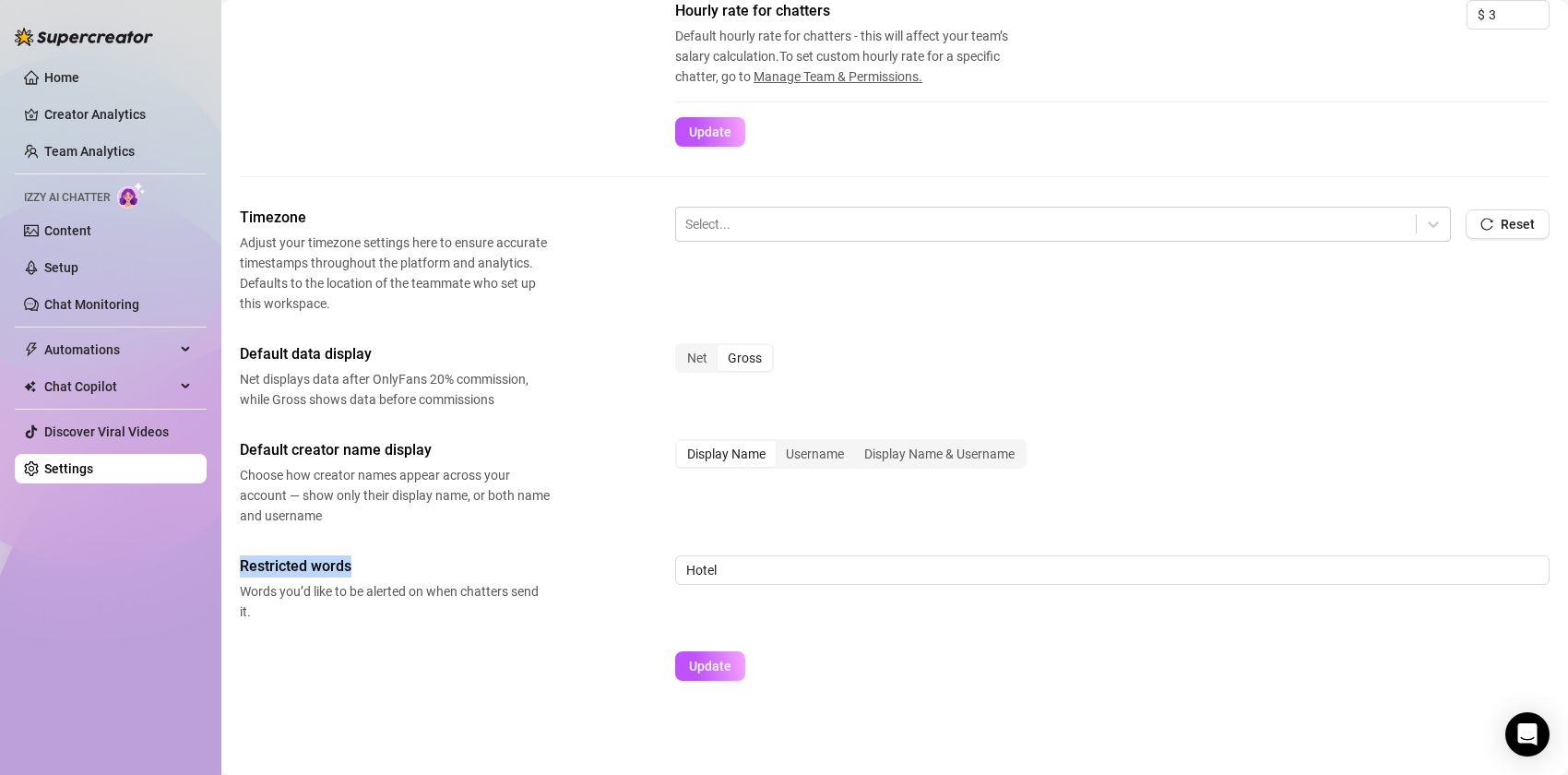 click on "Restricted words" at bounding box center (395, 566) 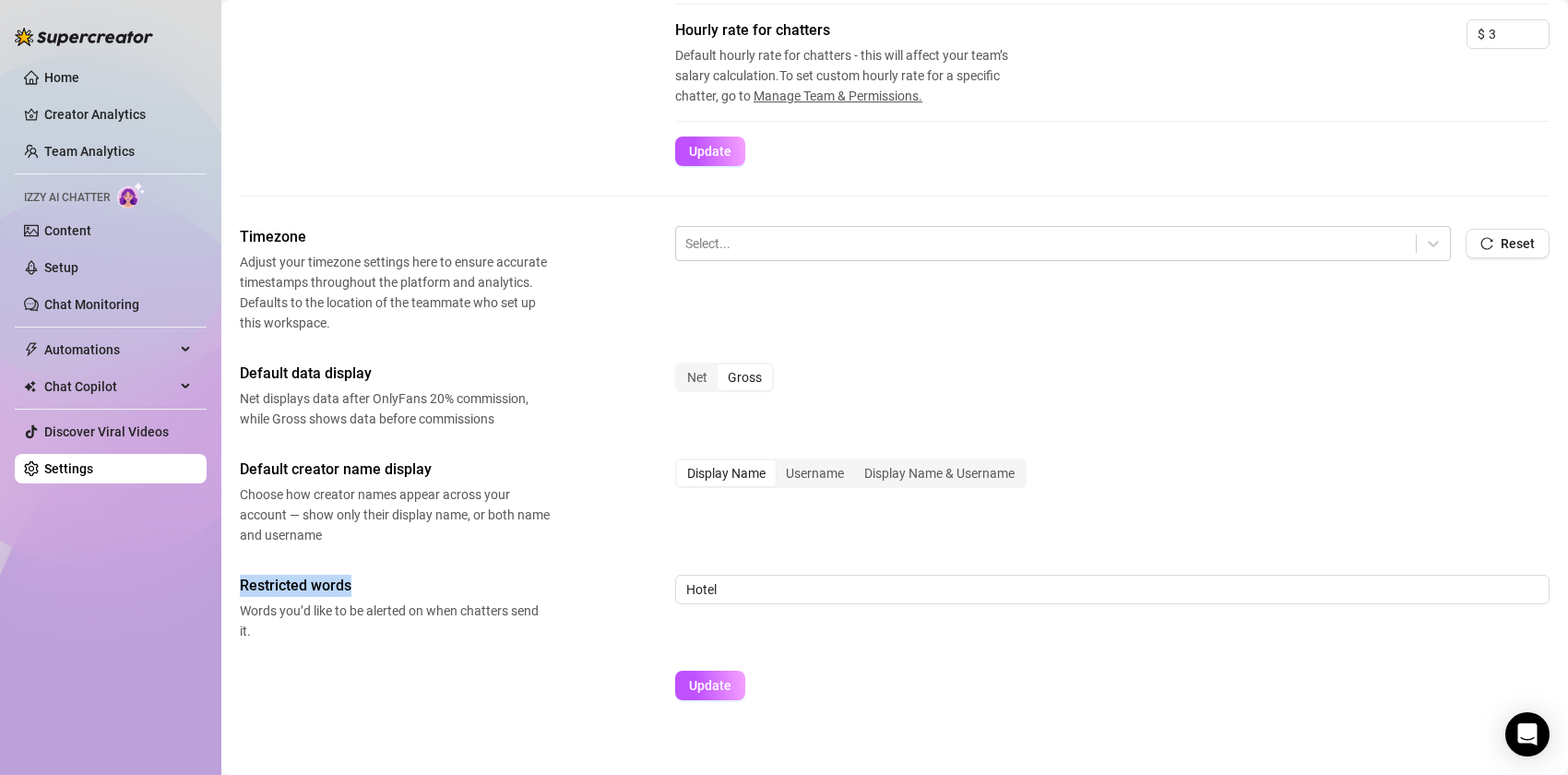 scroll, scrollTop: 553, scrollLeft: 0, axis: vertical 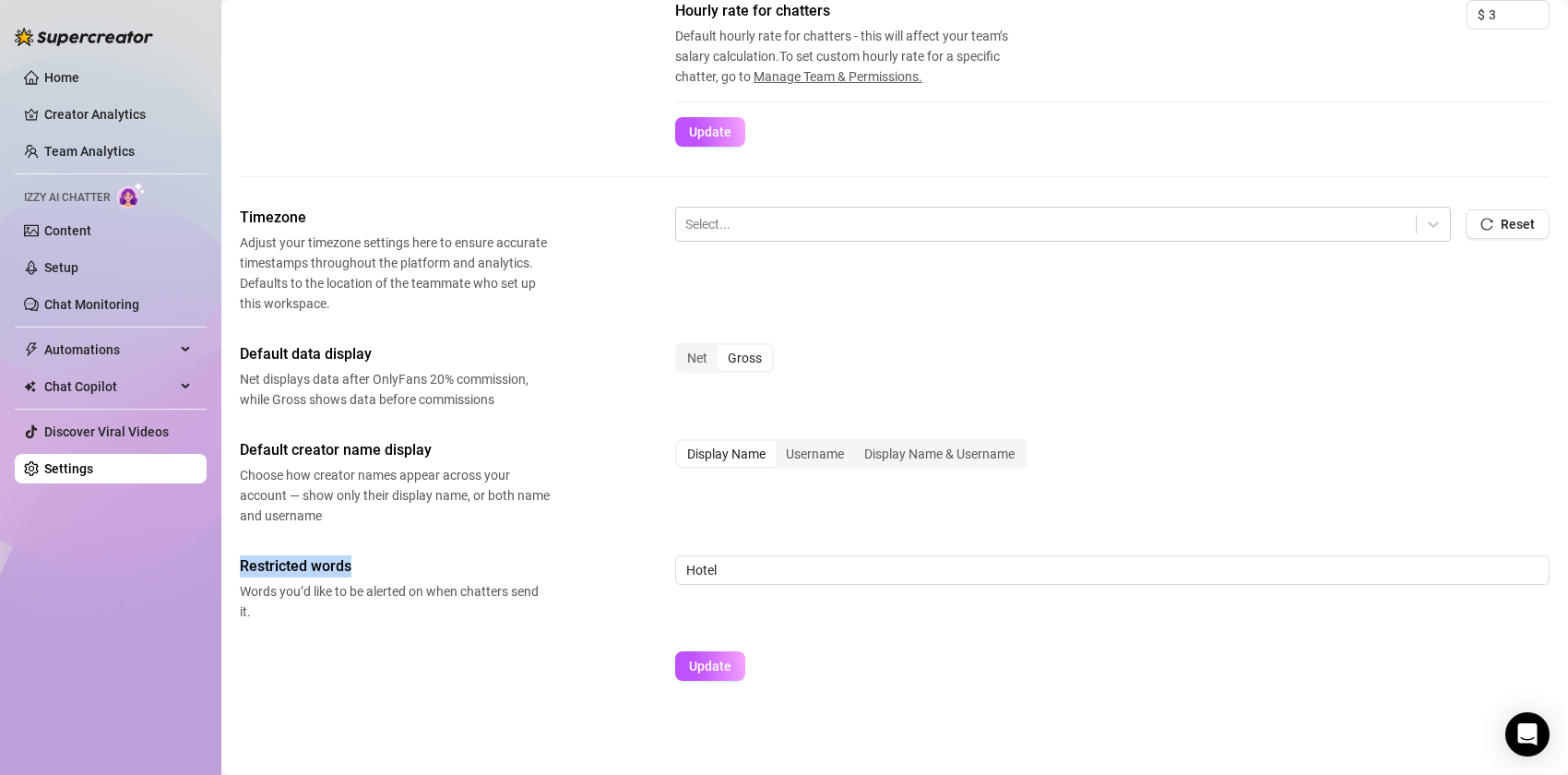 click on "Restricted words" at bounding box center (395, 566) 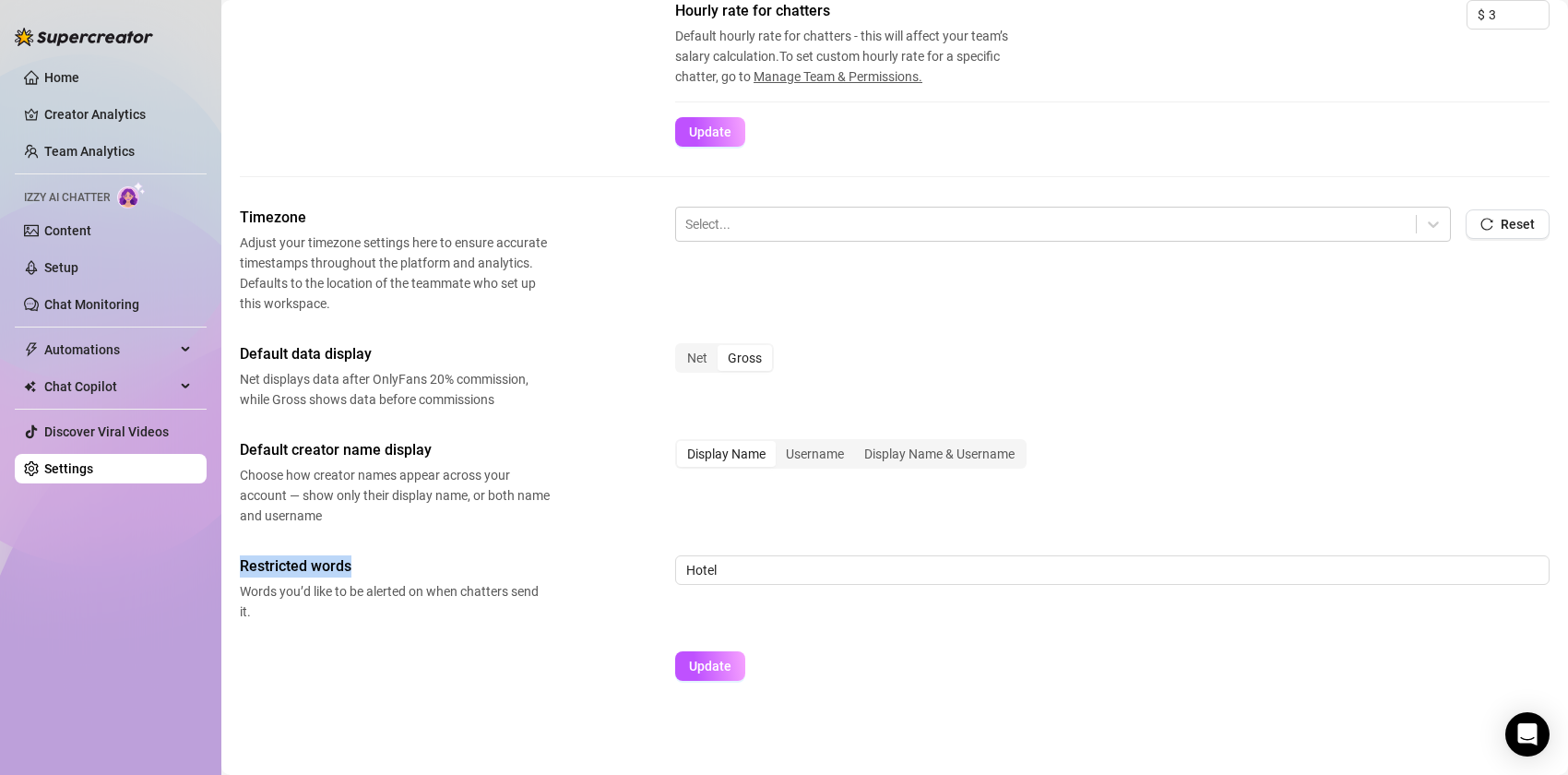 drag, startPoint x: 235, startPoint y: 569, endPoint x: 442, endPoint y: 568, distance: 207.00242 